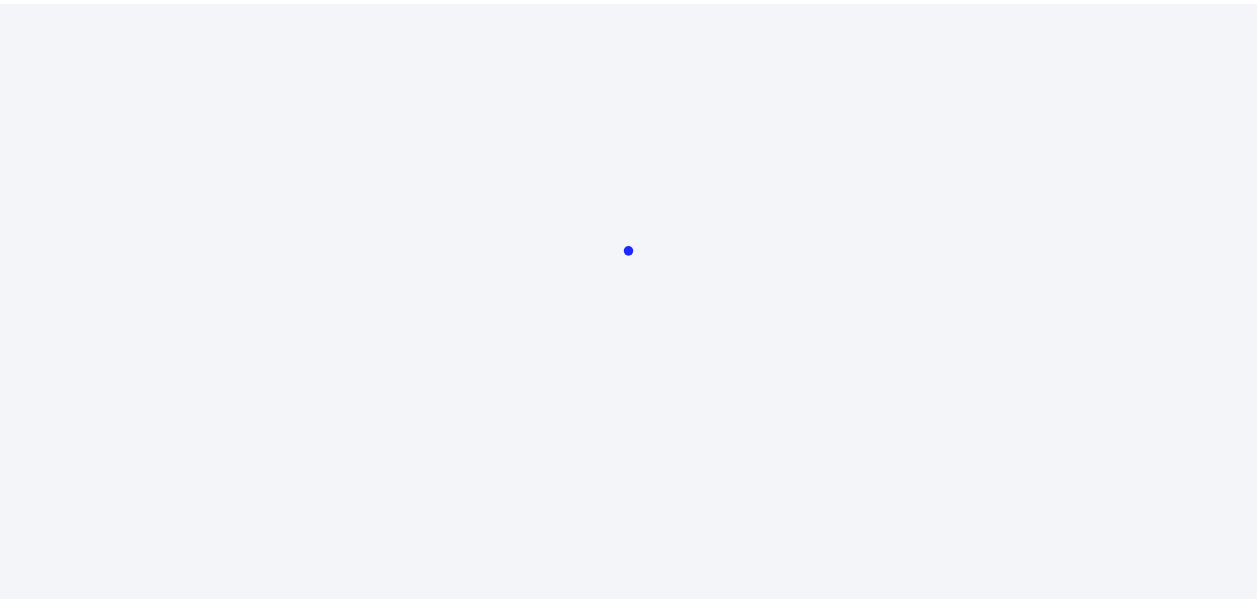 scroll, scrollTop: 0, scrollLeft: 0, axis: both 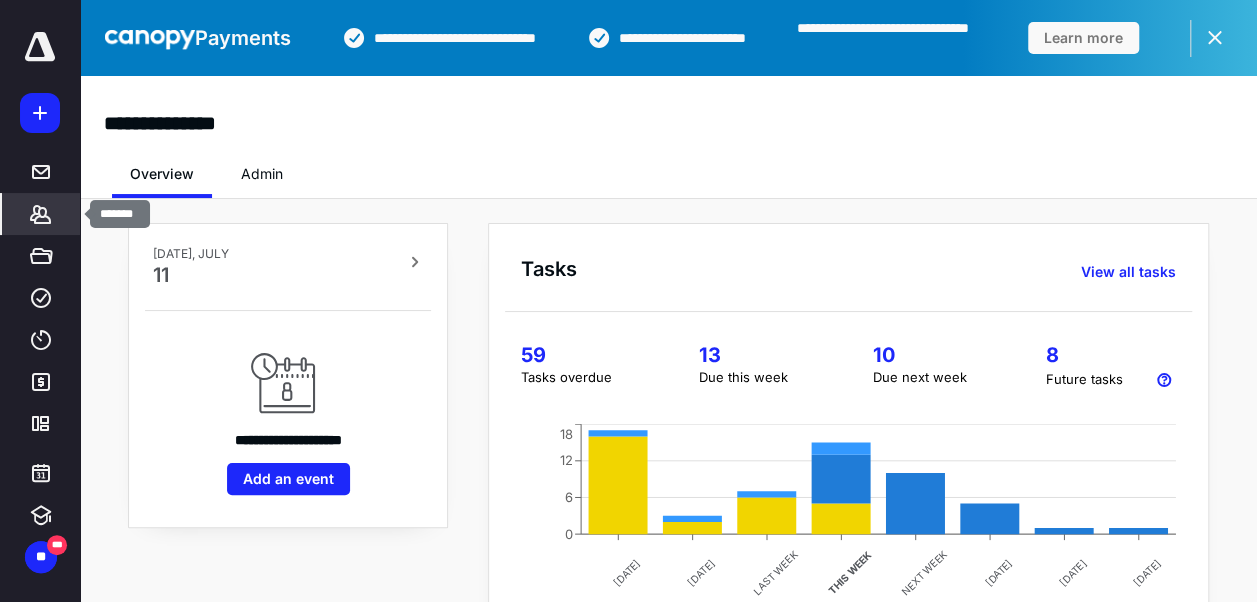 click 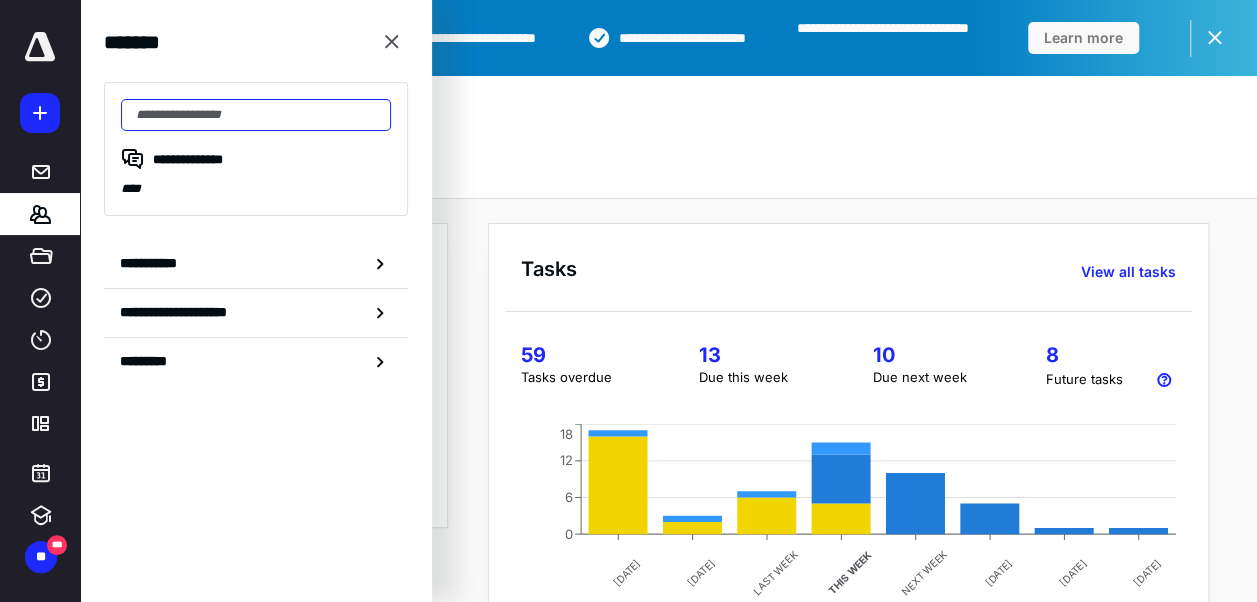 click at bounding box center [256, 115] 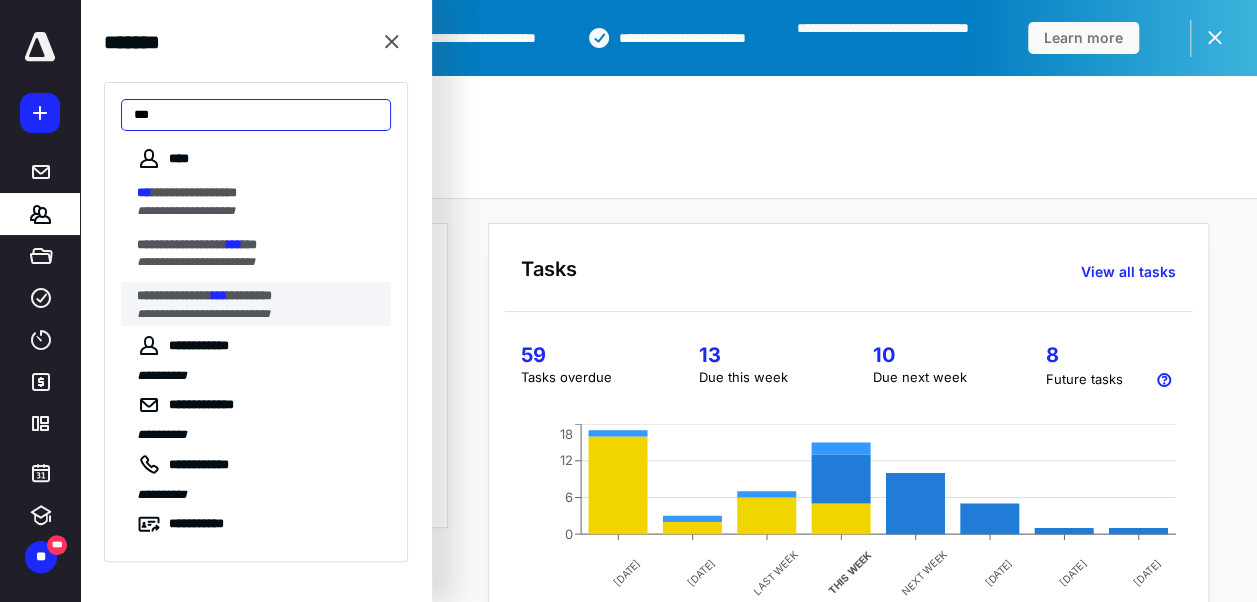 type on "***" 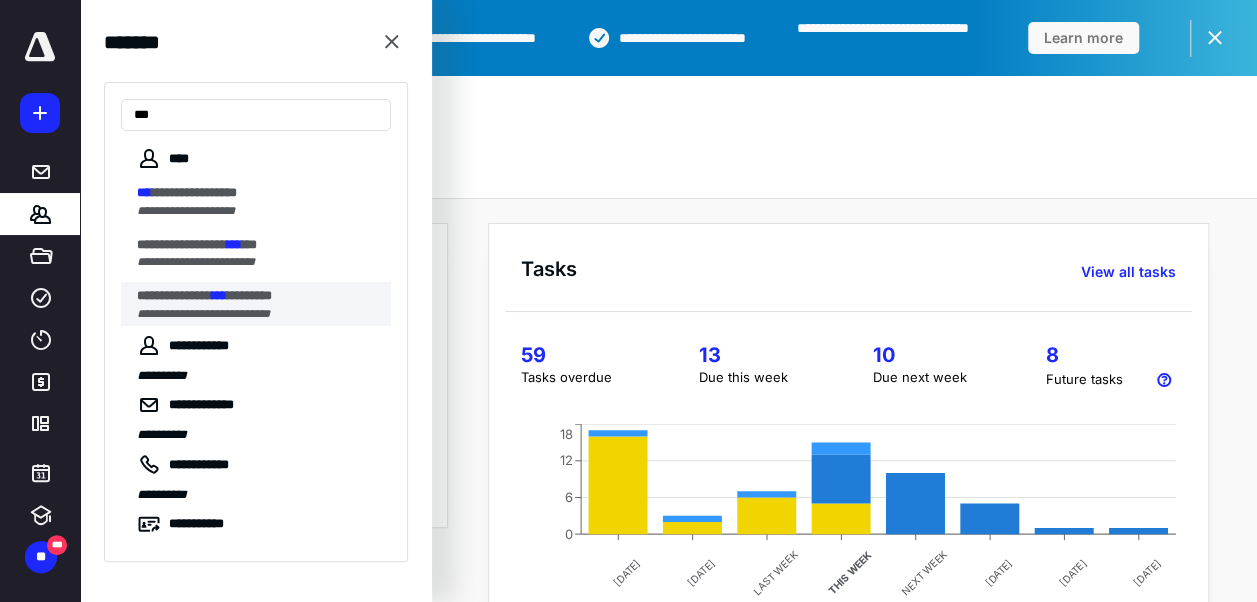 click on "***" at bounding box center [219, 295] 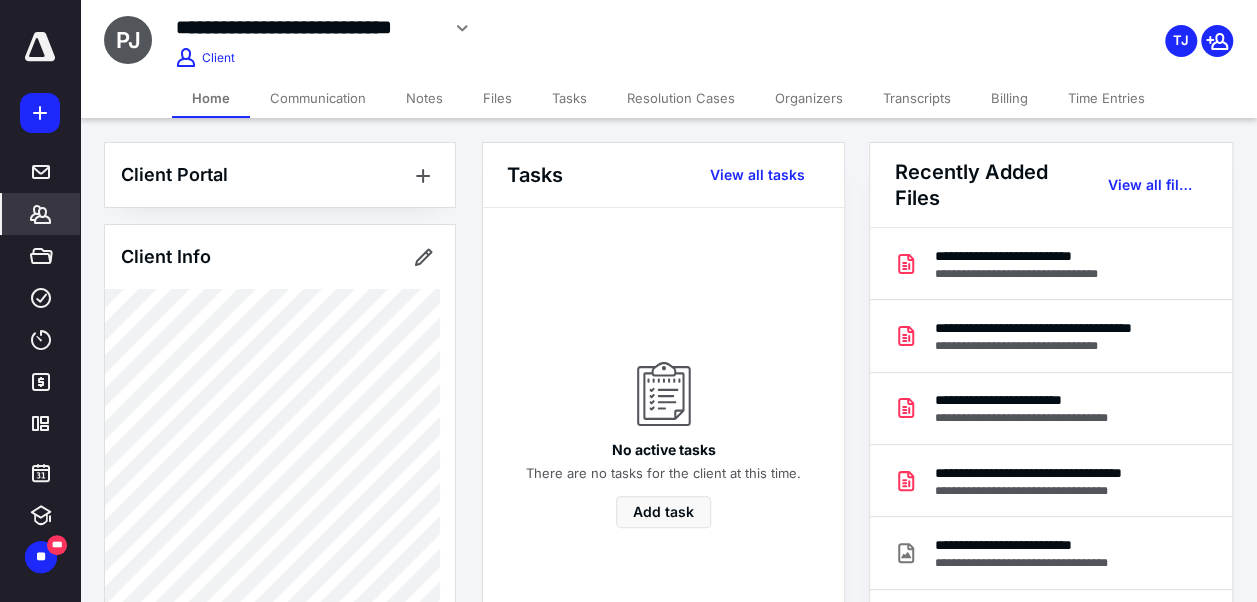 click on "Notes" at bounding box center (424, 98) 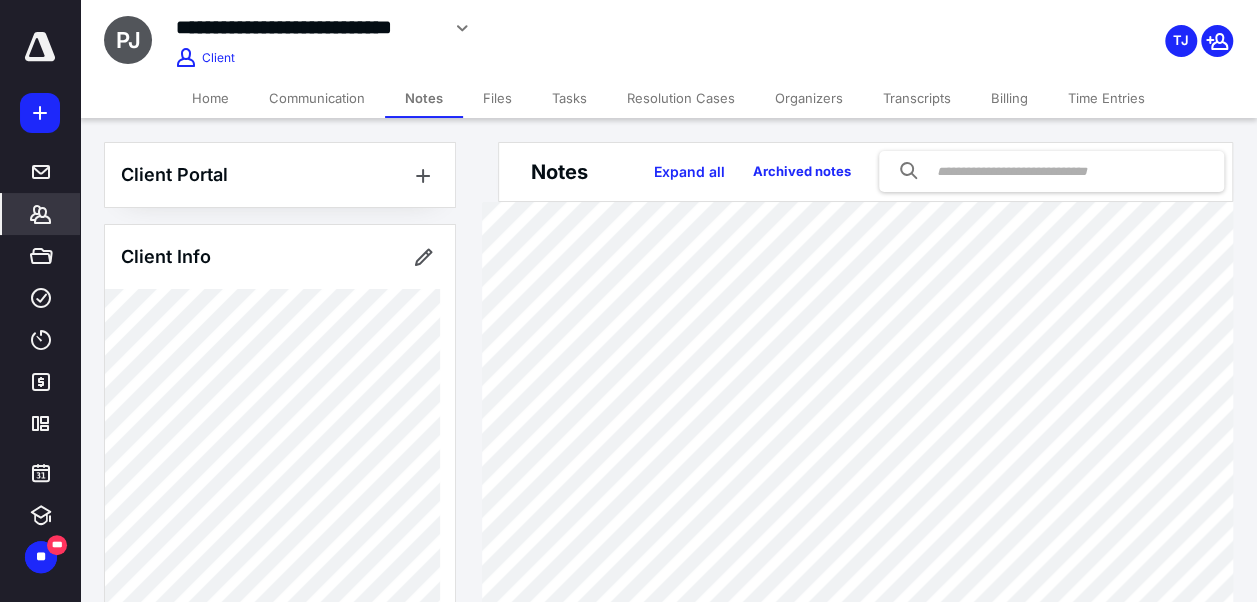 click on "Files" at bounding box center (497, 98) 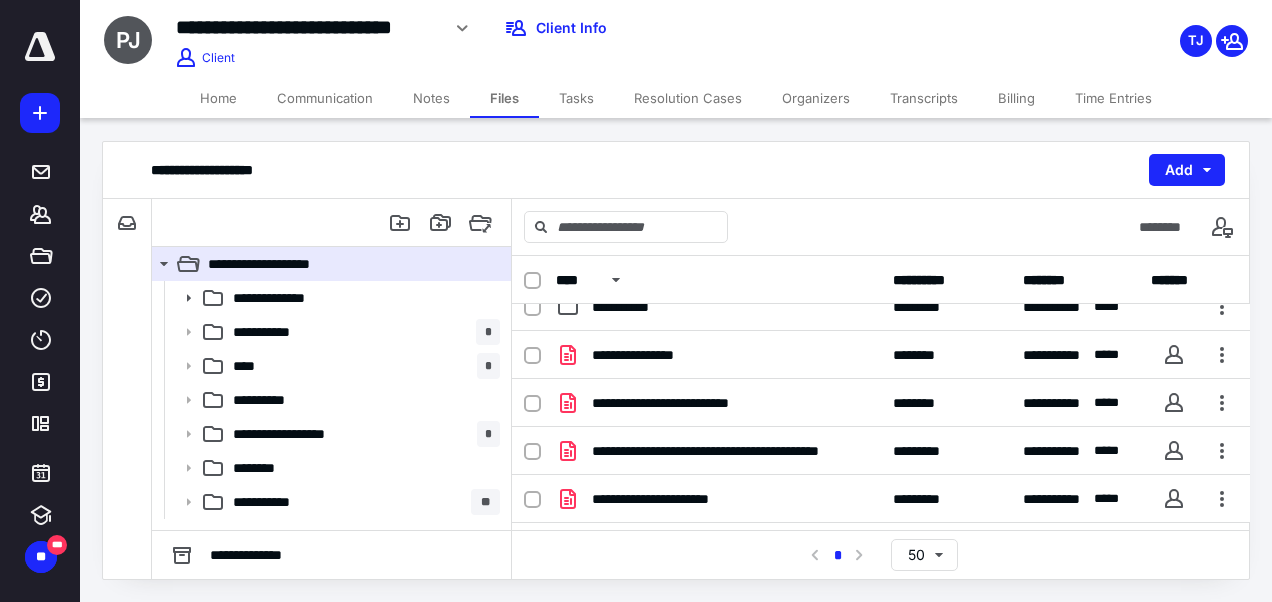 scroll, scrollTop: 304, scrollLeft: 0, axis: vertical 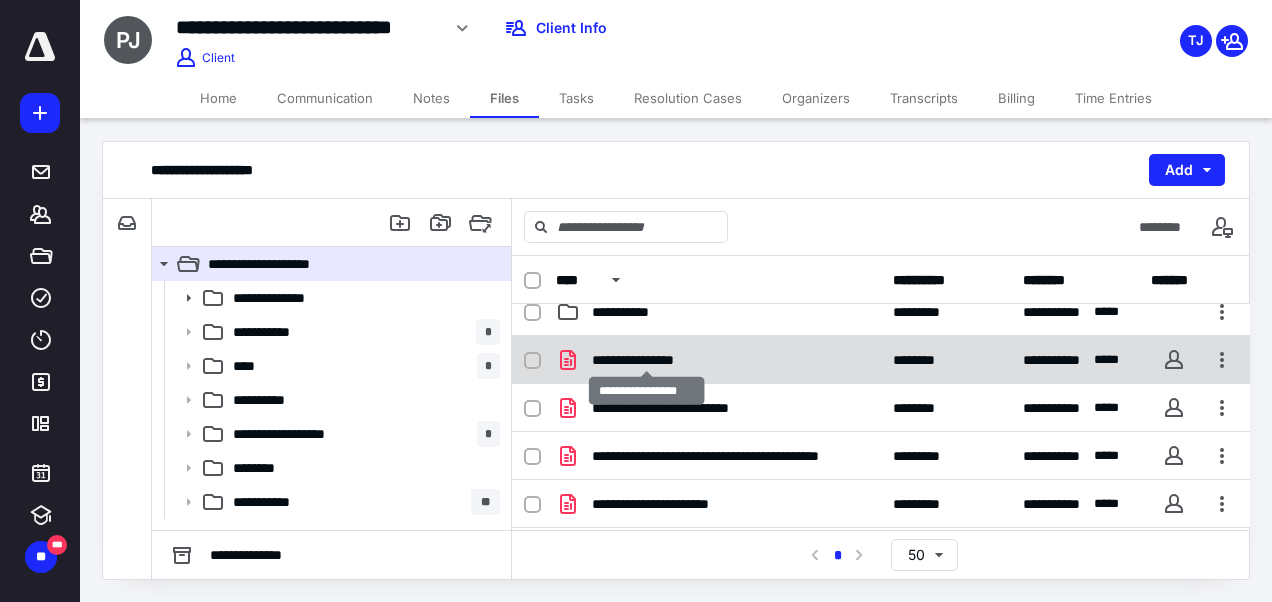 click on "**********" at bounding box center (647, 360) 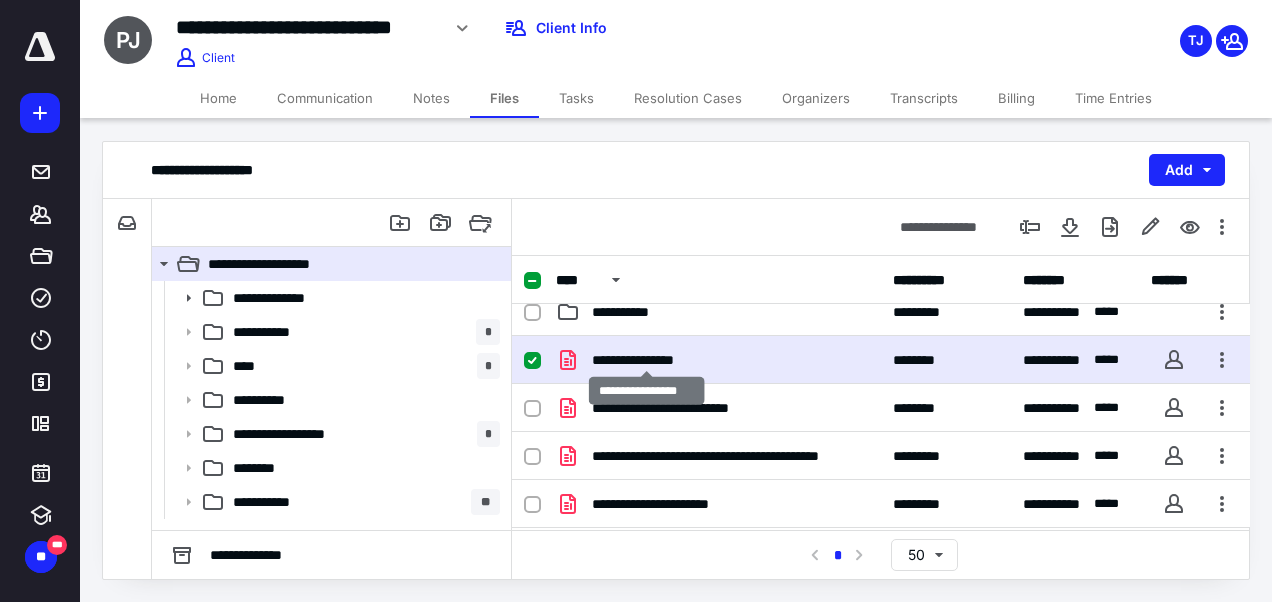 click on "**********" at bounding box center [647, 360] 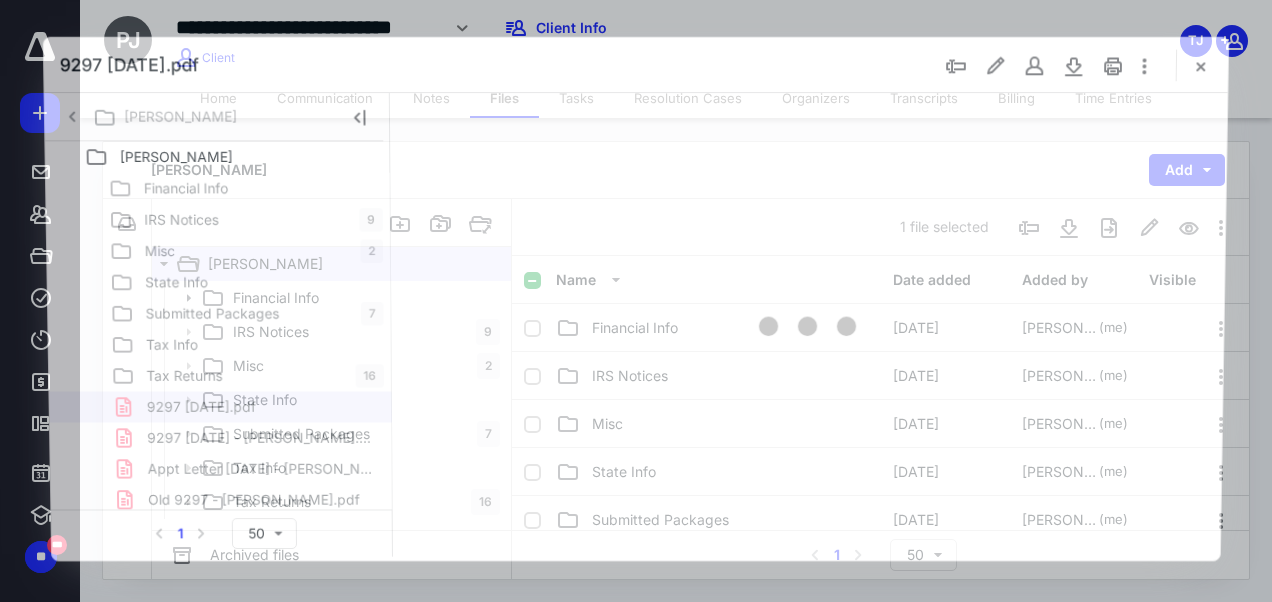 scroll, scrollTop: 304, scrollLeft: 0, axis: vertical 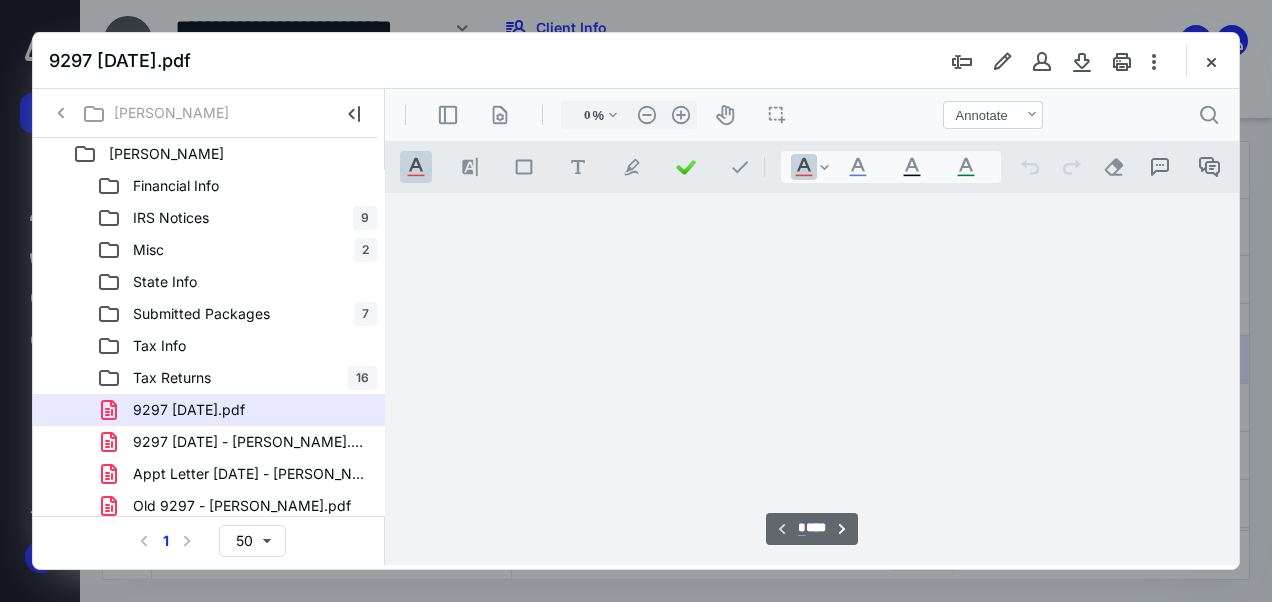 type on "48" 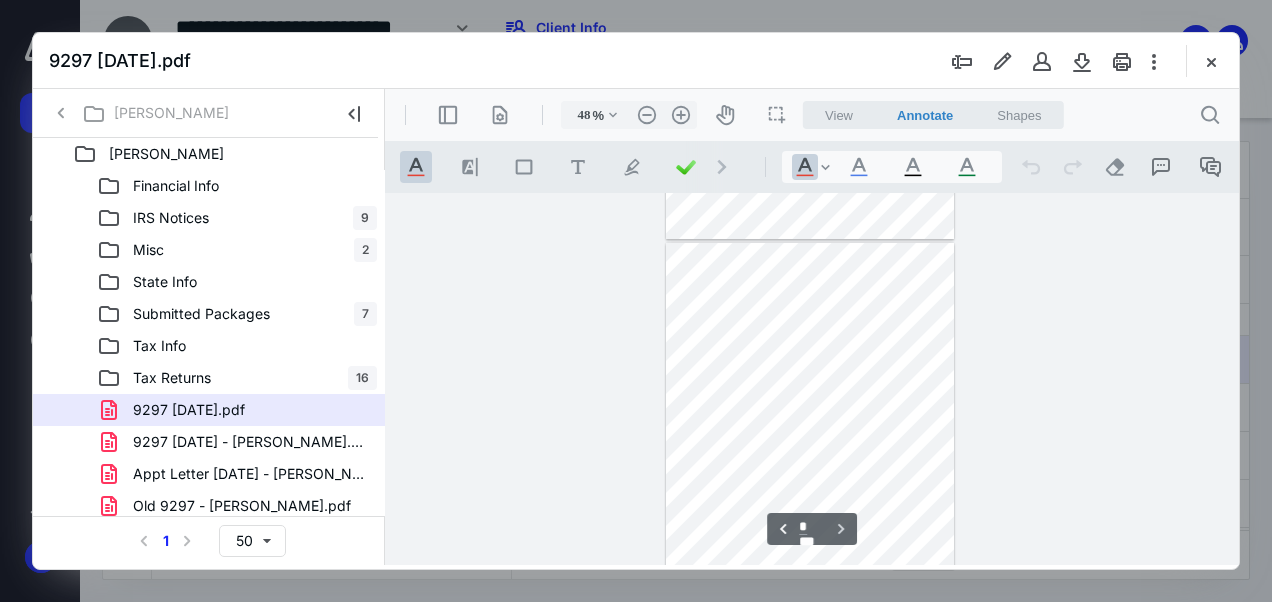 scroll, scrollTop: 751, scrollLeft: 0, axis: vertical 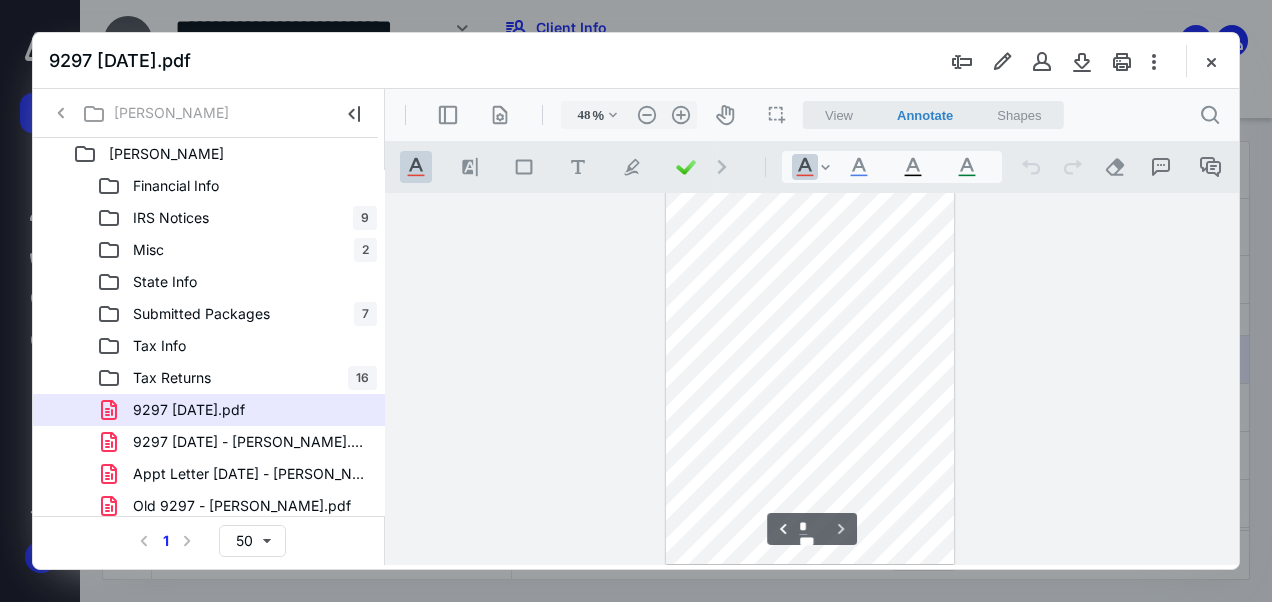 type on "*" 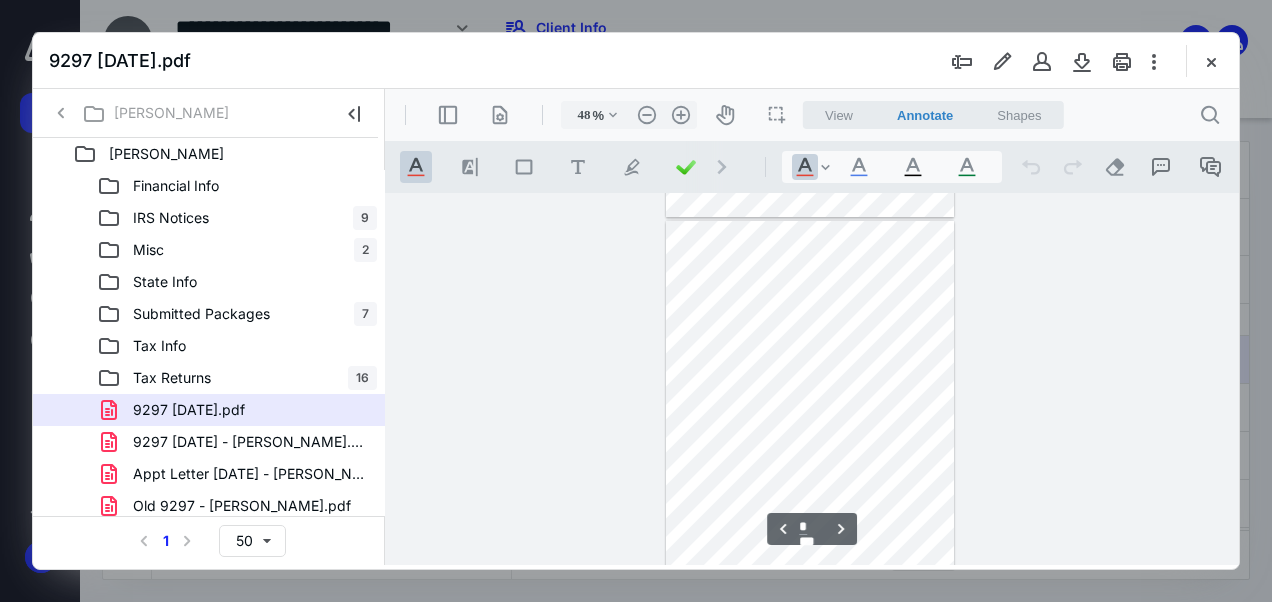 scroll, scrollTop: 346, scrollLeft: 0, axis: vertical 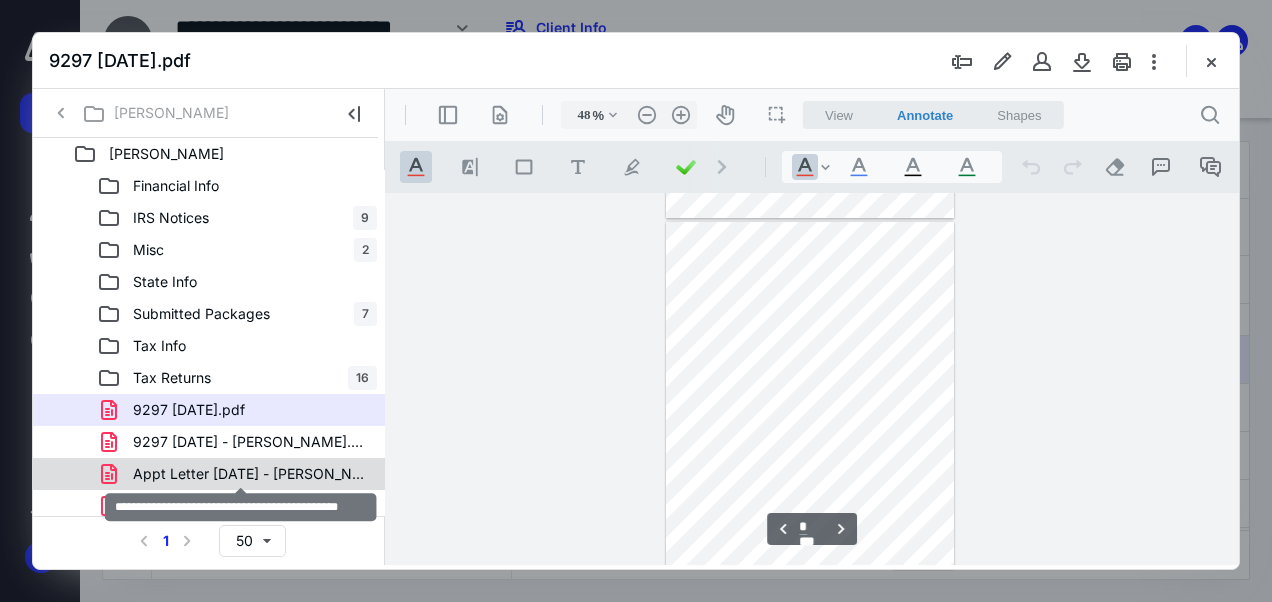 click on "Appt Letter 2.19.25 - Patrick Beuchert Jr.pdf" at bounding box center (249, 474) 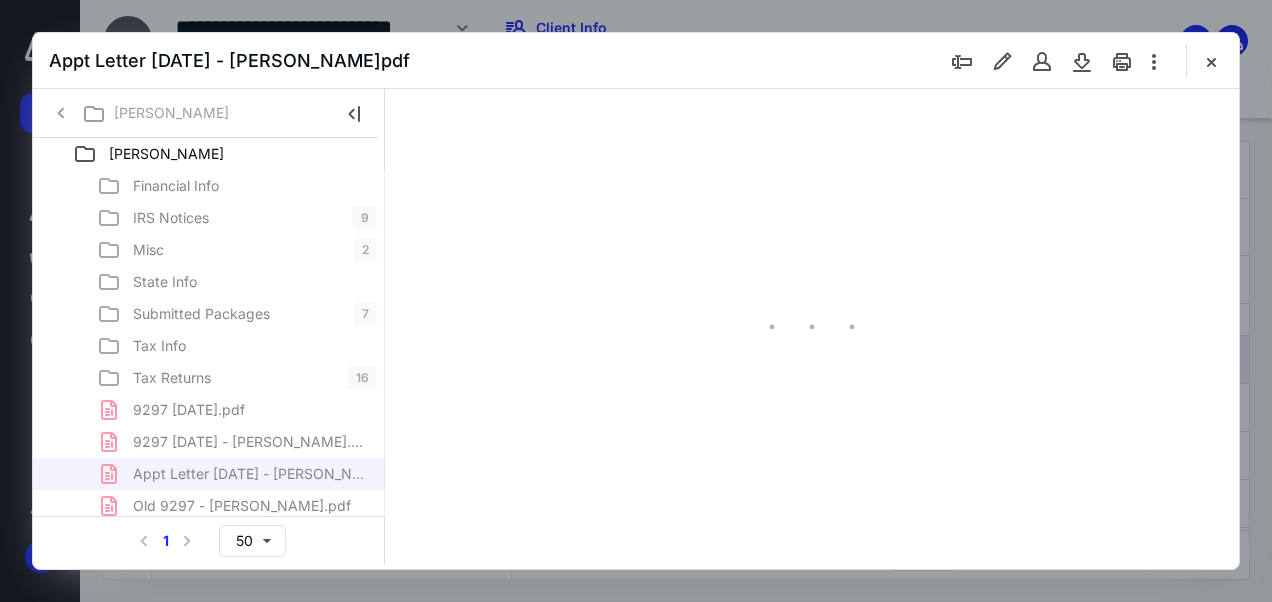 scroll, scrollTop: 4, scrollLeft: 0, axis: vertical 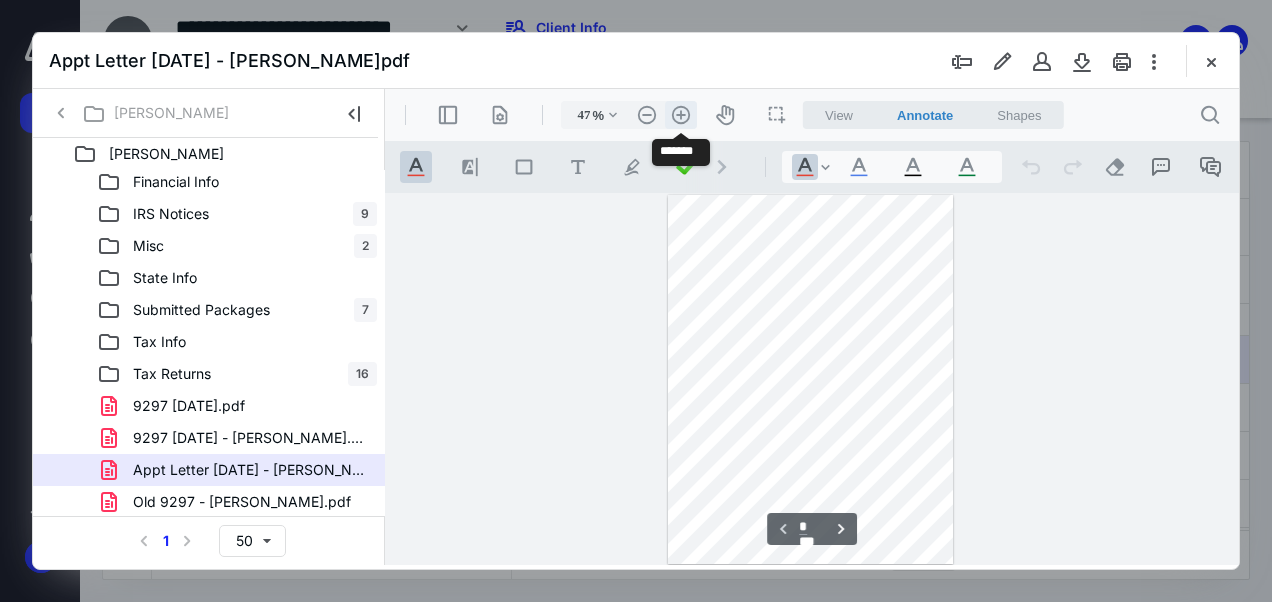 click on ".cls-1{fill:#abb0c4;} icon - header - zoom - in - line" at bounding box center [681, 115] 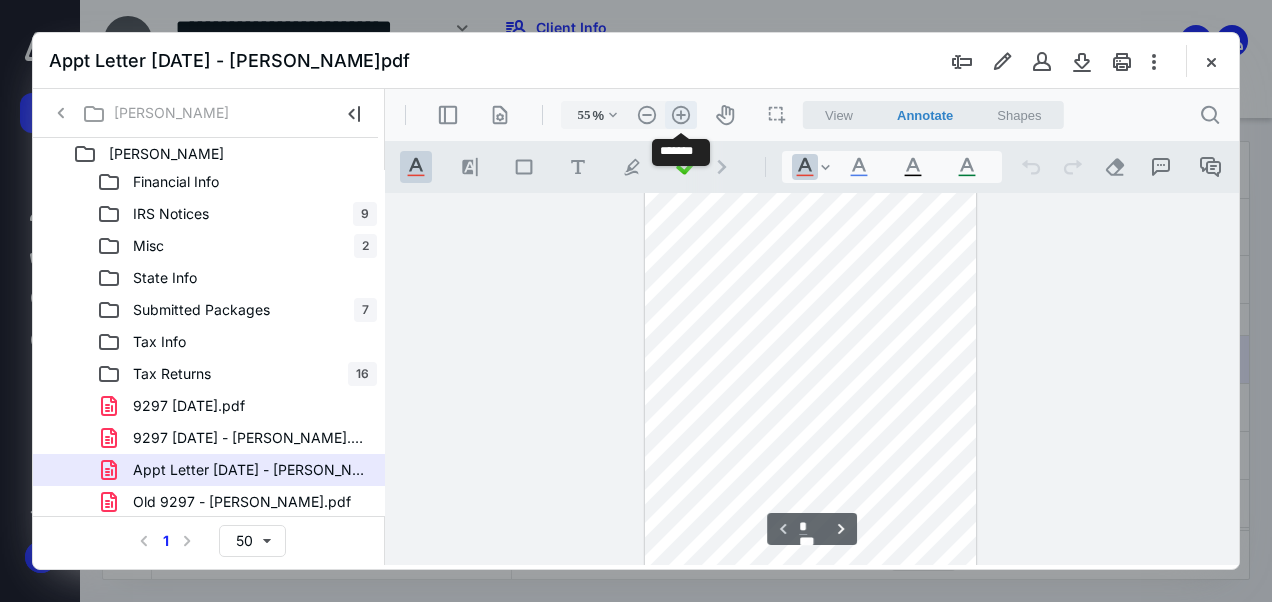 click on ".cls-1{fill:#abb0c4;} icon - header - zoom - in - line" at bounding box center (681, 115) 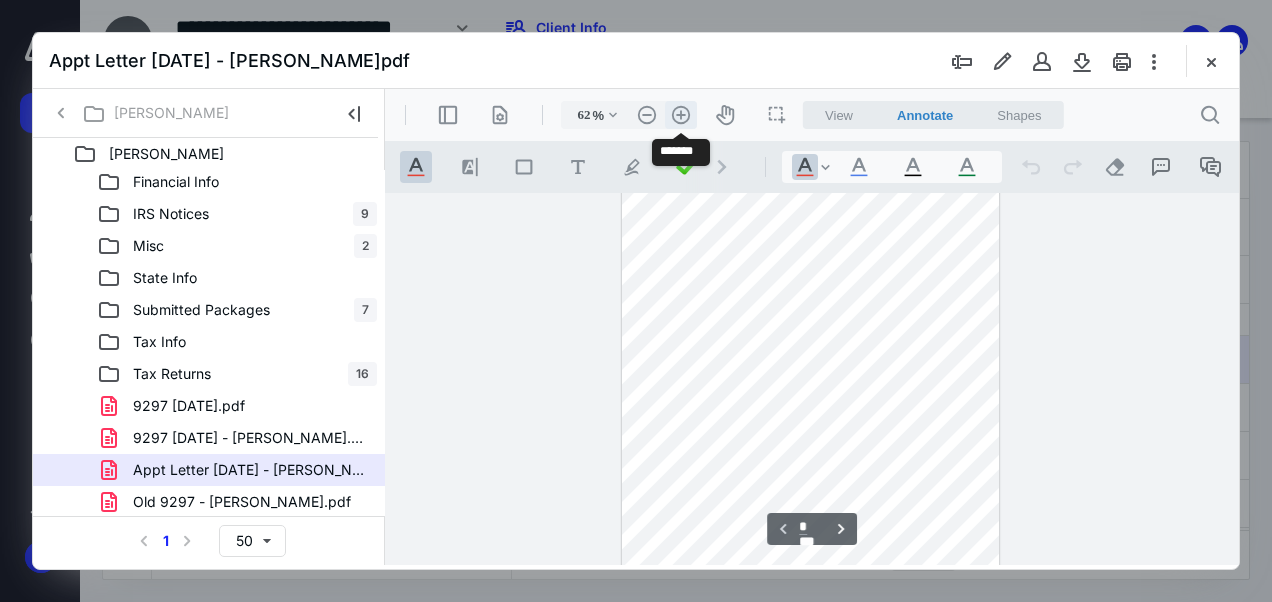 click on ".cls-1{fill:#abb0c4;} icon - header - zoom - in - line" at bounding box center [681, 115] 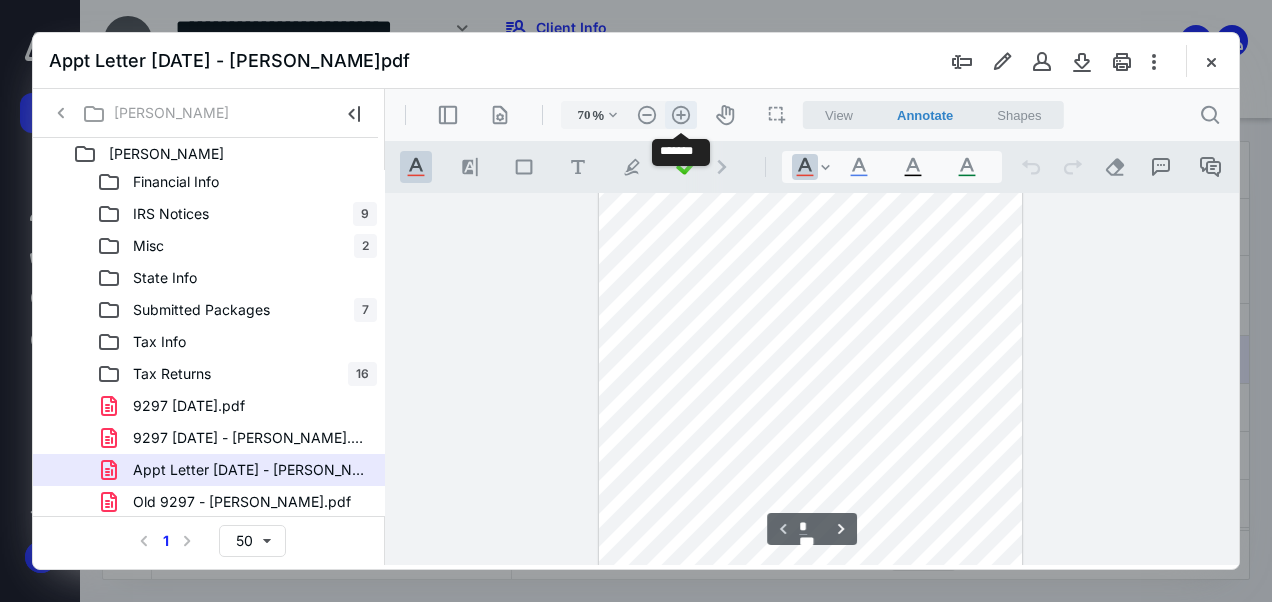 click on ".cls-1{fill:#abb0c4;} icon - header - zoom - in - line" at bounding box center (681, 115) 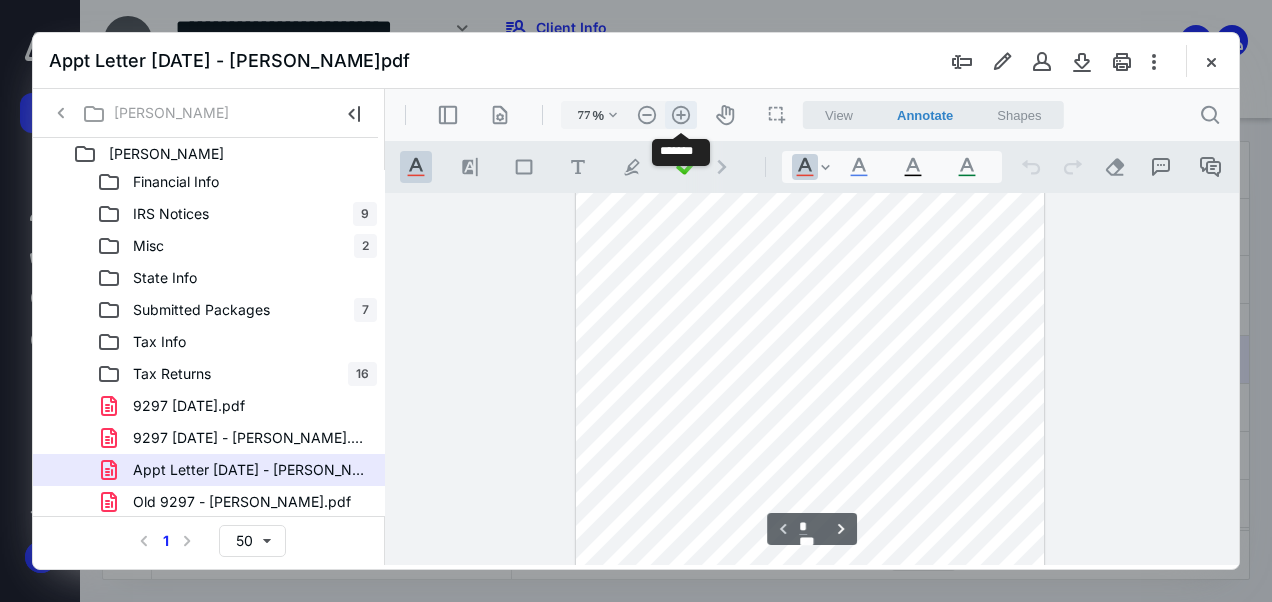 click on ".cls-1{fill:#abb0c4;} icon - header - zoom - in - line" at bounding box center [681, 115] 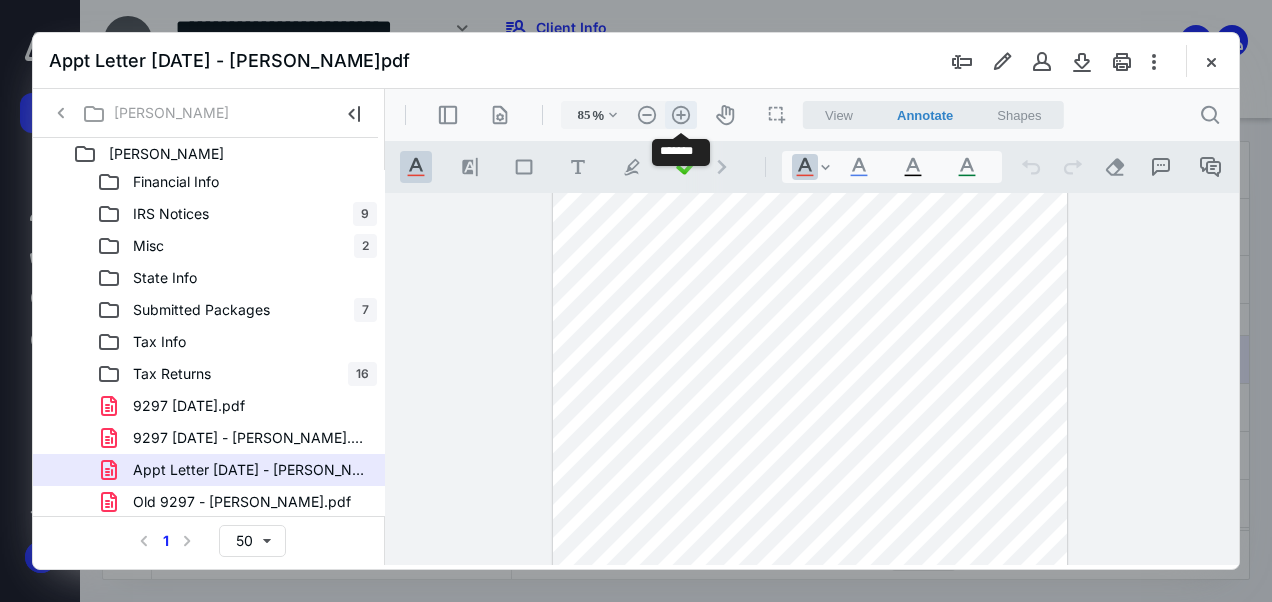 click on ".cls-1{fill:#abb0c4;} icon - header - zoom - in - line" at bounding box center [681, 115] 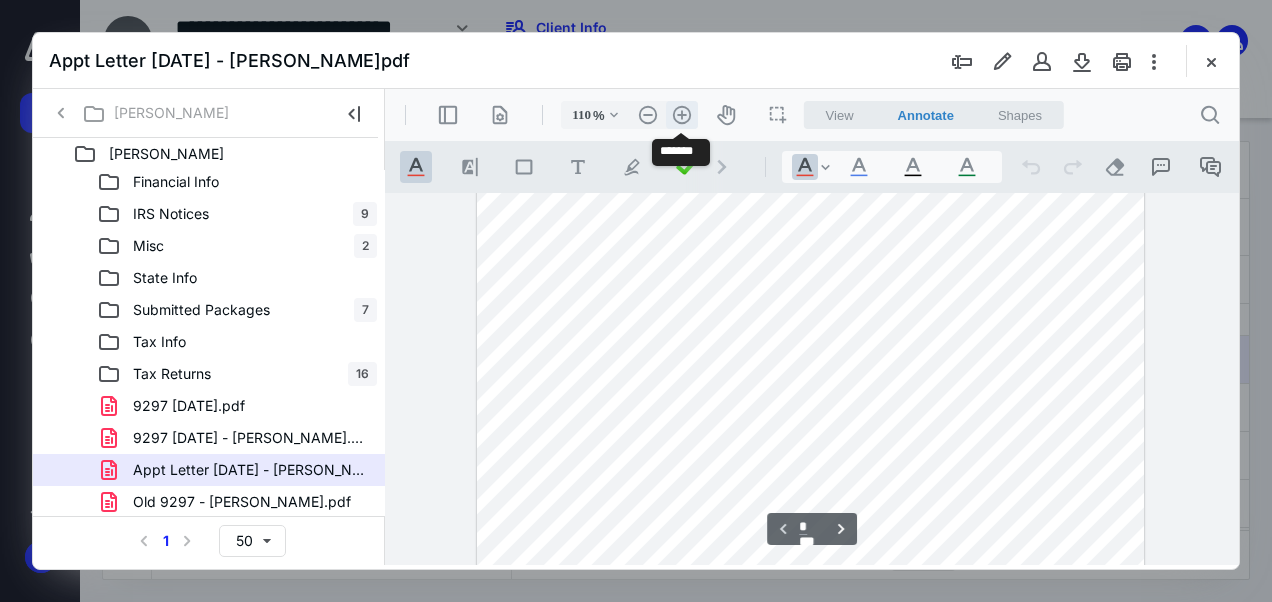 click on ".cls-1{fill:#abb0c4;} icon - header - zoom - in - line" at bounding box center [682, 115] 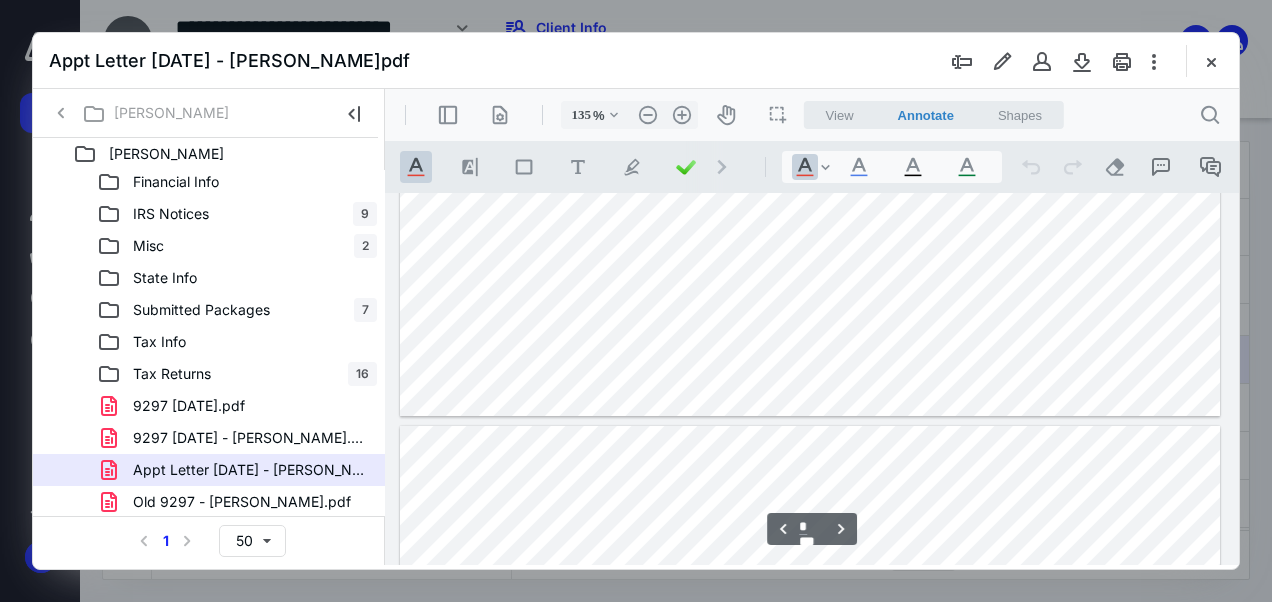scroll, scrollTop: 1942, scrollLeft: 0, axis: vertical 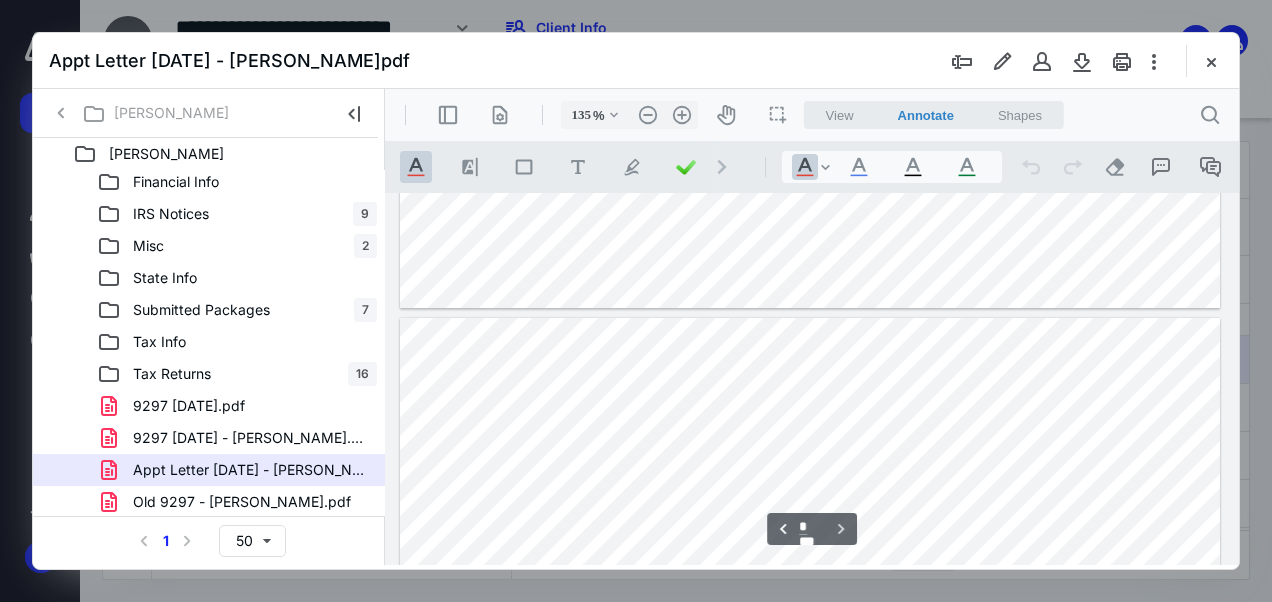 type on "*" 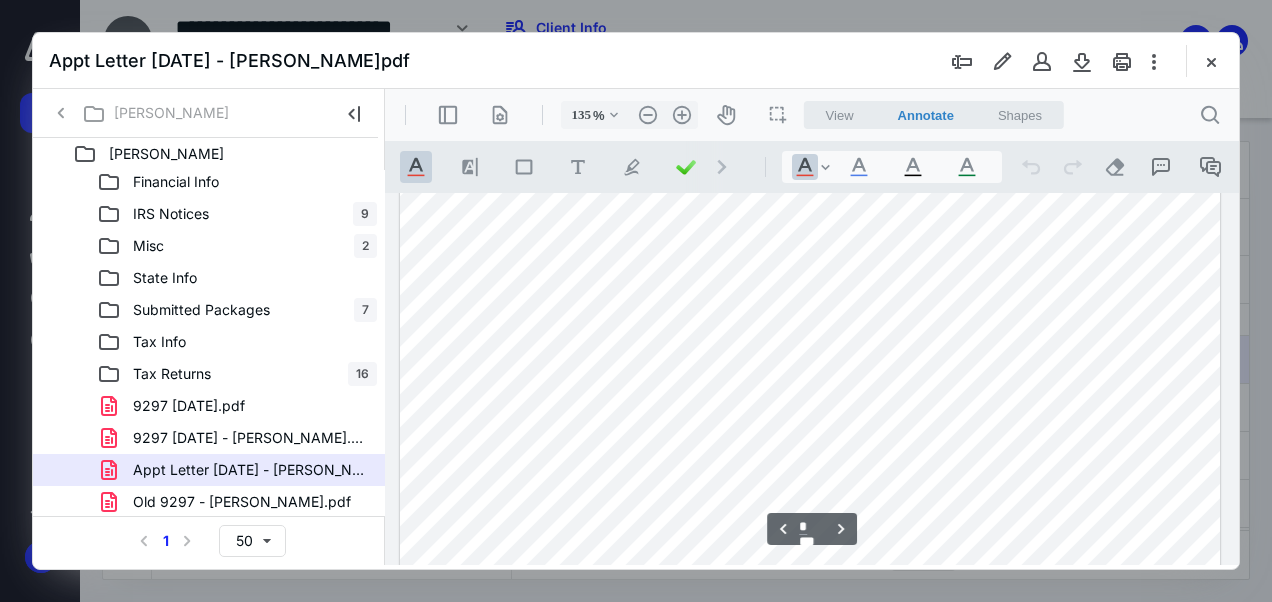 scroll, scrollTop: 1737, scrollLeft: 0, axis: vertical 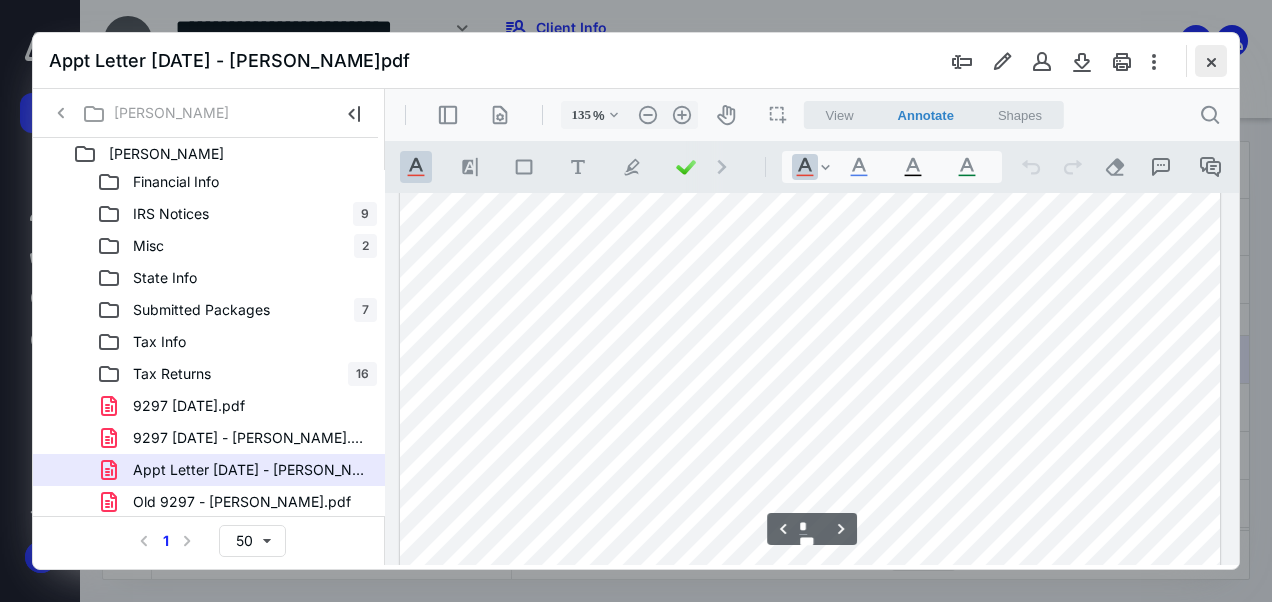click at bounding box center (1211, 61) 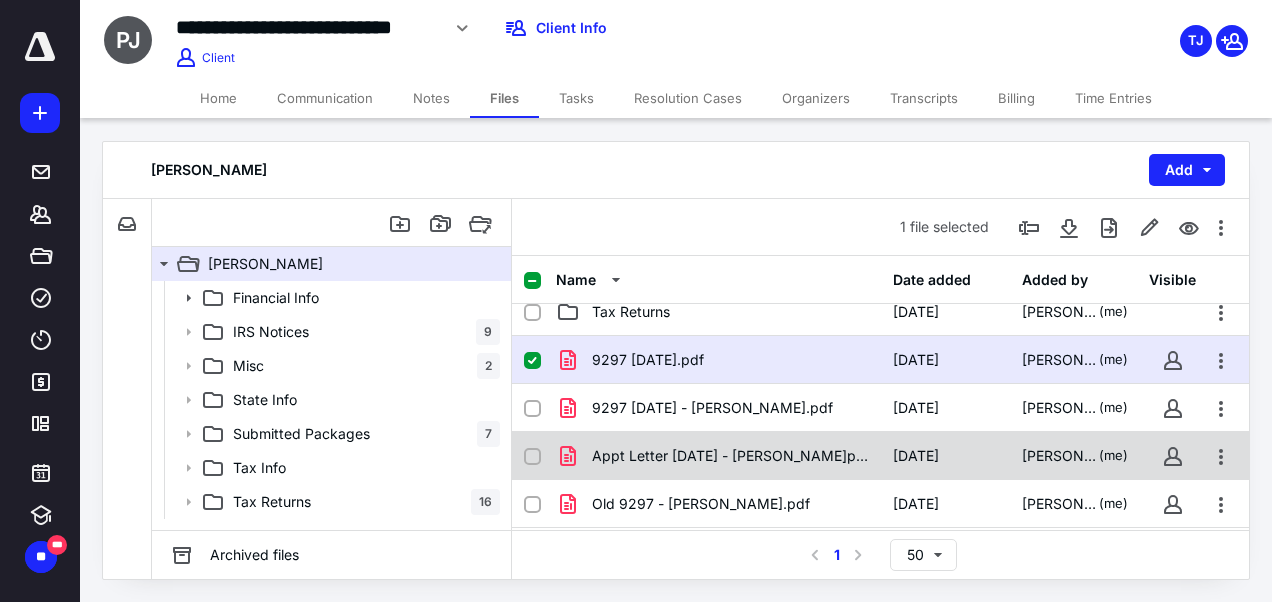 click on "Appt Letter 2.19.25 - Patrick Beuchert Jr.pdf" at bounding box center (730, 456) 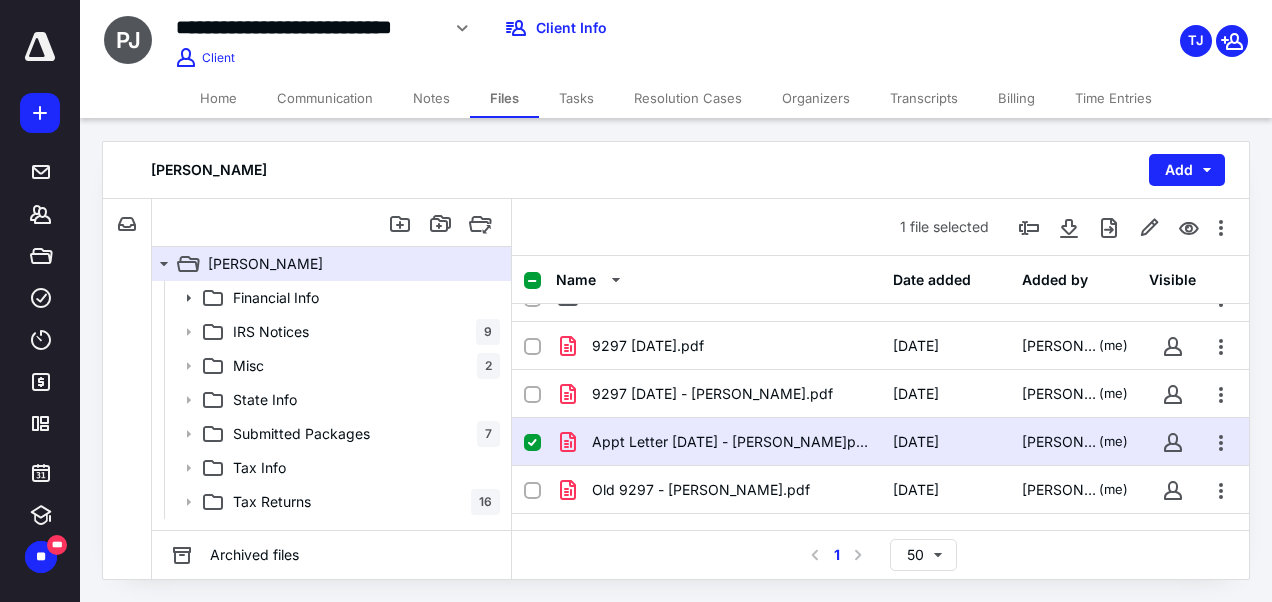 scroll, scrollTop: 317, scrollLeft: 0, axis: vertical 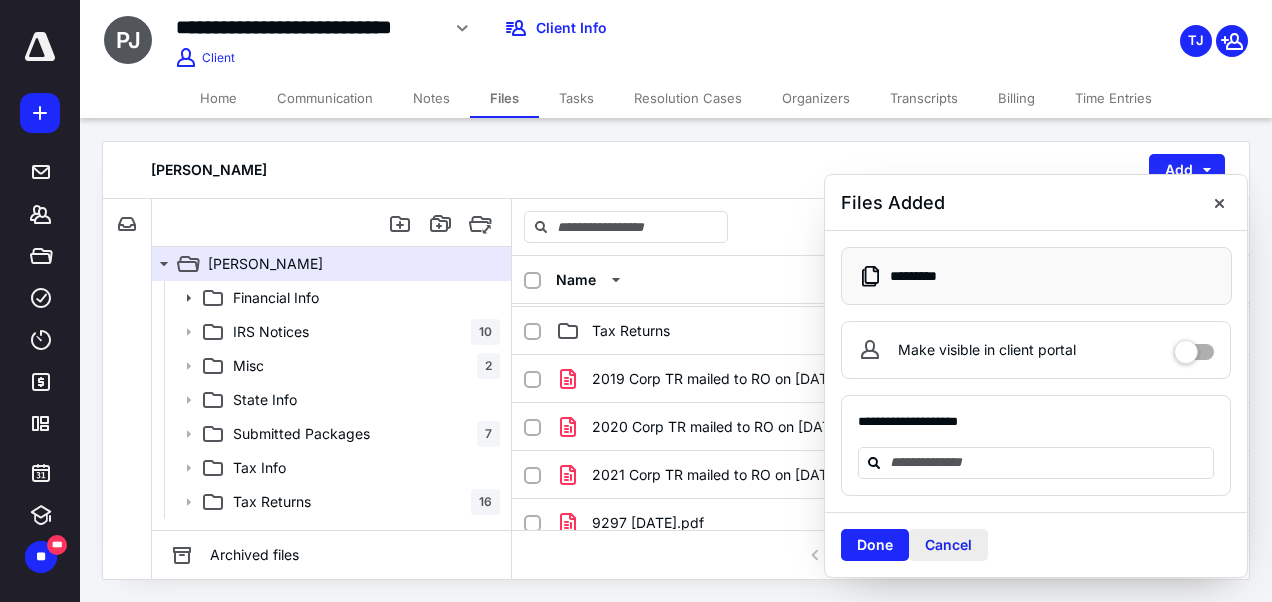 click on "Cancel" at bounding box center [948, 545] 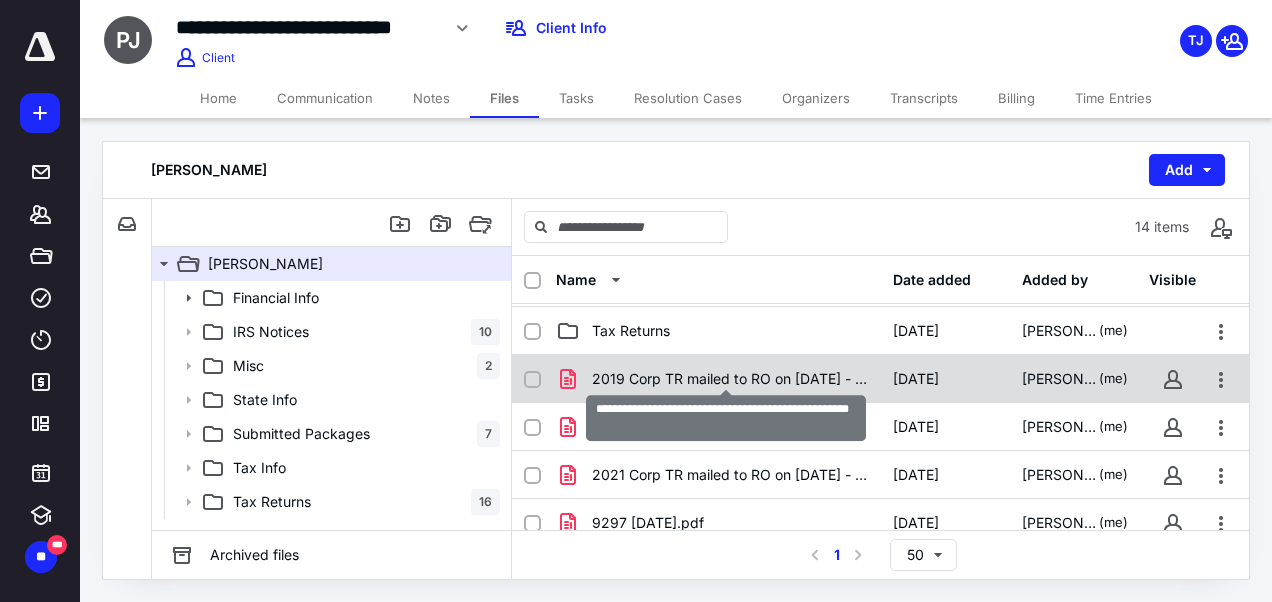 click on "2019 Corp TR mailed to RO on 7.10.25 - Beuchert.pdf" at bounding box center (730, 379) 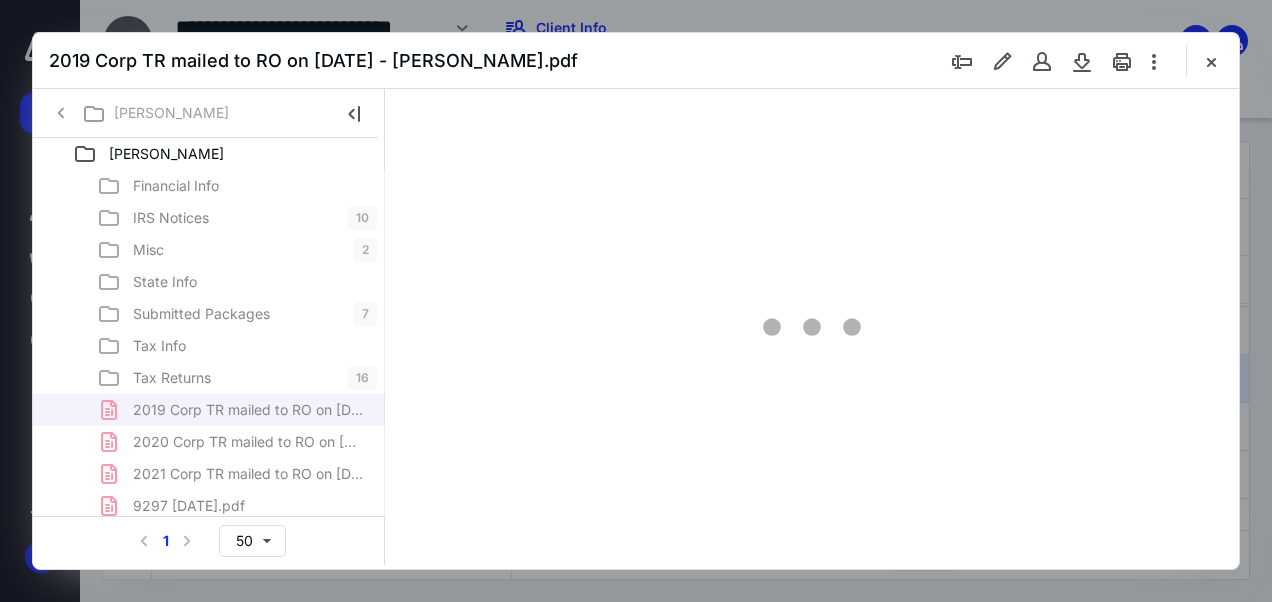 scroll, scrollTop: 0, scrollLeft: 0, axis: both 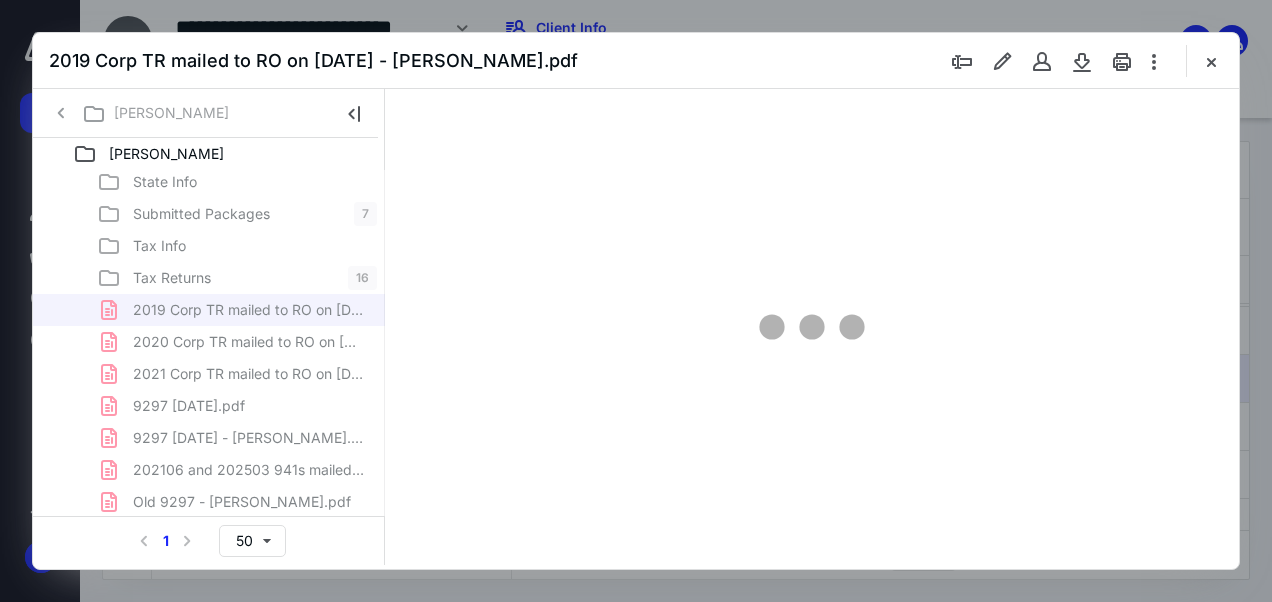 type on "47" 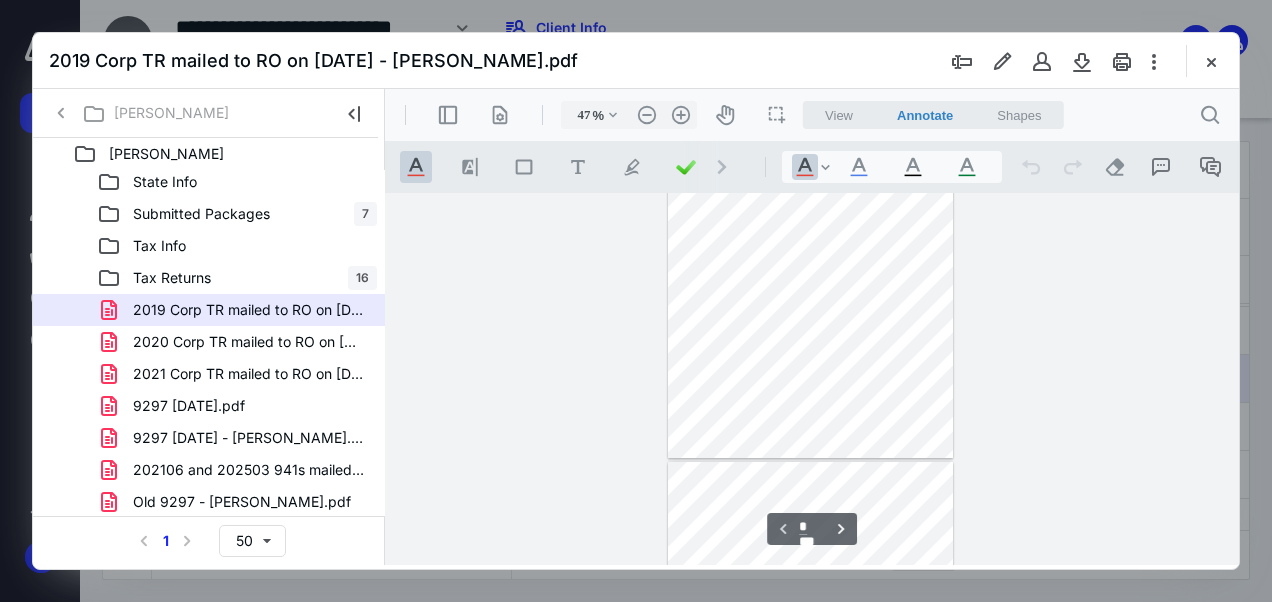scroll, scrollTop: 0, scrollLeft: 0, axis: both 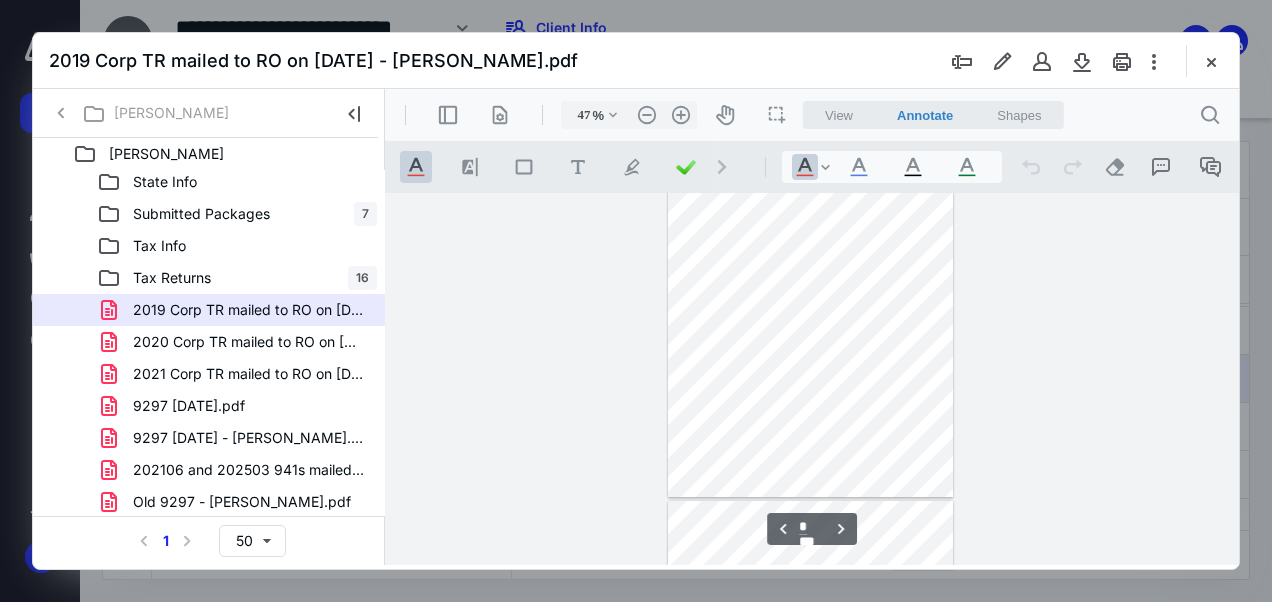 type on "*" 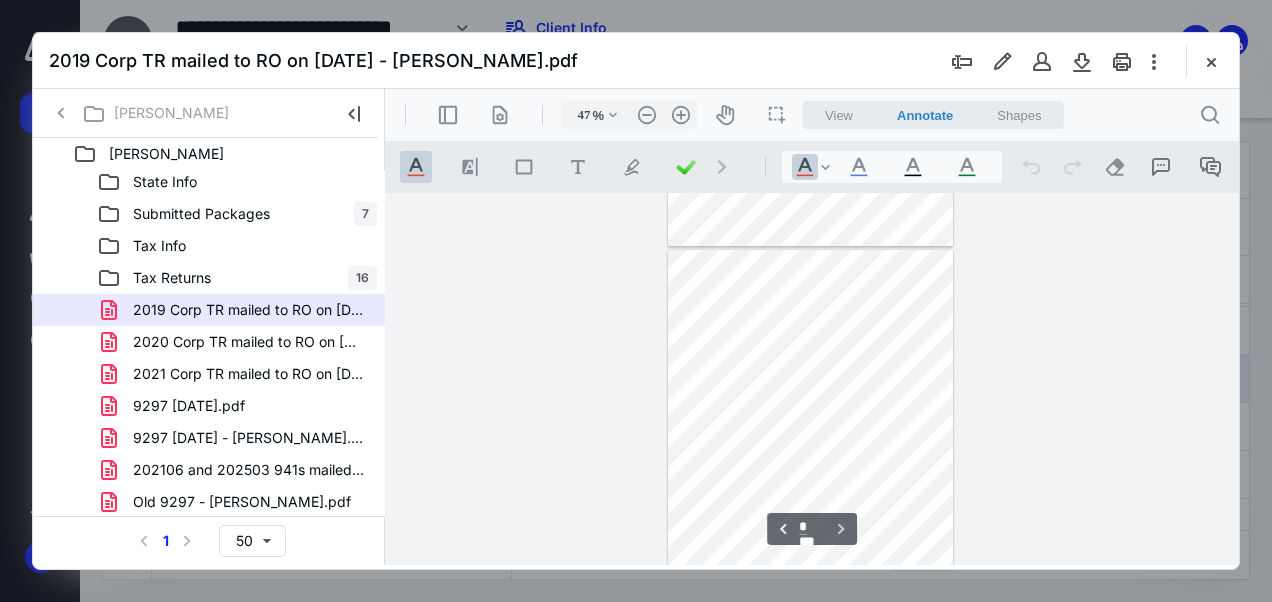scroll, scrollTop: 2238, scrollLeft: 0, axis: vertical 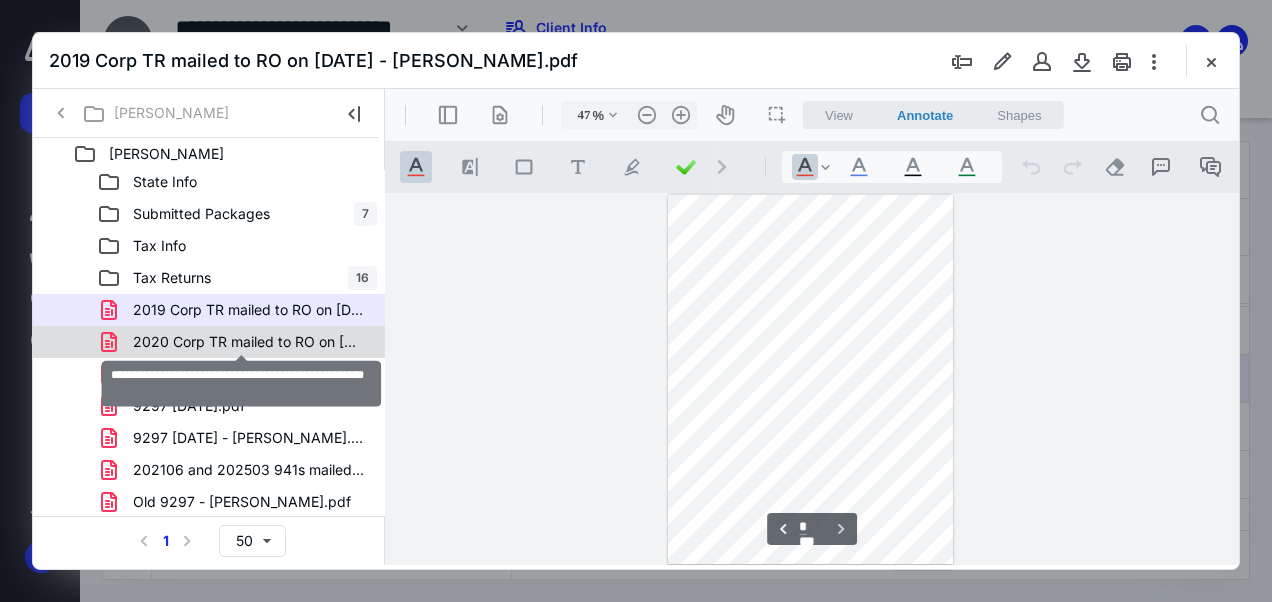 click on "2020 Corp TR mailed to RO on 7.10.25 - Beuchert.pdf" at bounding box center [249, 342] 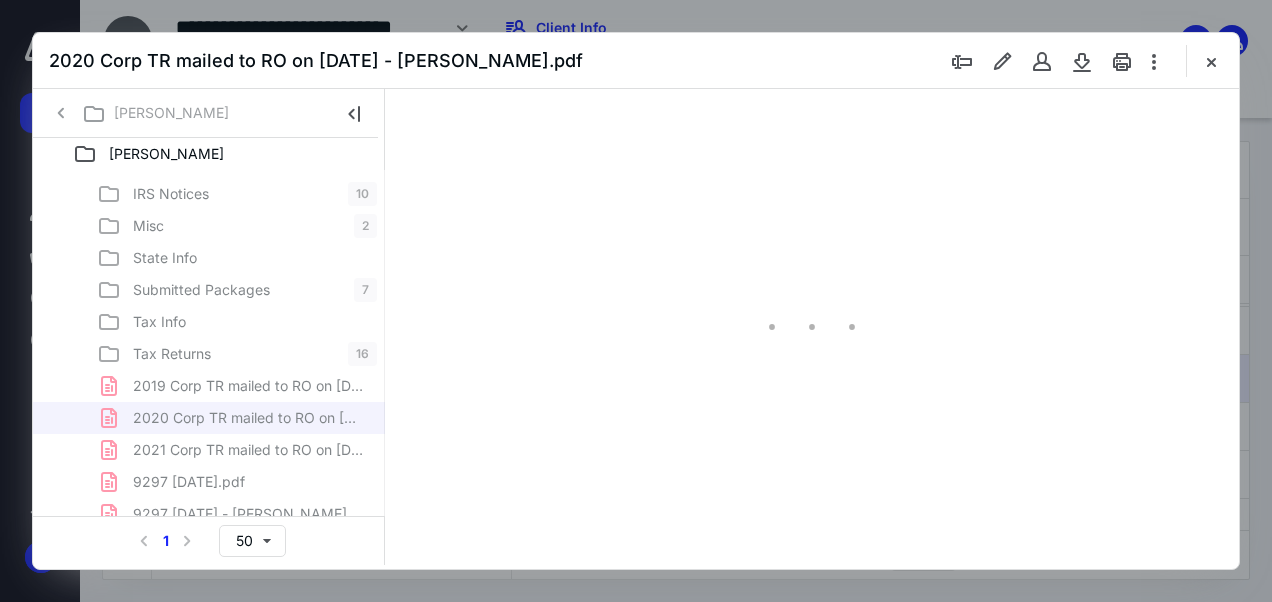 scroll, scrollTop: 0, scrollLeft: 0, axis: both 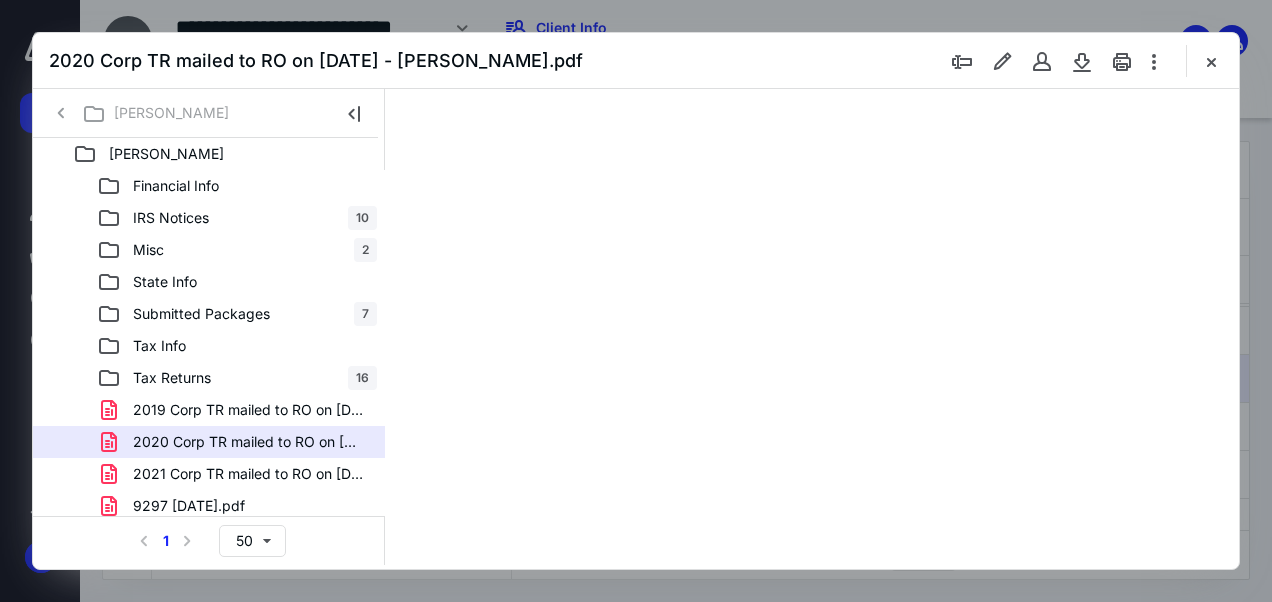 type on "47" 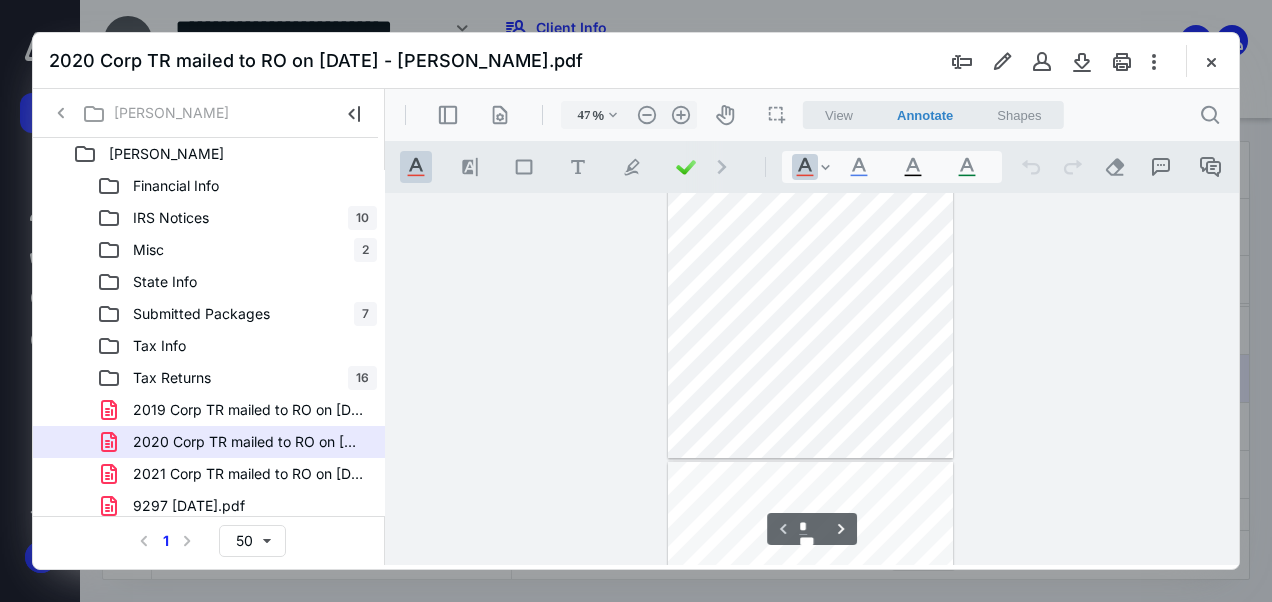 scroll, scrollTop: 0, scrollLeft: 0, axis: both 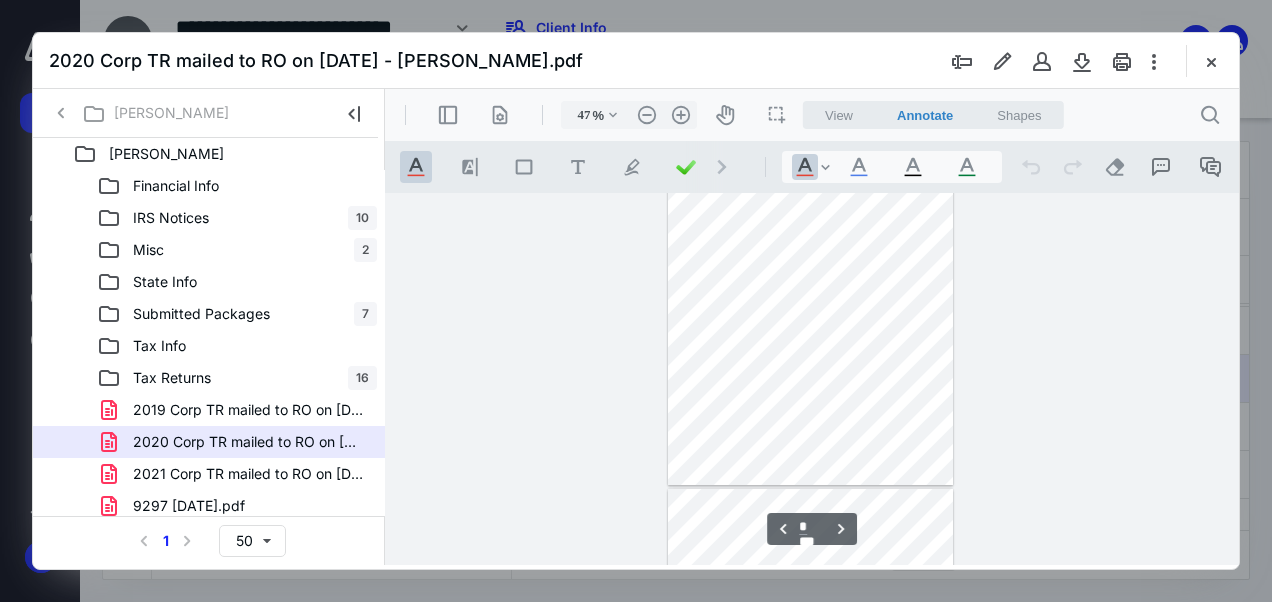 type on "*" 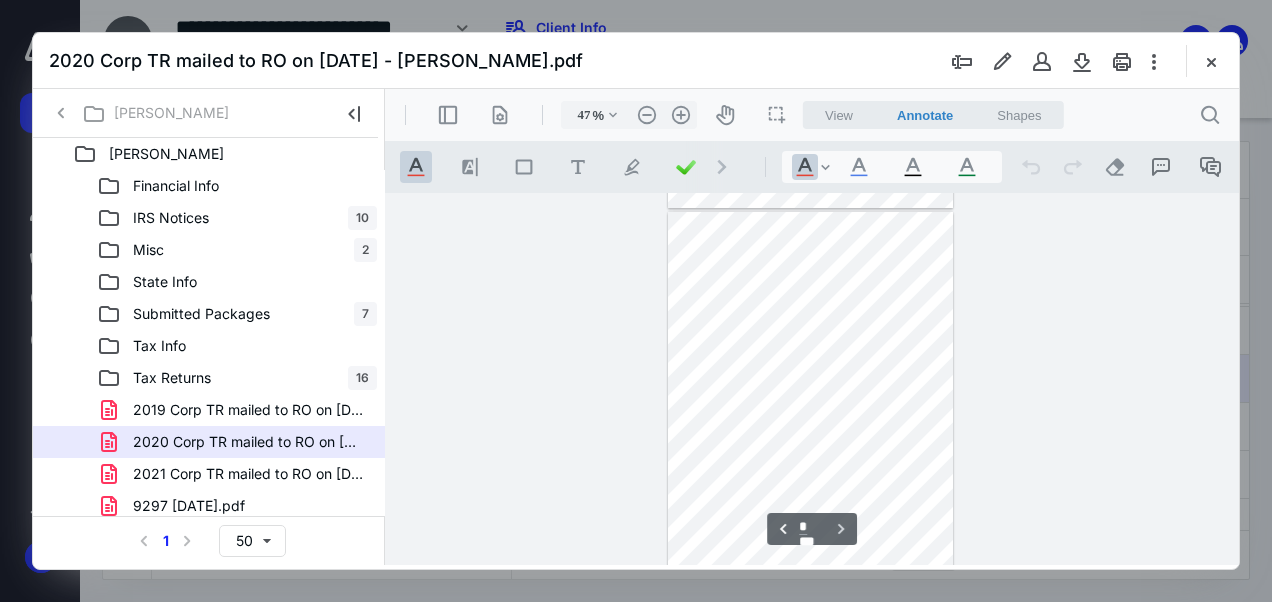 scroll, scrollTop: 2611, scrollLeft: 0, axis: vertical 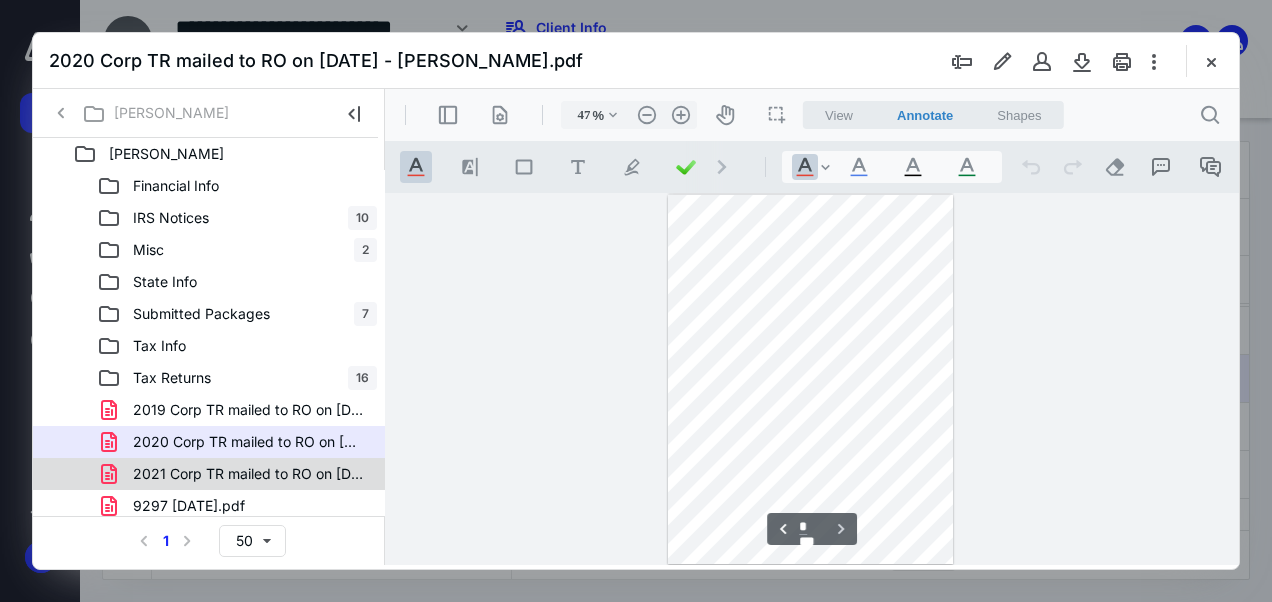 click on "2021 Corp TR mailed to RO on 7.10.25 - Beuchert.pdf" at bounding box center (209, 474) 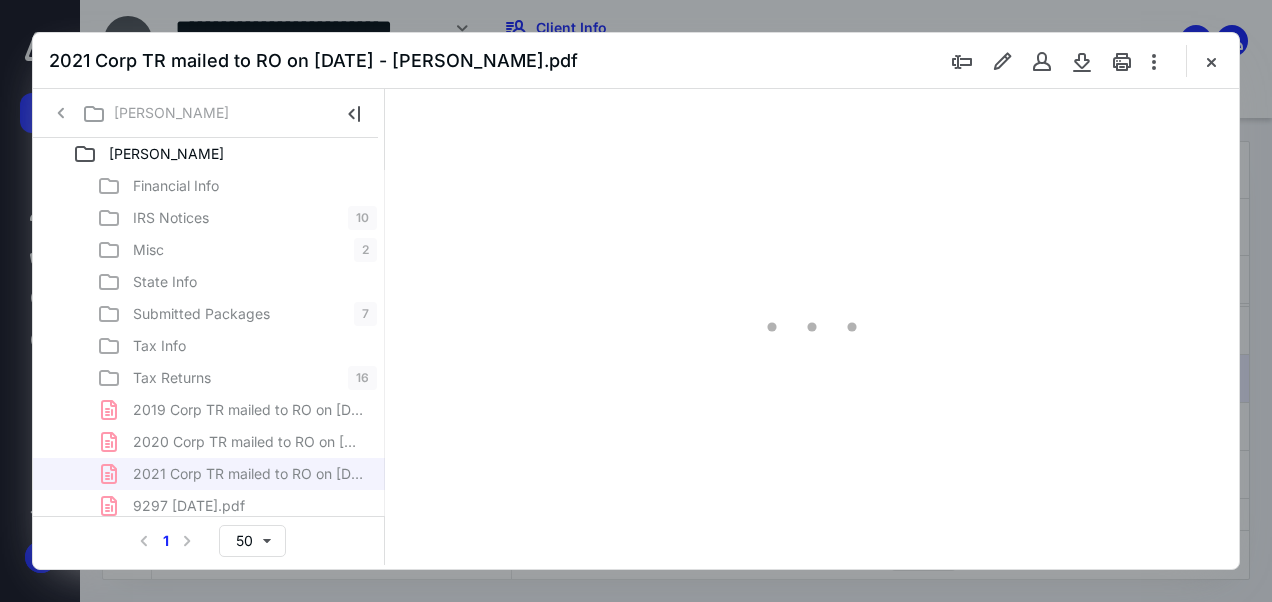 type on "47" 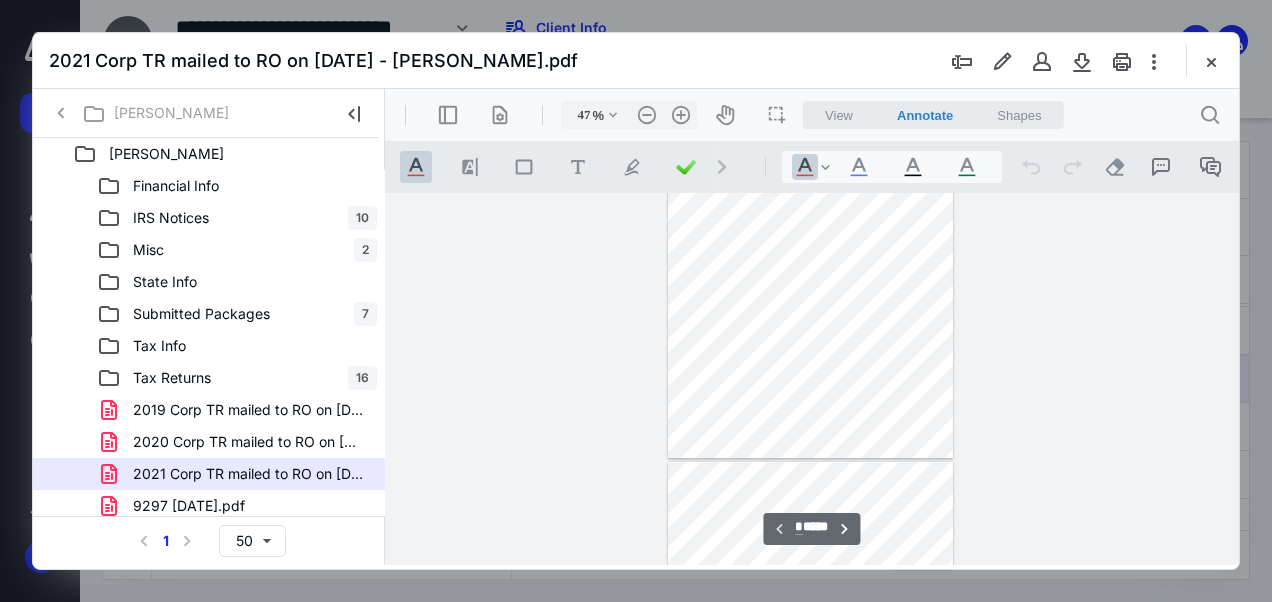 scroll, scrollTop: 0, scrollLeft: 0, axis: both 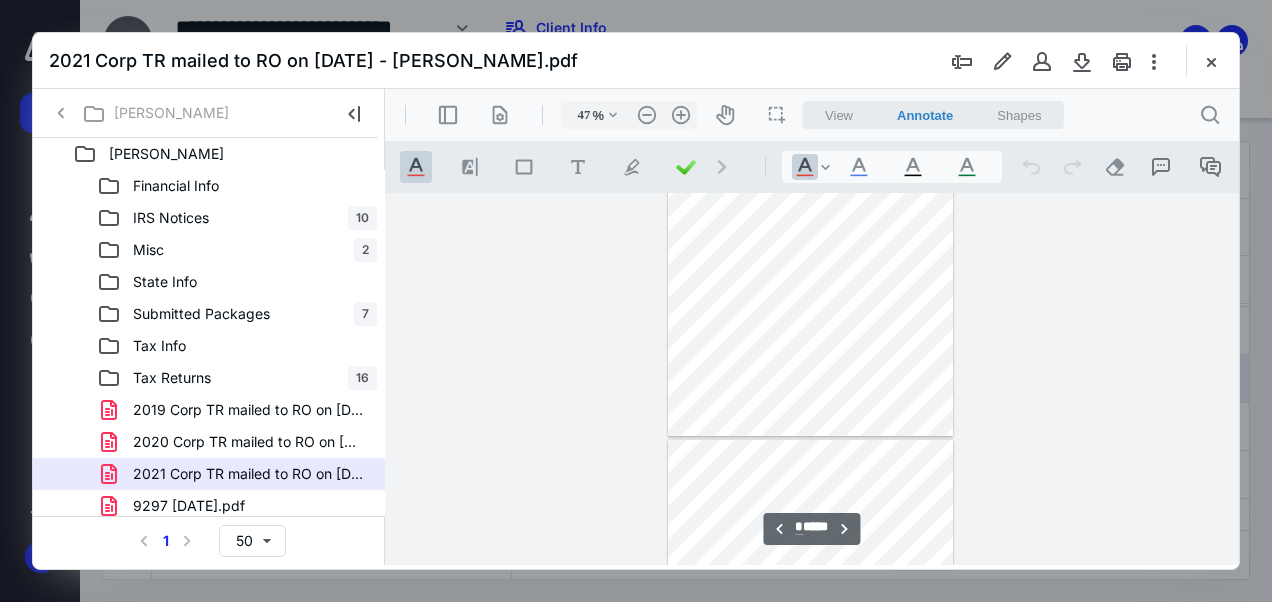type on "**" 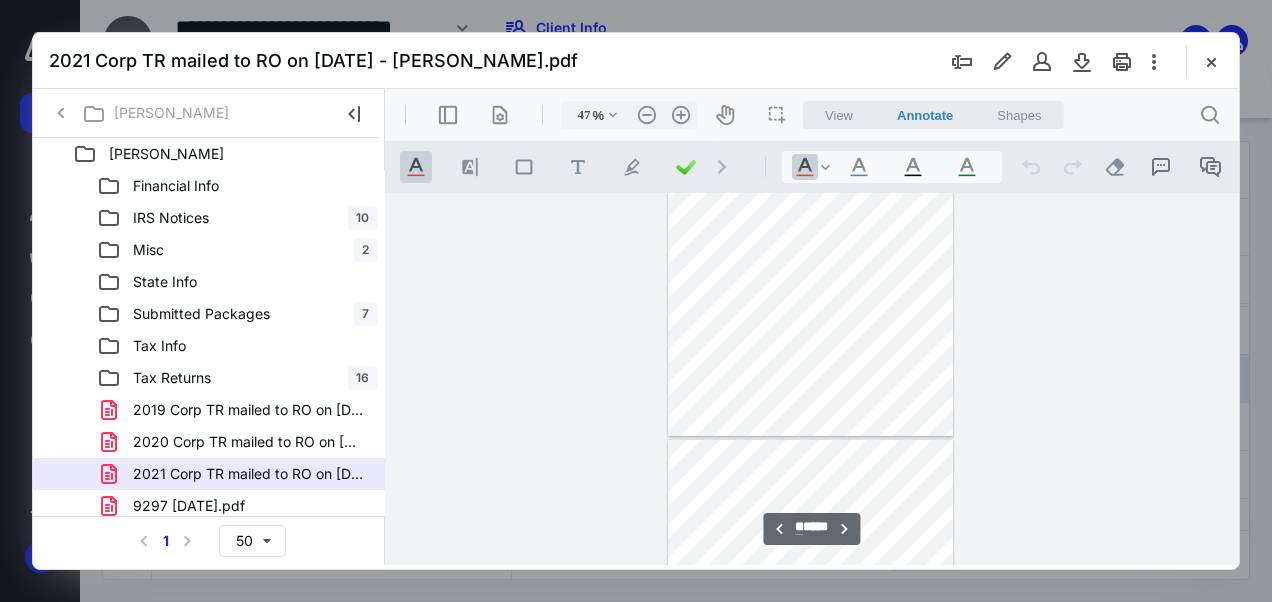 scroll, scrollTop: 3357, scrollLeft: 0, axis: vertical 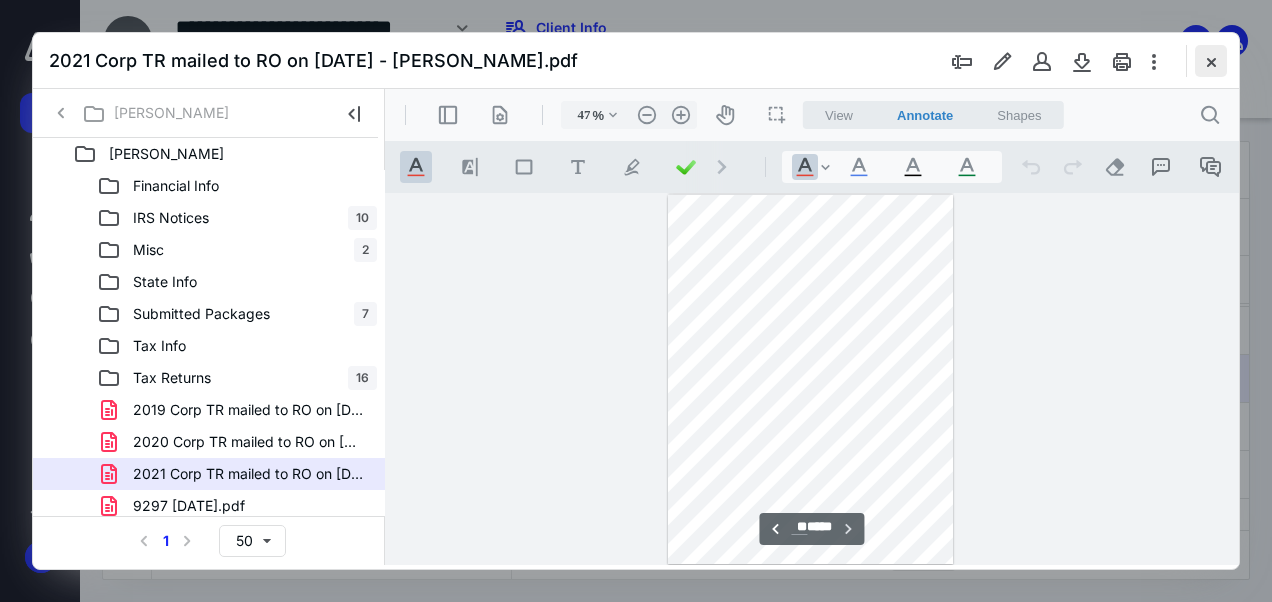 click at bounding box center (1211, 61) 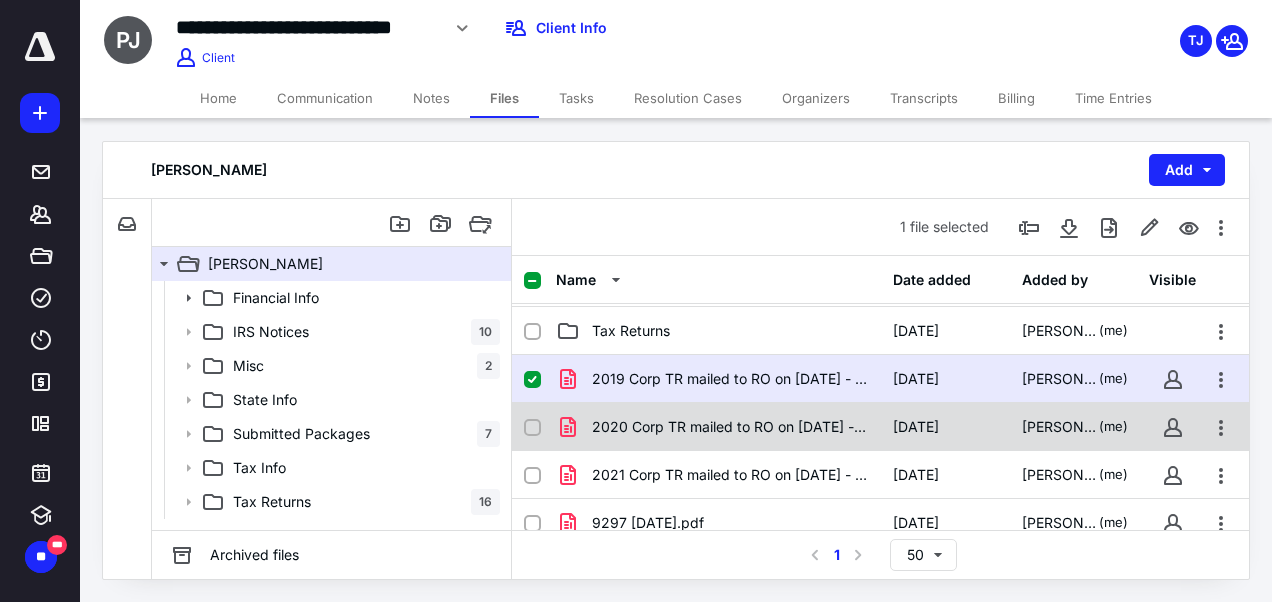 click 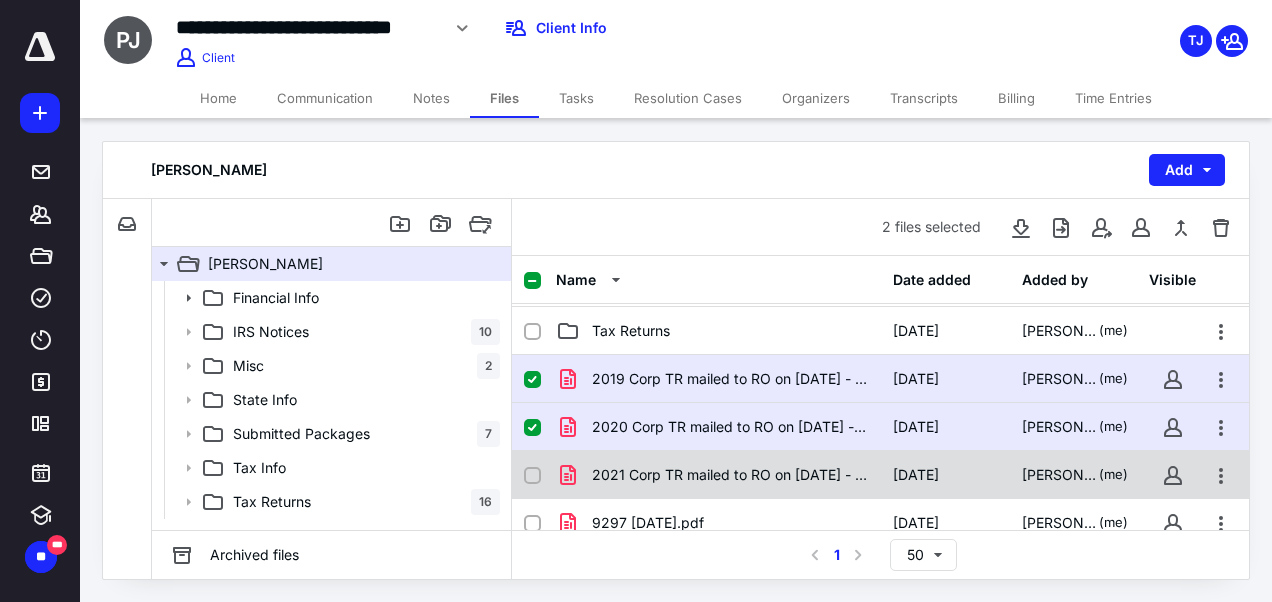 click 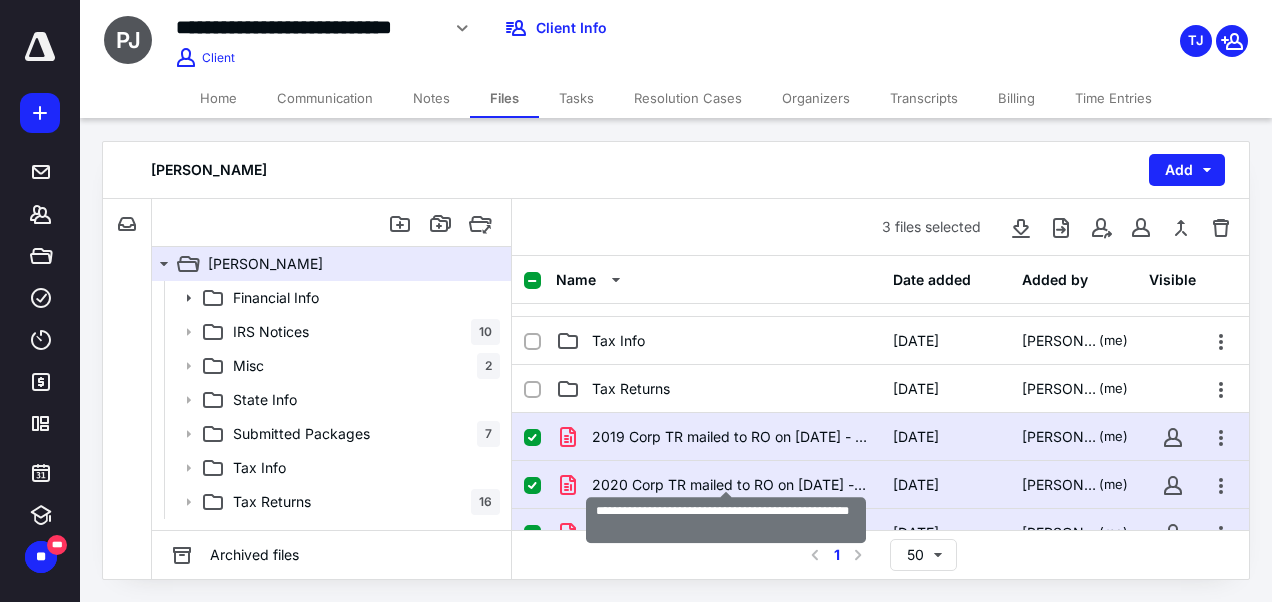 scroll, scrollTop: 219, scrollLeft: 0, axis: vertical 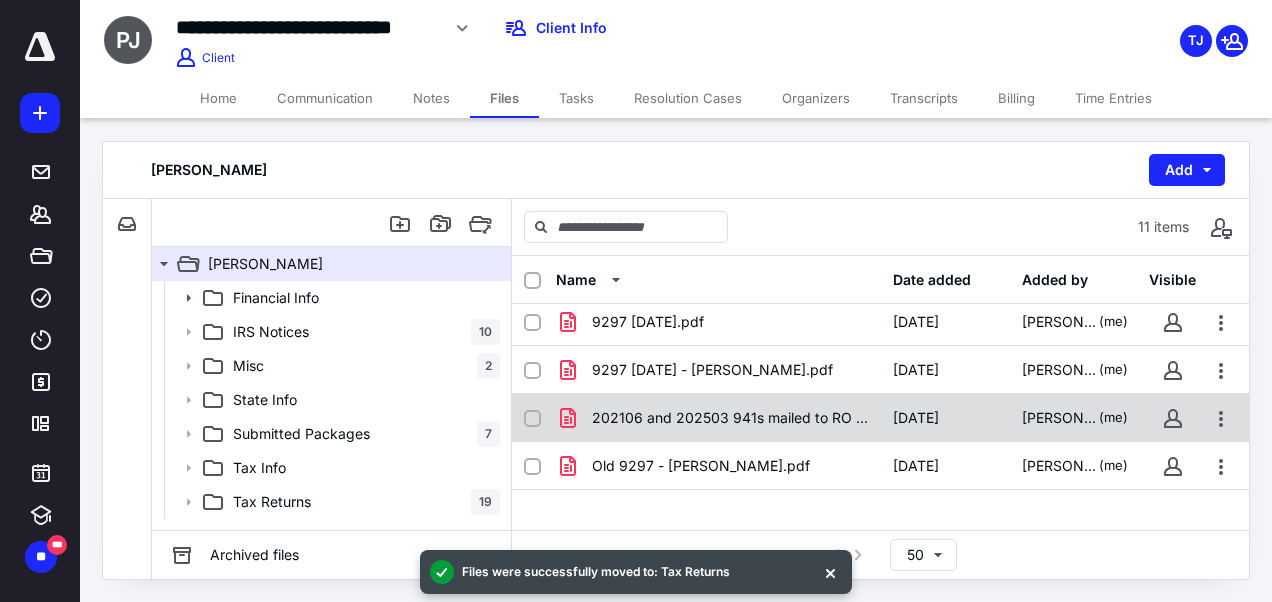 click on "202106 and 202503 941s mailed to RO on 7.10.25 - Beuchert.pdf 7/11/2025 Tyler Jones  (me)" at bounding box center (880, 418) 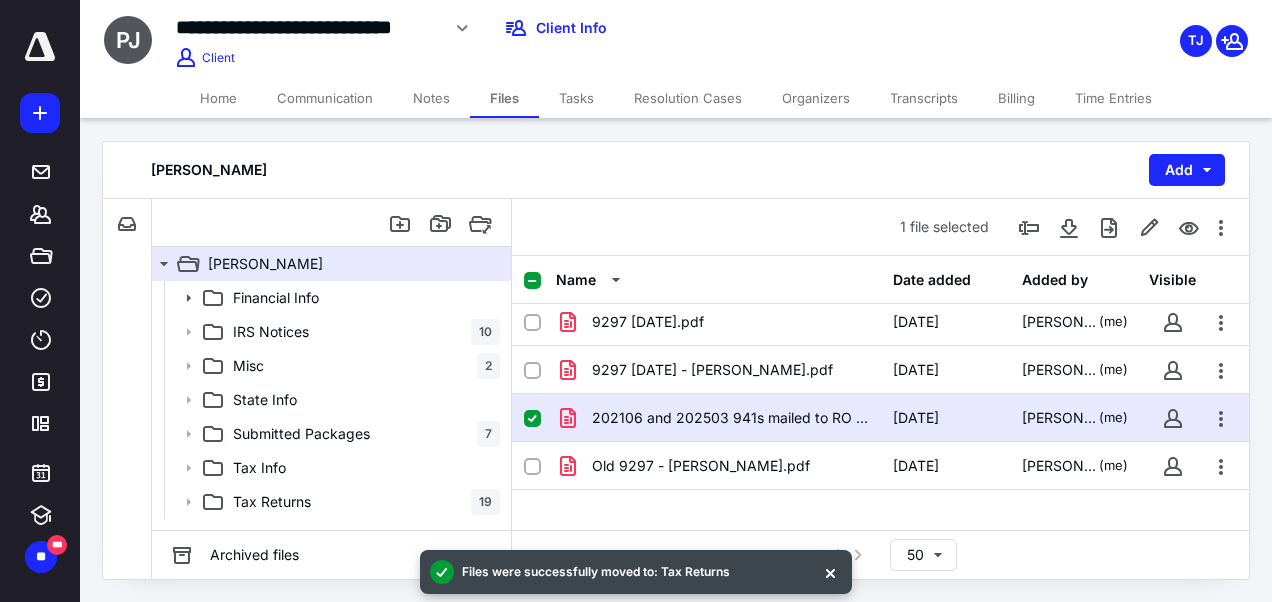 checkbox on "true" 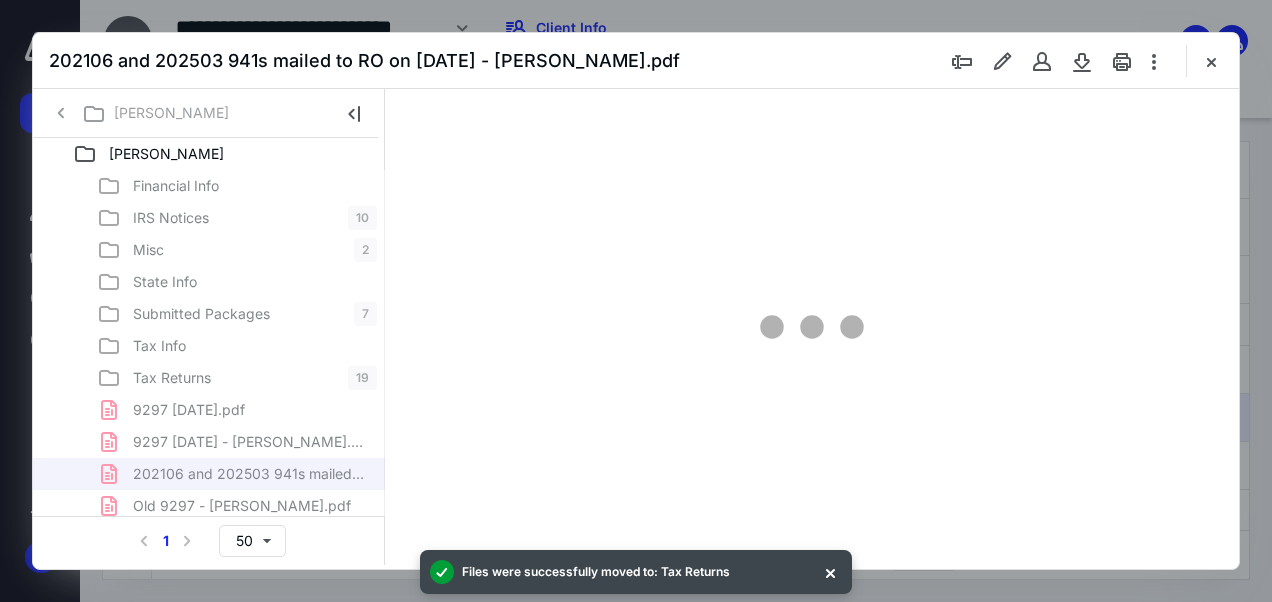 scroll, scrollTop: 0, scrollLeft: 0, axis: both 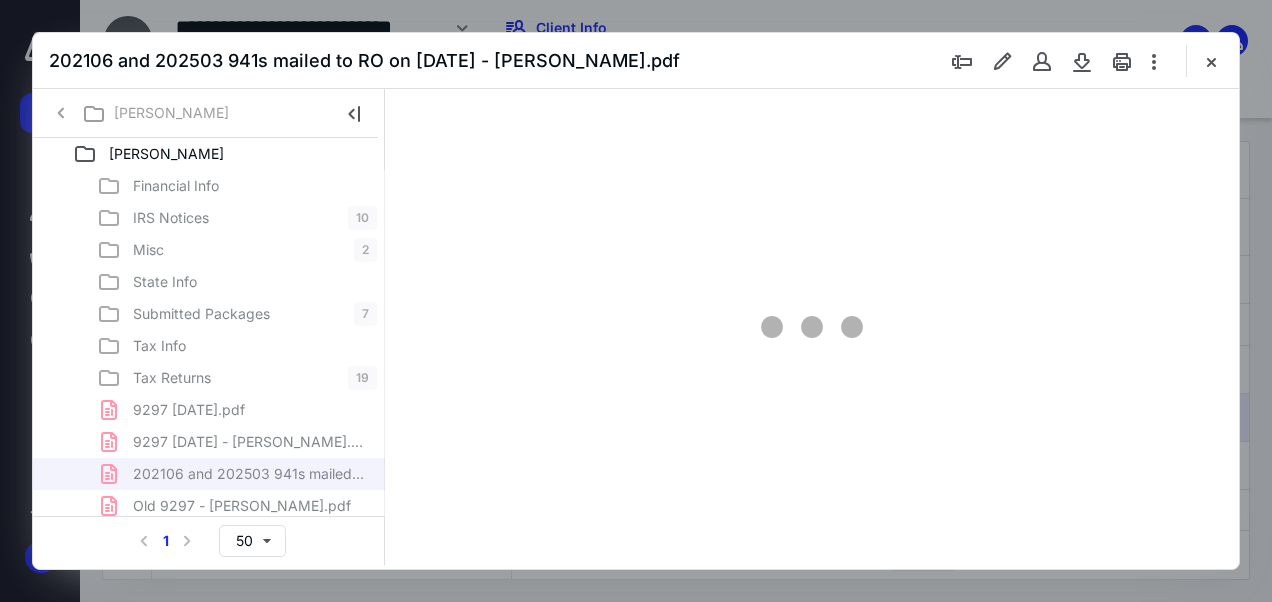 type on "47" 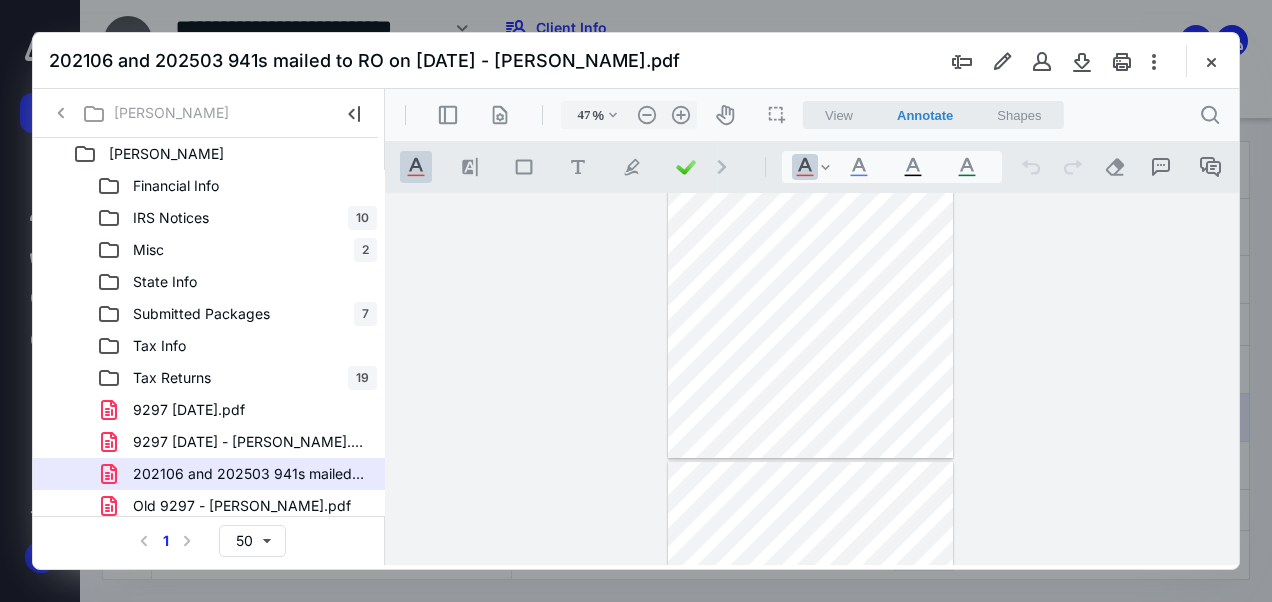 scroll, scrollTop: 0, scrollLeft: 0, axis: both 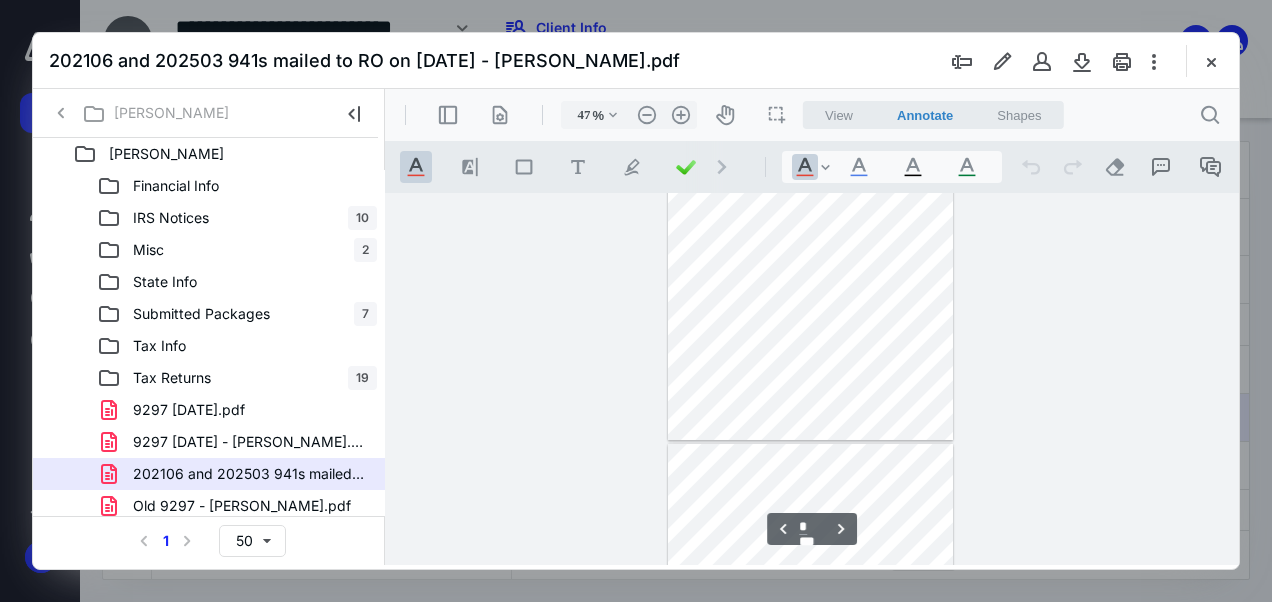 type on "*" 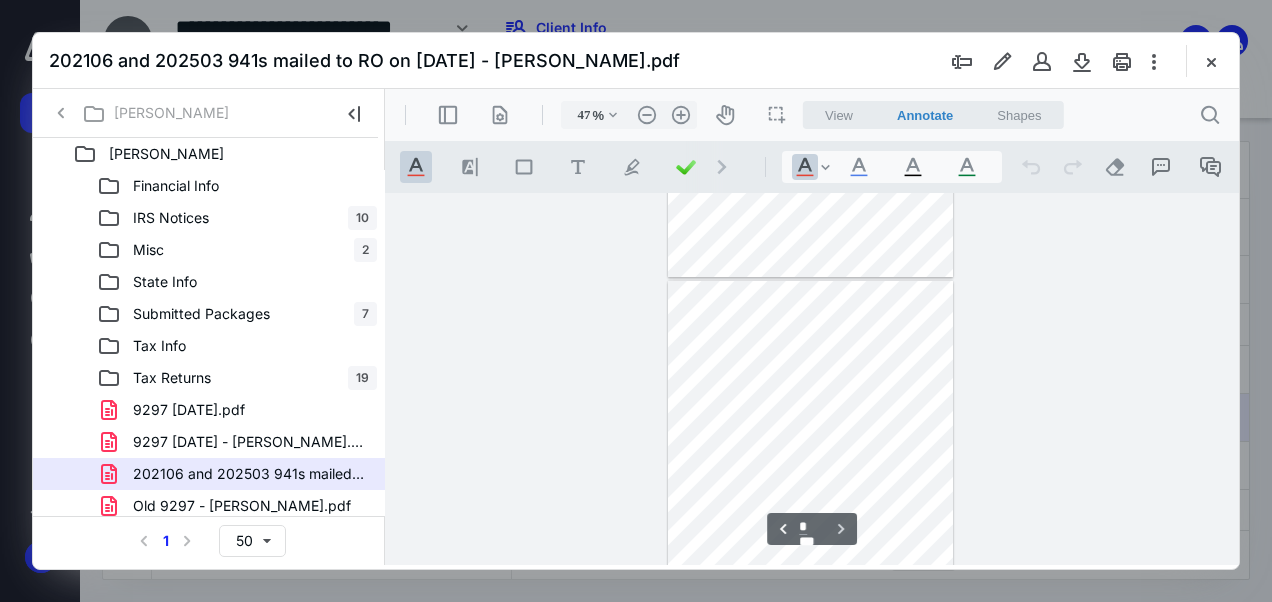 type on "40" 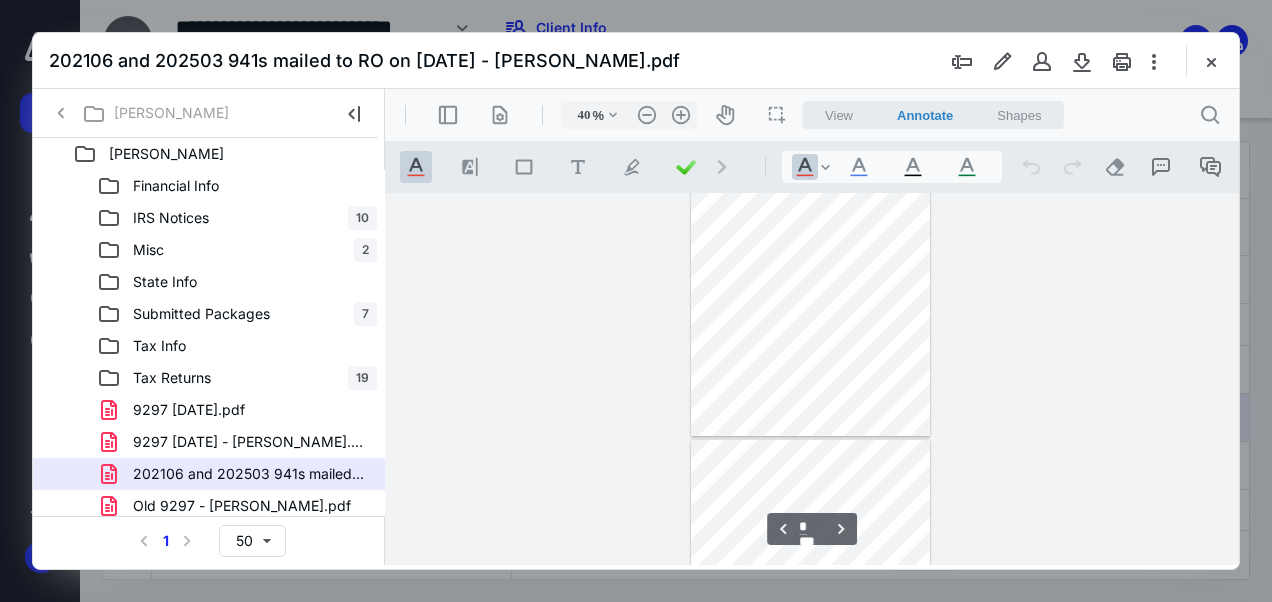 scroll, scrollTop: 0, scrollLeft: 0, axis: both 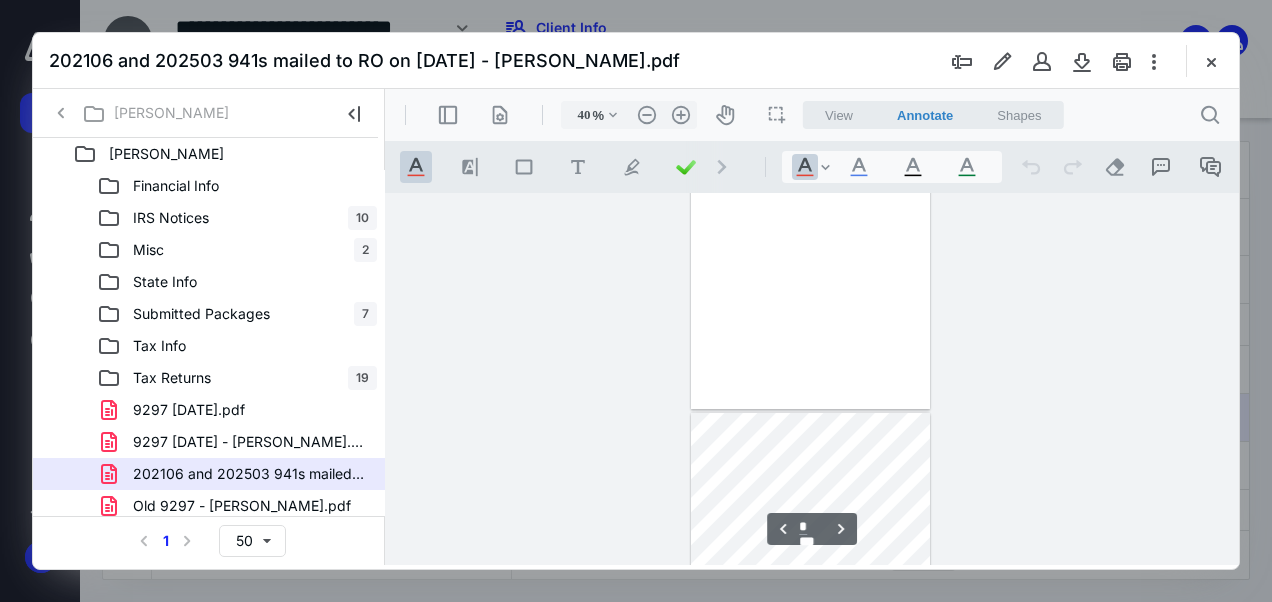 type on "*" 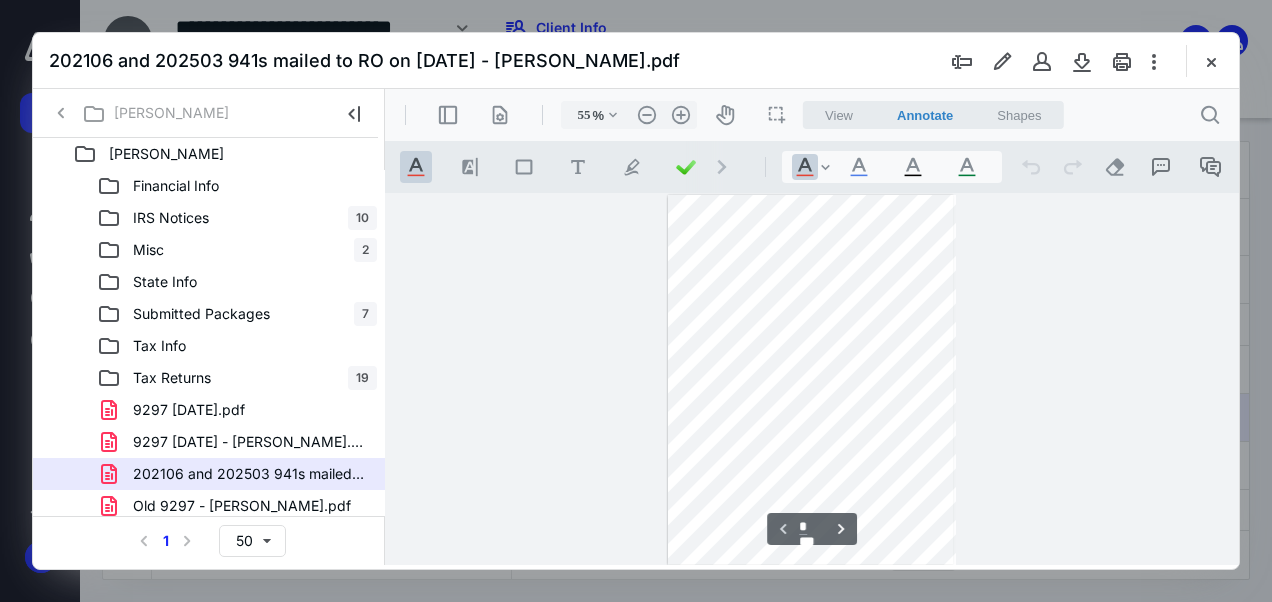 scroll, scrollTop: 38, scrollLeft: 0, axis: vertical 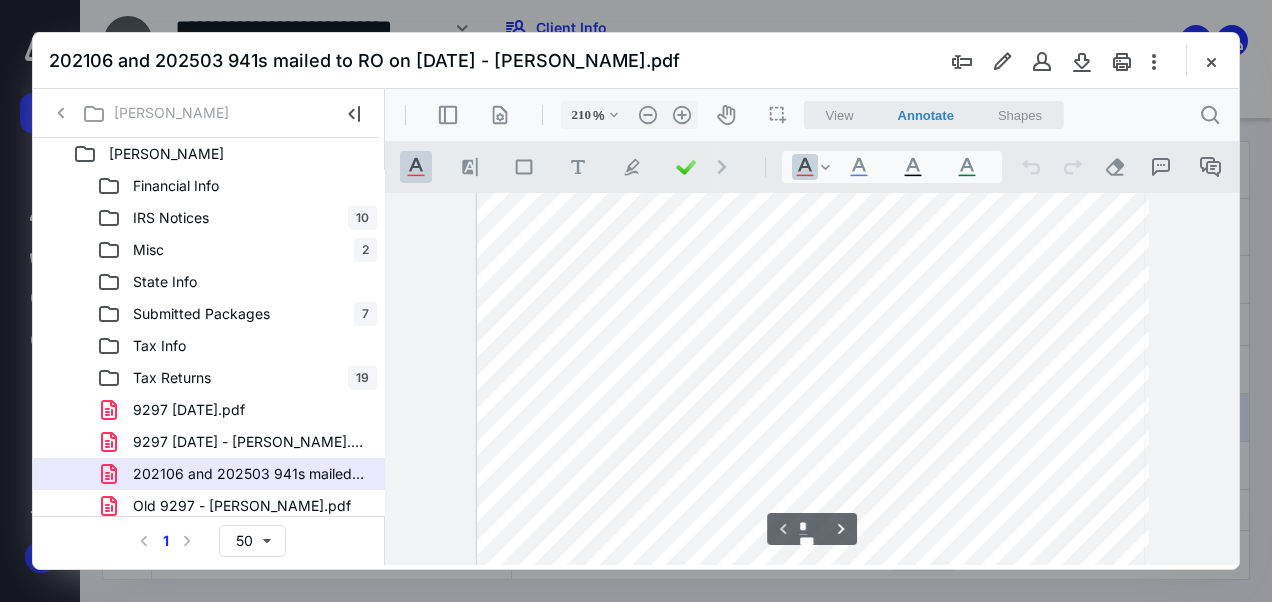 type on "260" 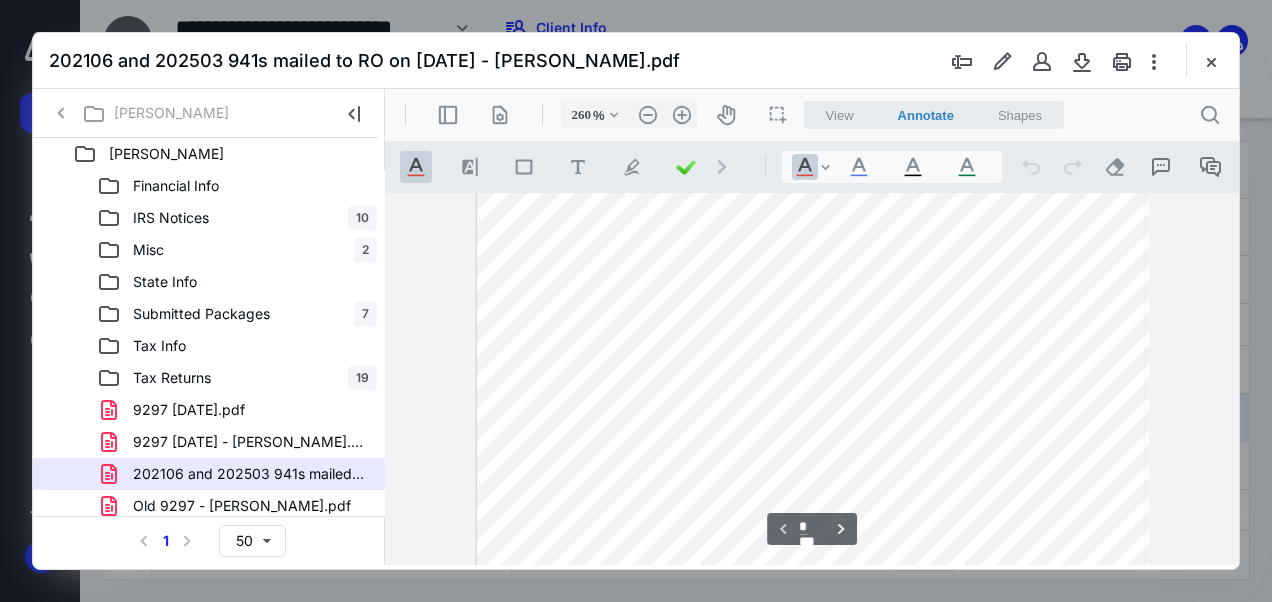 scroll, scrollTop: 122, scrollLeft: 378, axis: both 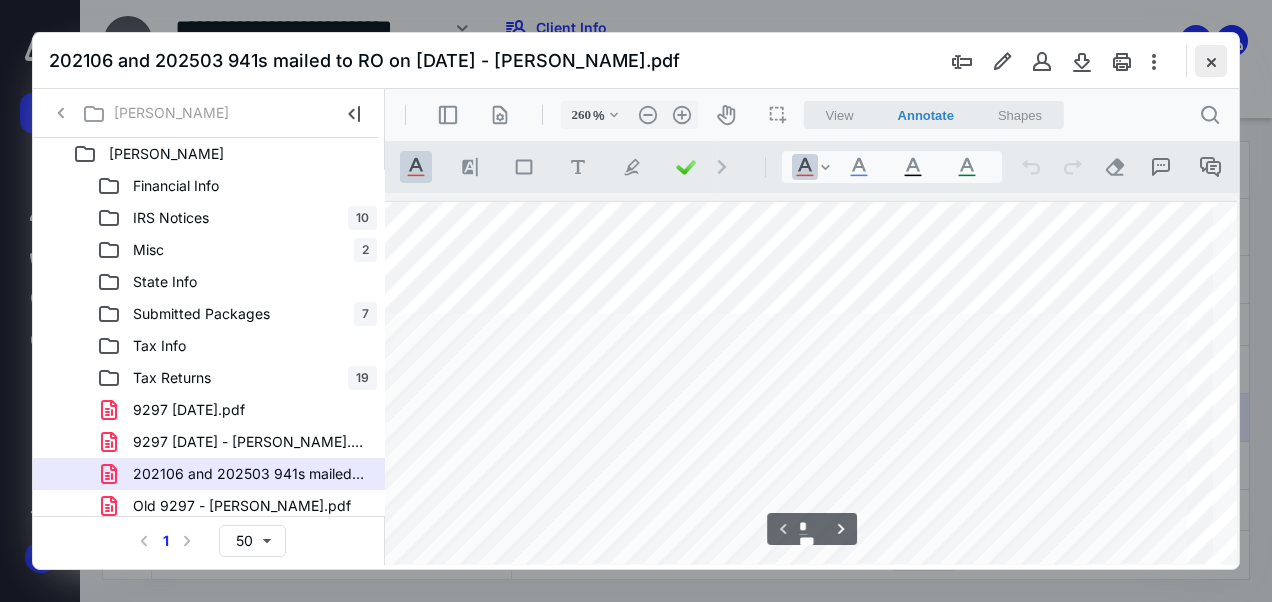 click at bounding box center [1211, 61] 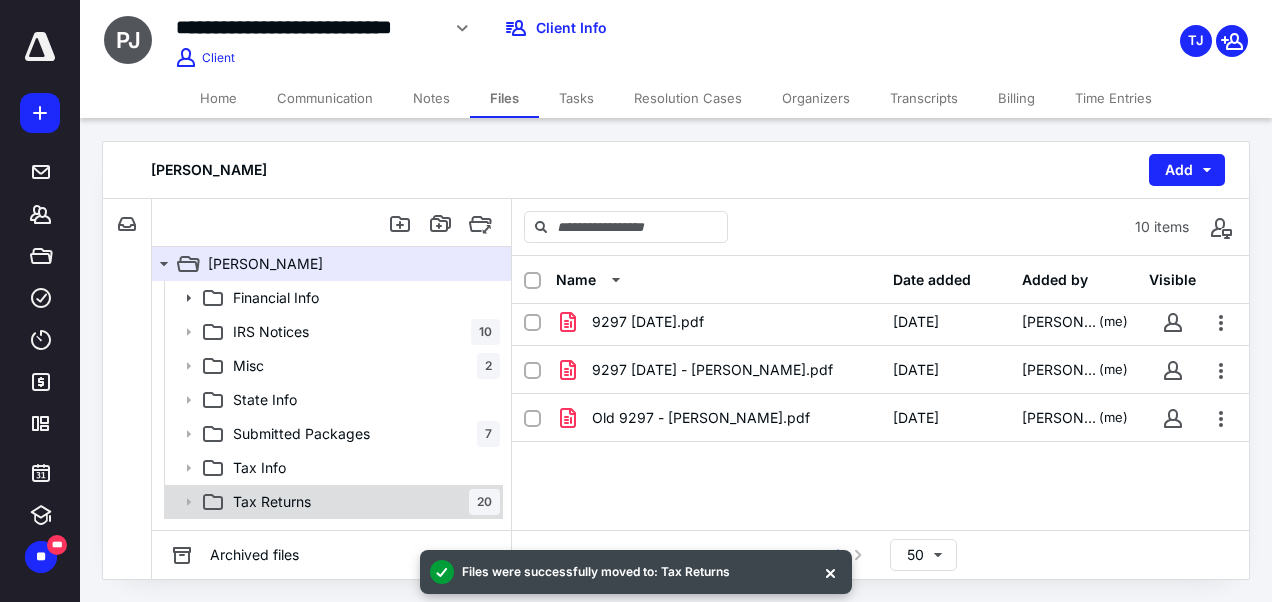 click on "Tax Returns 20" at bounding box center [362, 502] 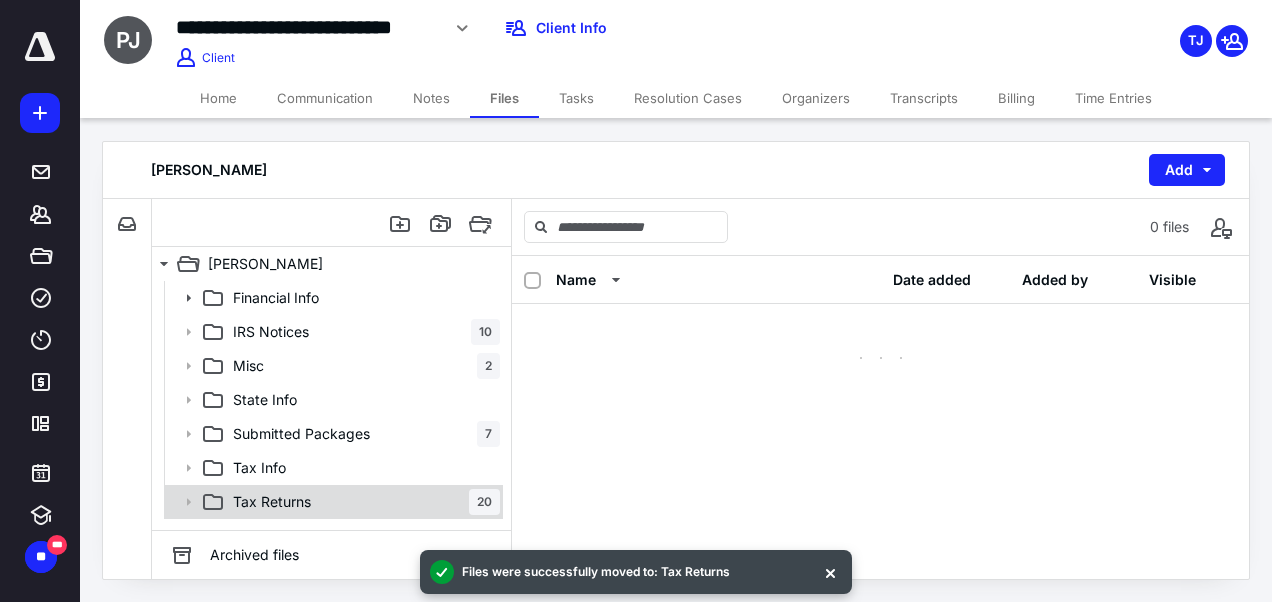 scroll, scrollTop: 0, scrollLeft: 0, axis: both 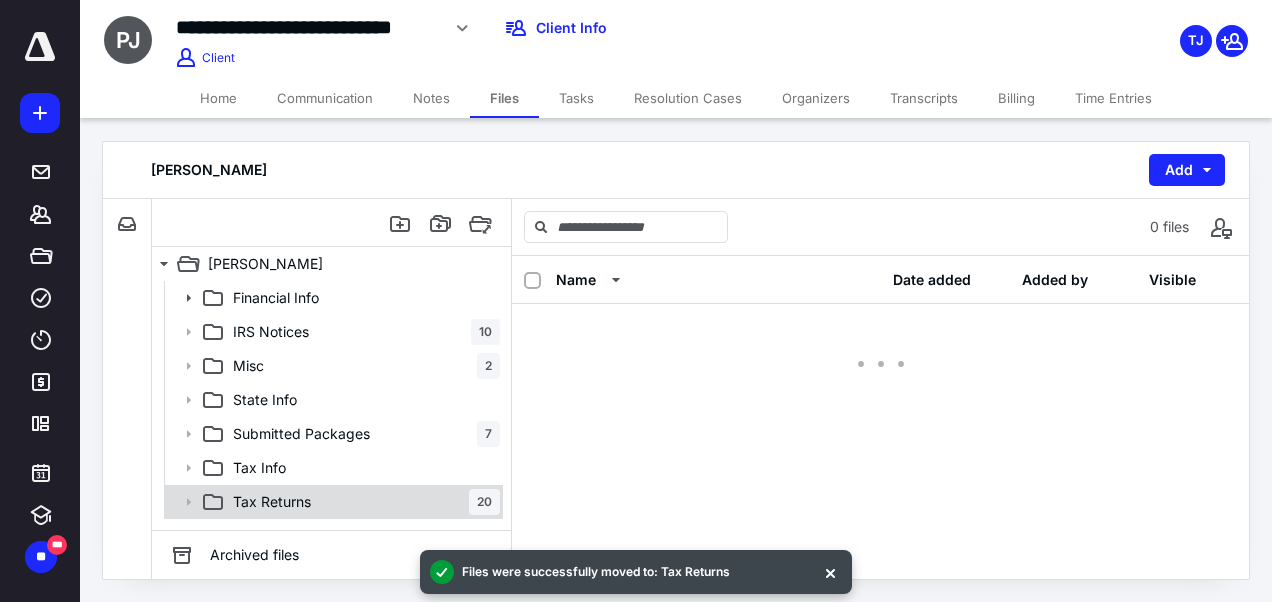 click on "Tax Returns 20" at bounding box center (362, 502) 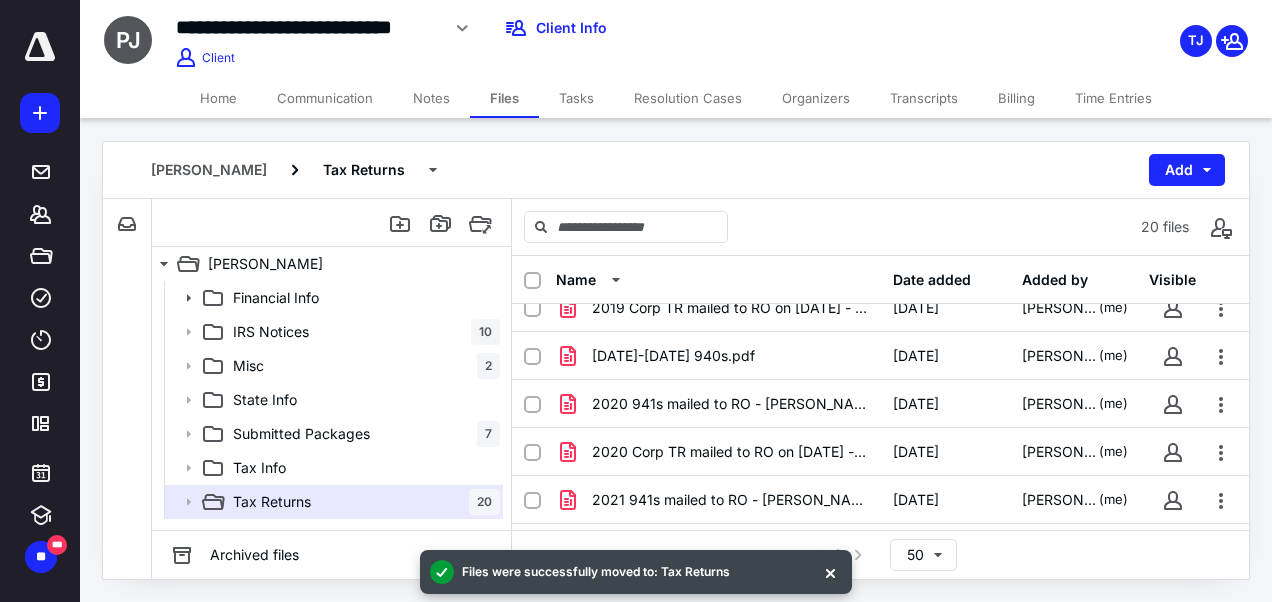 scroll, scrollTop: 261, scrollLeft: 0, axis: vertical 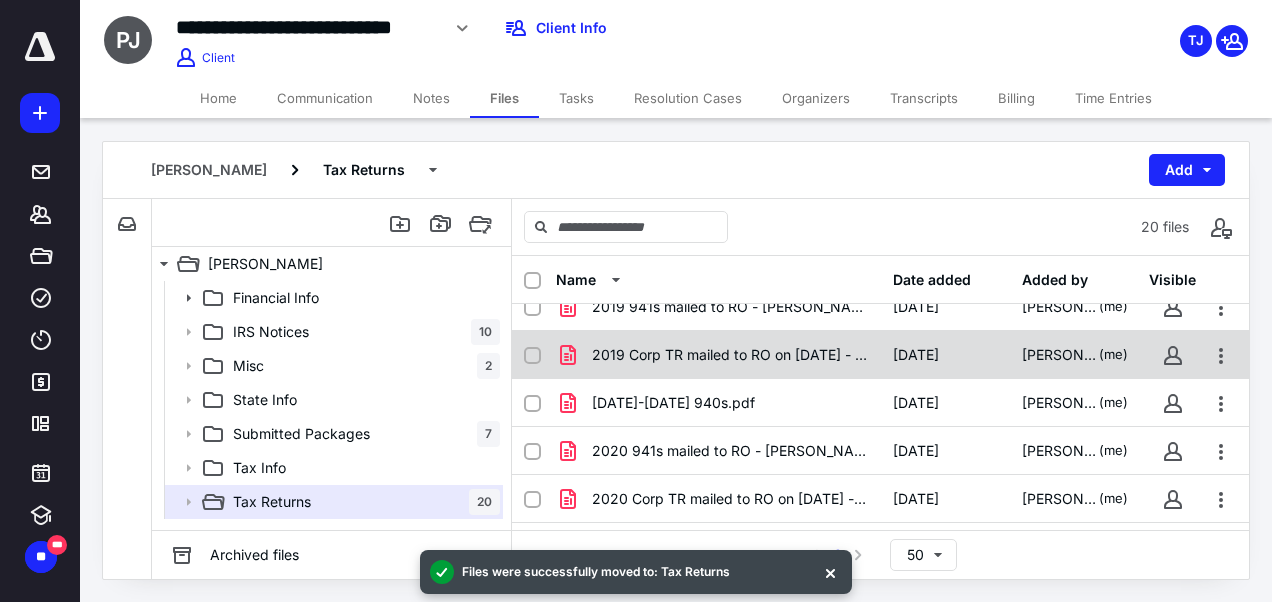 click on "2019 Corp TR mailed to RO on 7.10.25 - Beuchert.pdf" at bounding box center [718, 355] 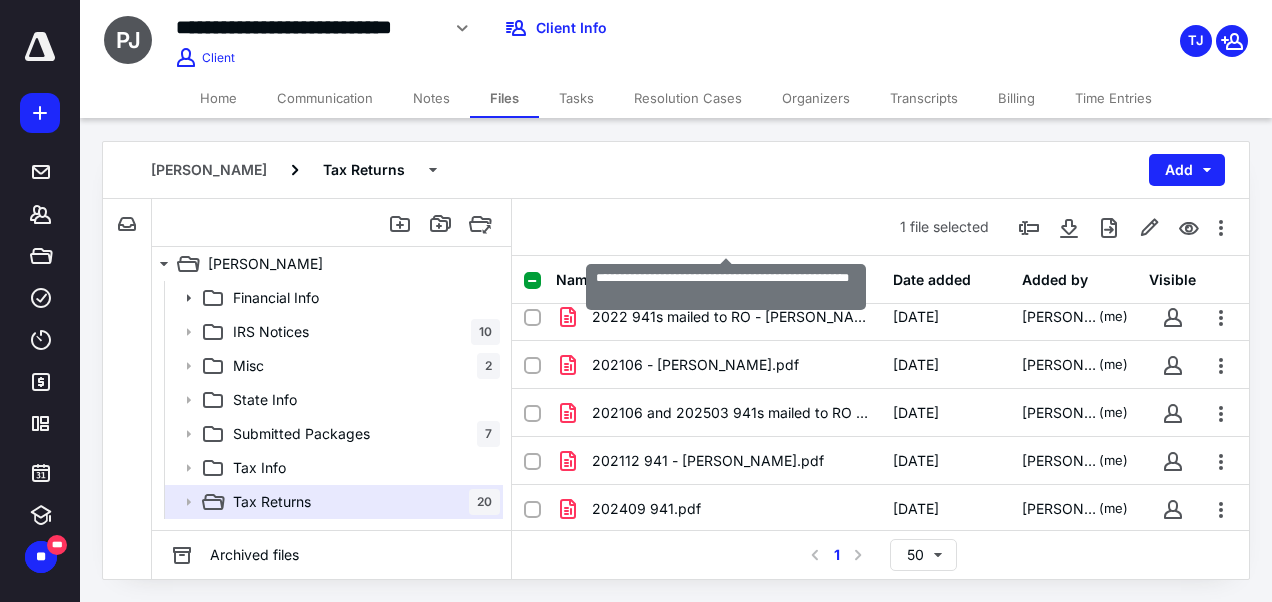 scroll, scrollTop: 618, scrollLeft: 0, axis: vertical 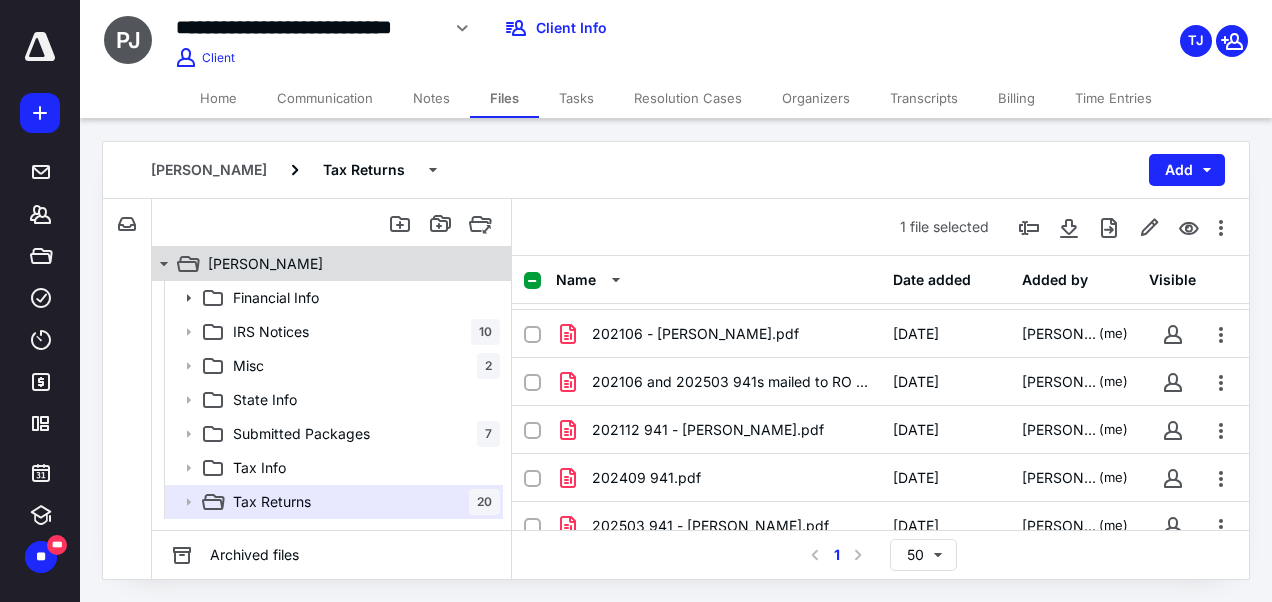 click on "Patrick Beuchert Jr." at bounding box center (265, 264) 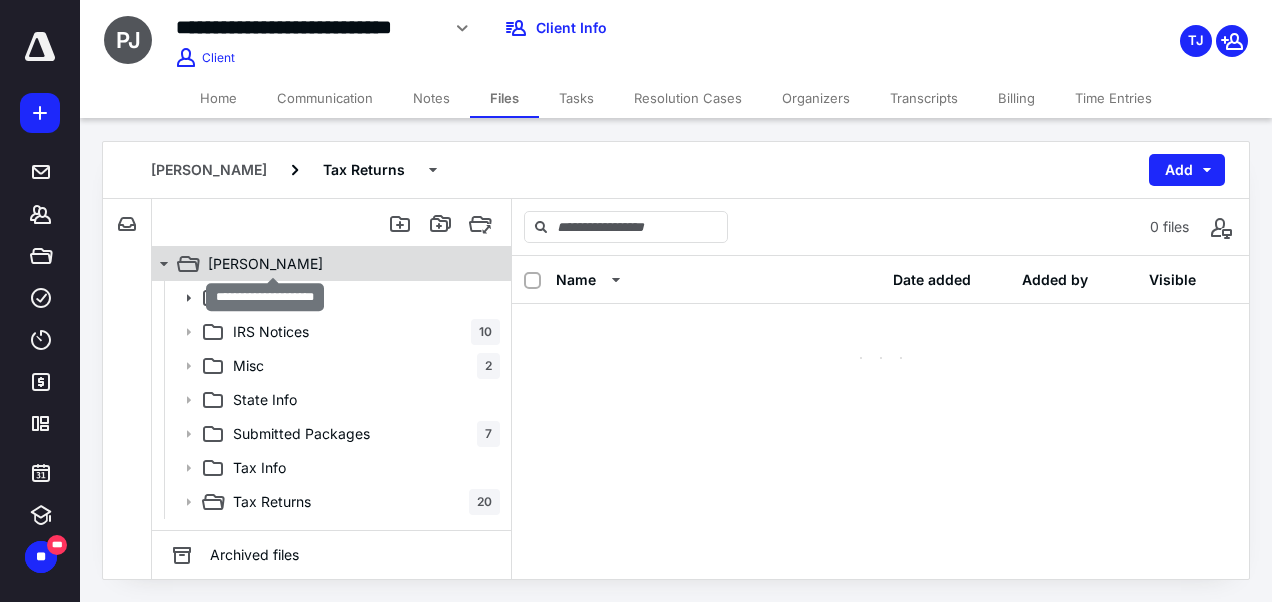 scroll, scrollTop: 0, scrollLeft: 0, axis: both 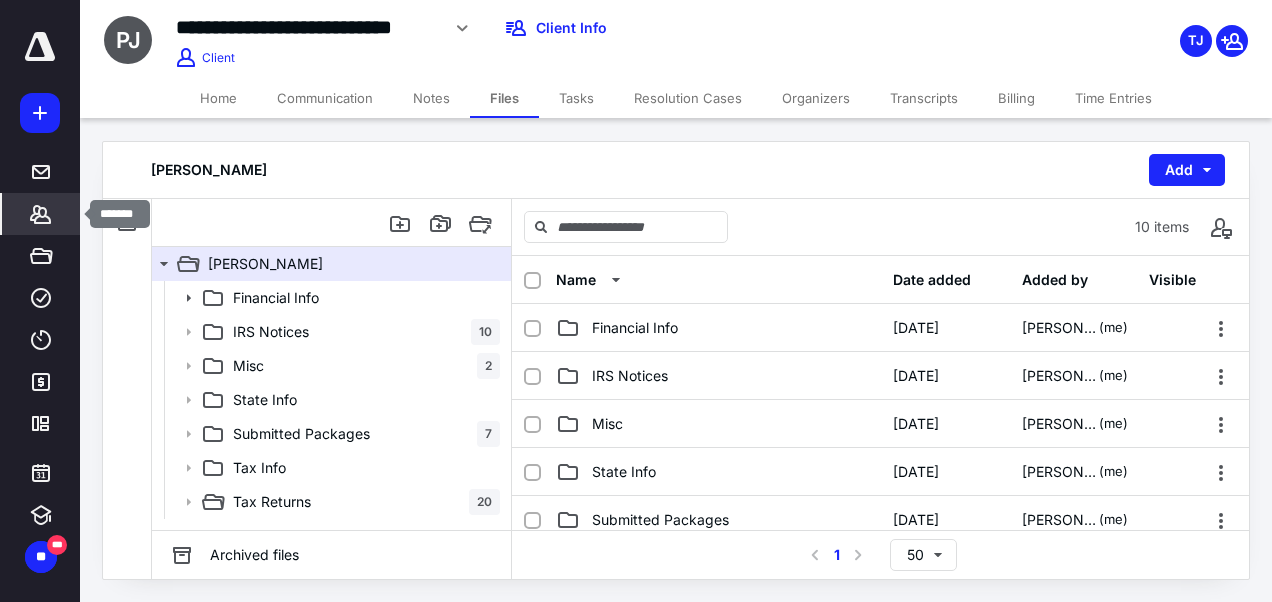 click 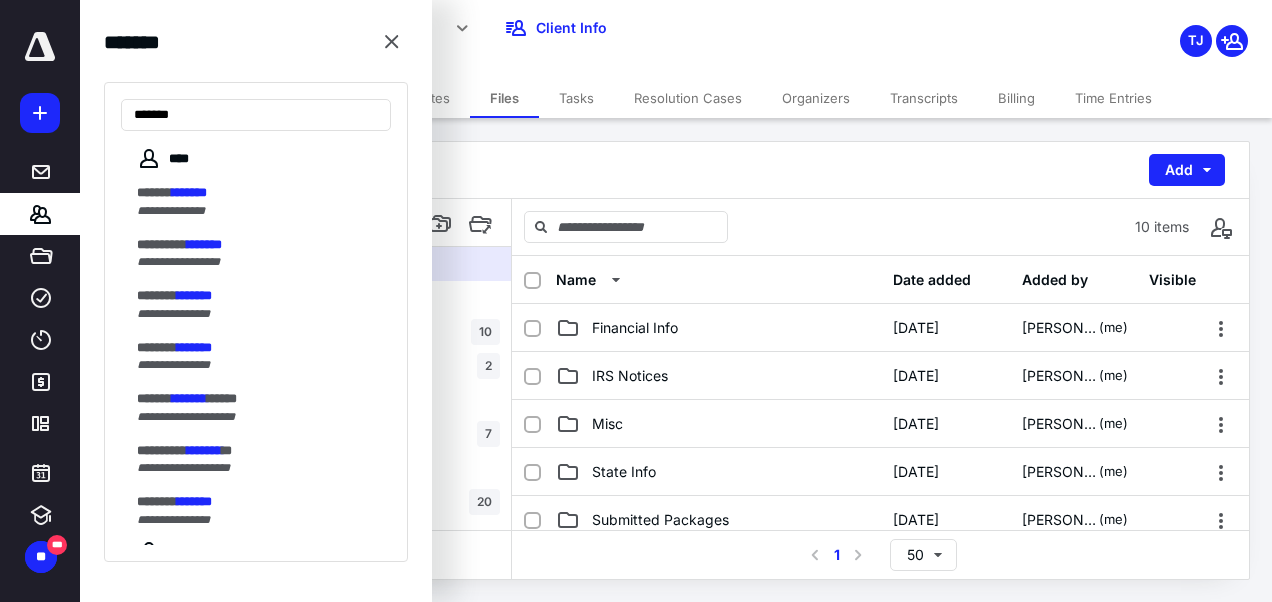 type on "*******" 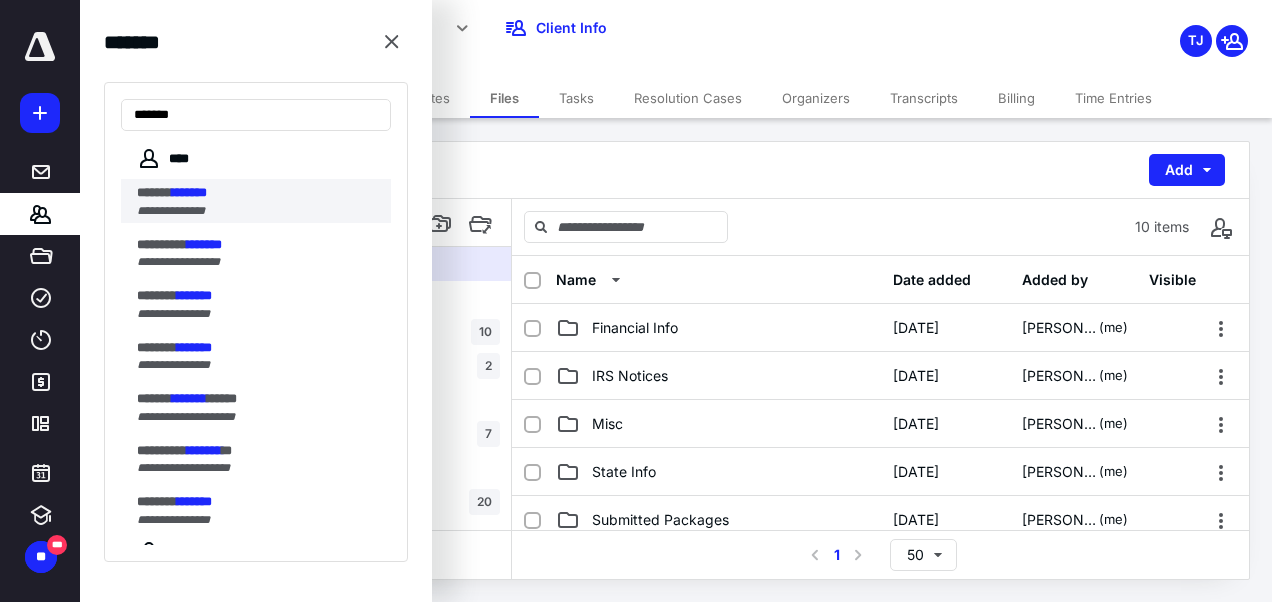 click on "**********" at bounding box center (258, 211) 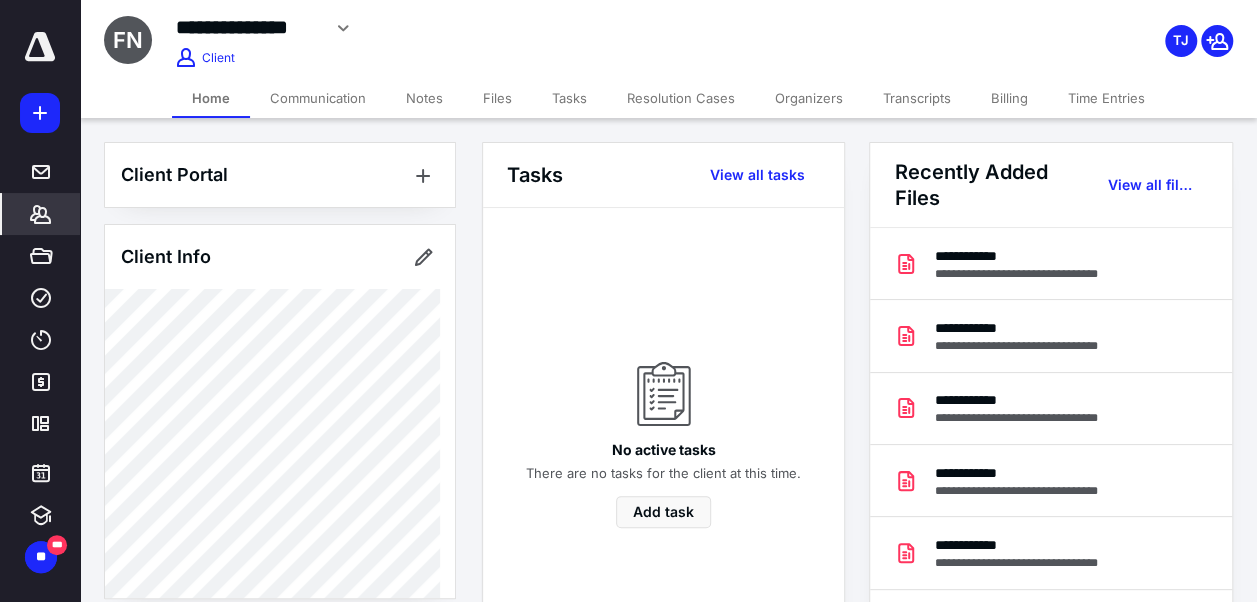 click on "Notes" at bounding box center [424, 98] 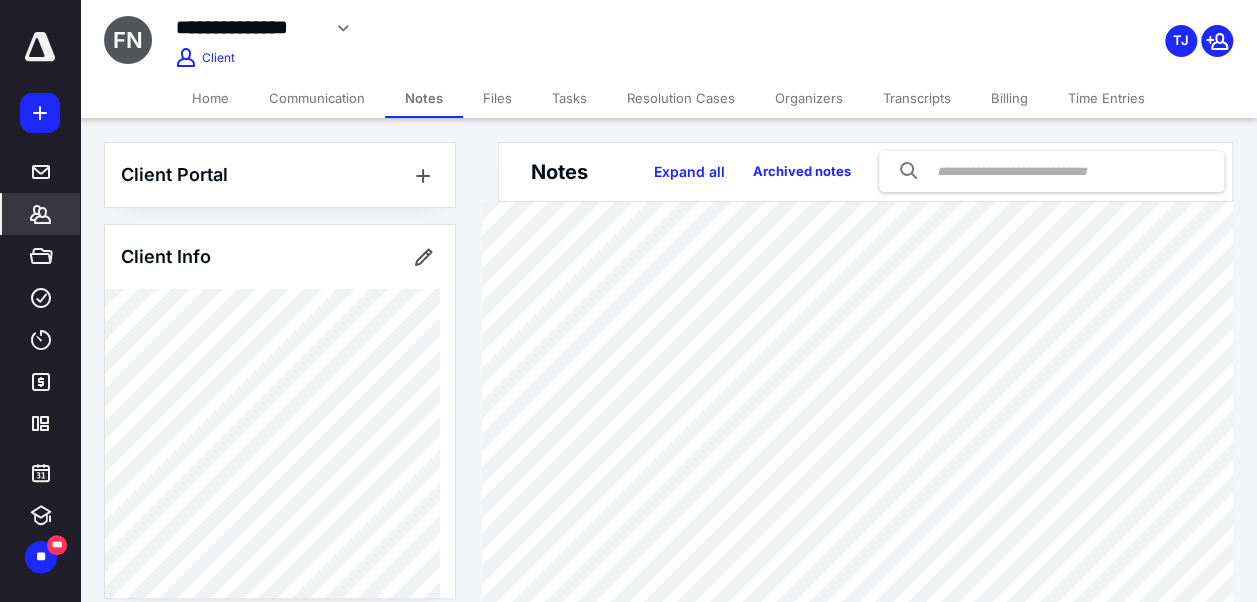 click on "Files" at bounding box center (497, 98) 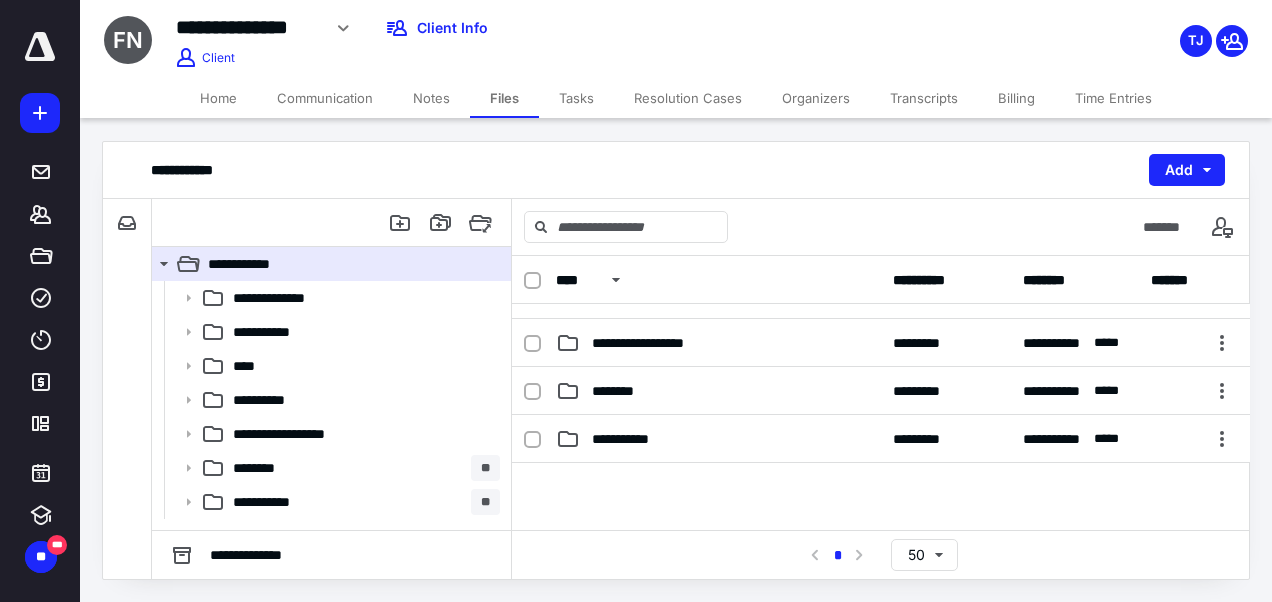 scroll, scrollTop: 258, scrollLeft: 0, axis: vertical 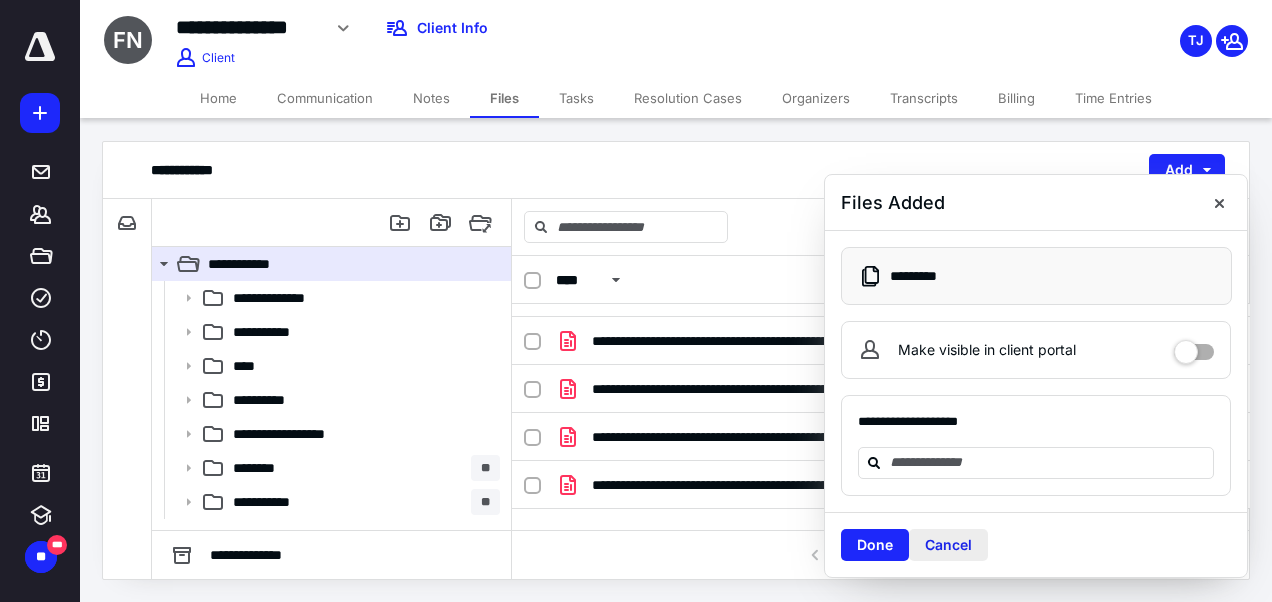 click on "Cancel" at bounding box center [948, 545] 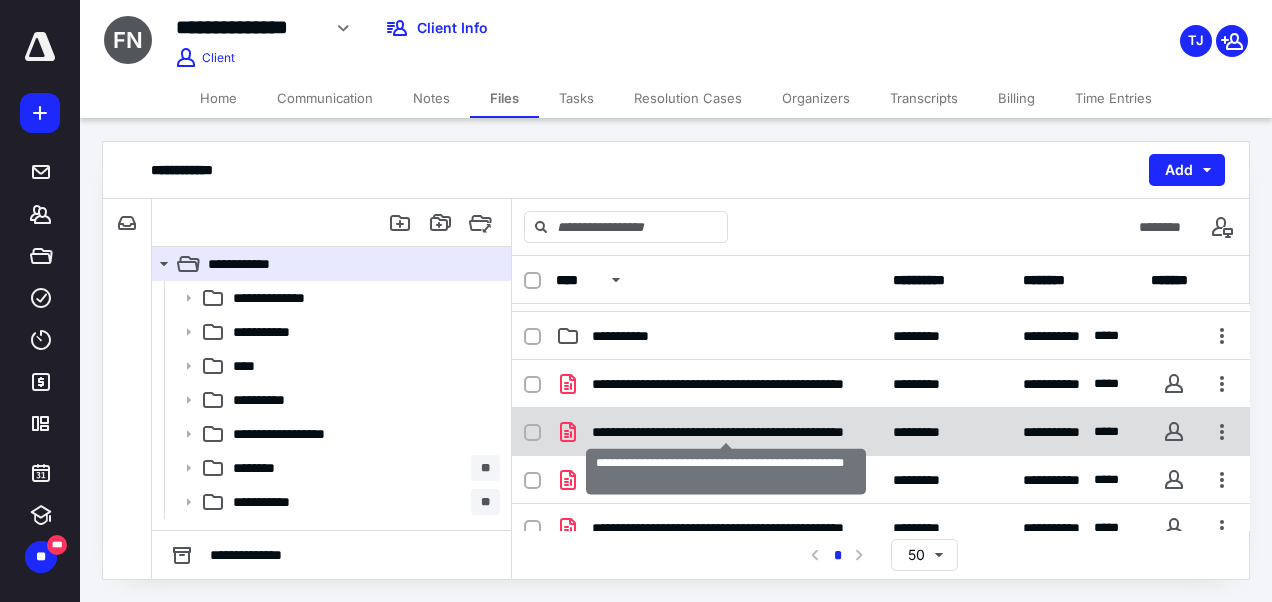 scroll, scrollTop: 279, scrollLeft: 0, axis: vertical 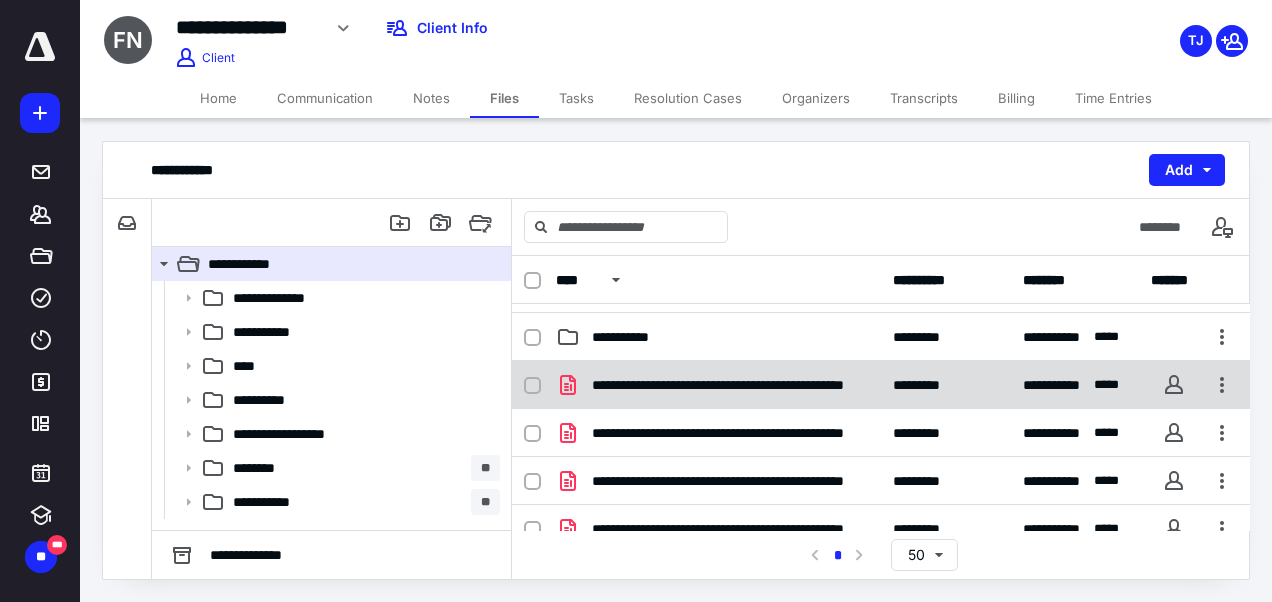 click on "**********" at bounding box center (726, 385) 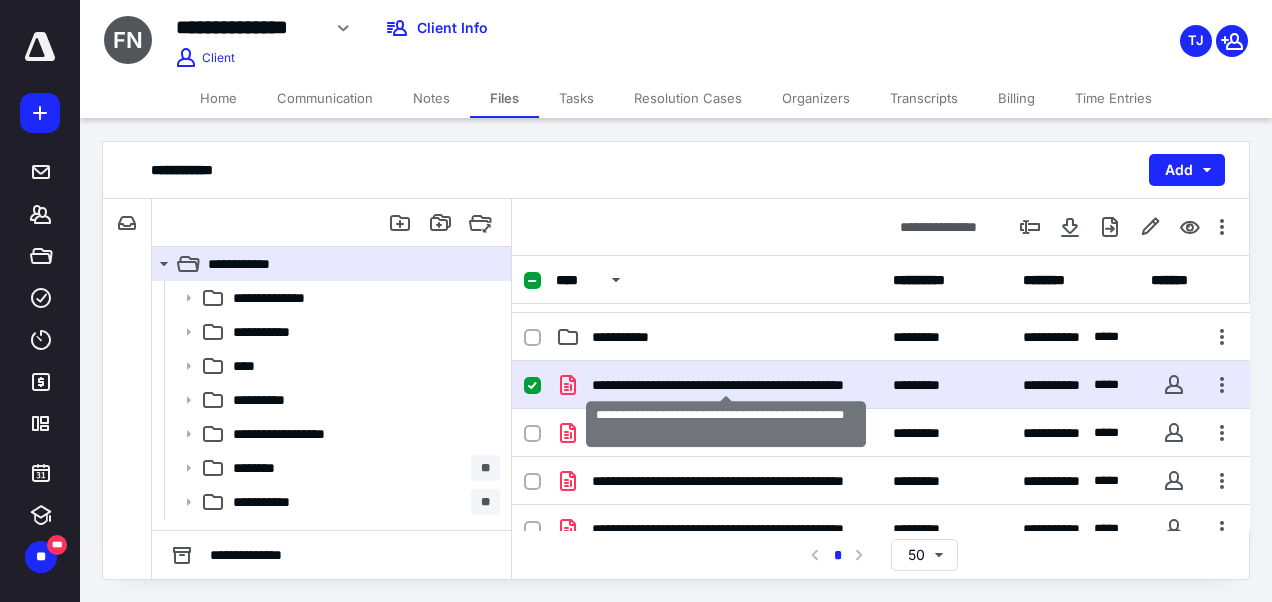 click on "**********" at bounding box center (726, 385) 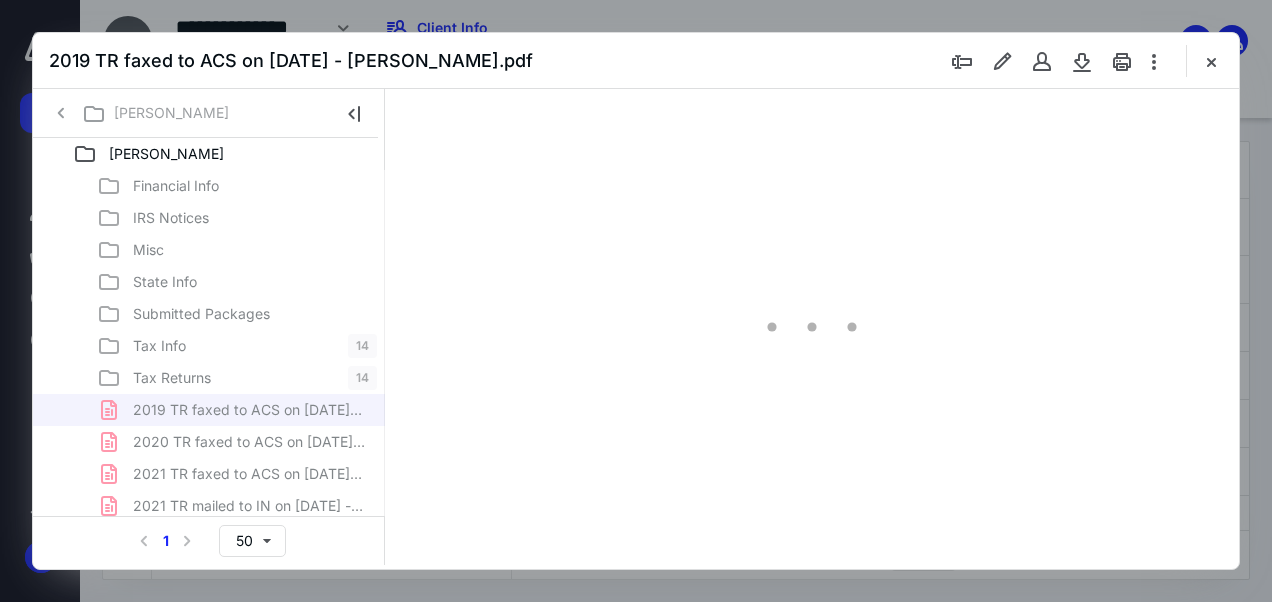scroll, scrollTop: 279, scrollLeft: 0, axis: vertical 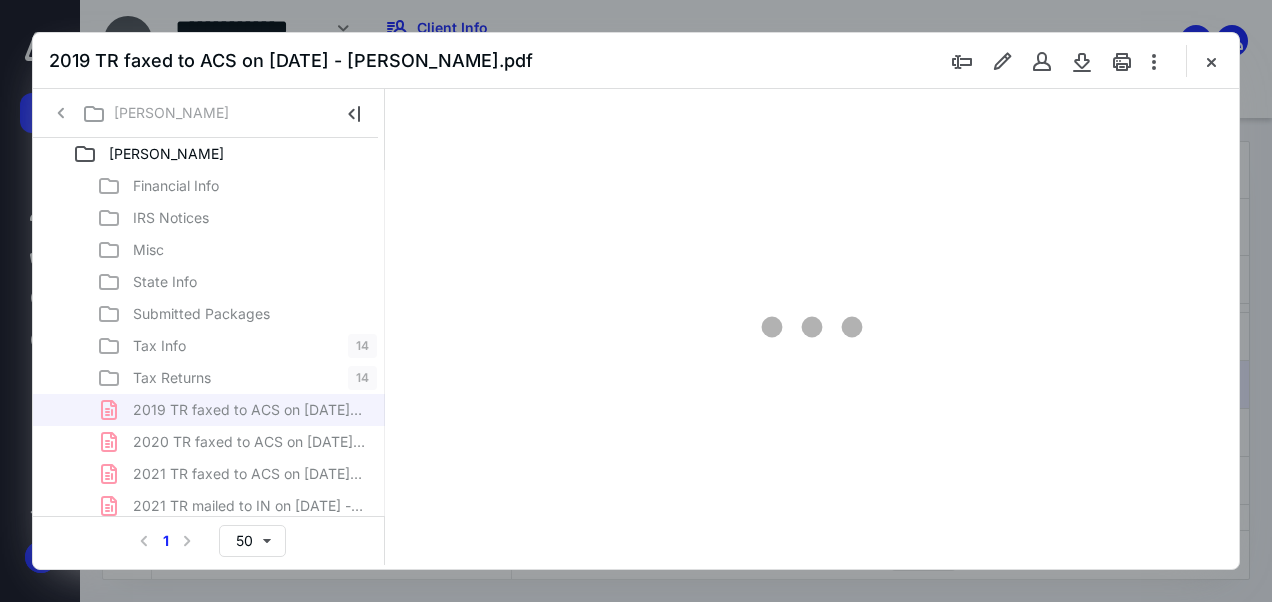 type on "47" 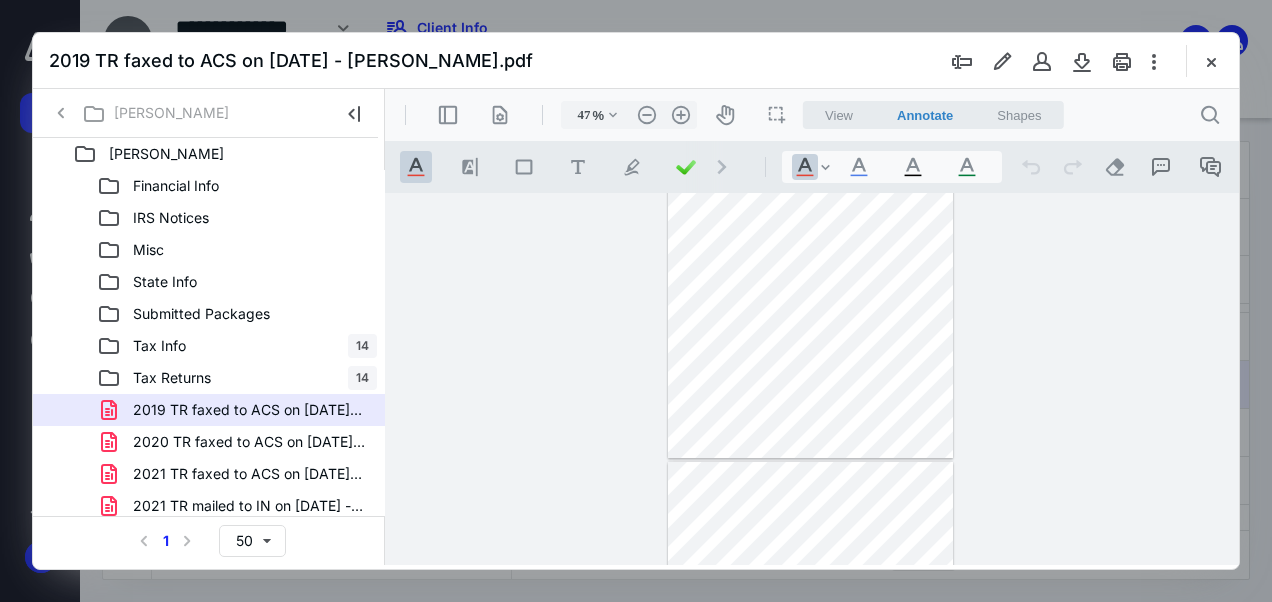 scroll, scrollTop: 0, scrollLeft: 0, axis: both 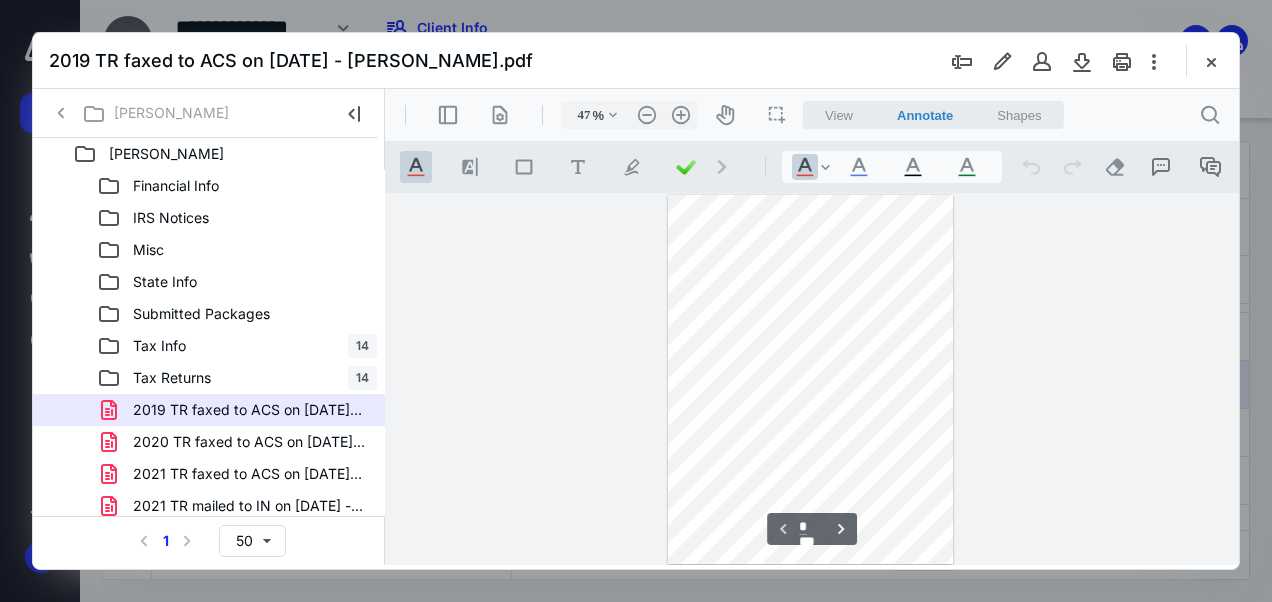type on "*" 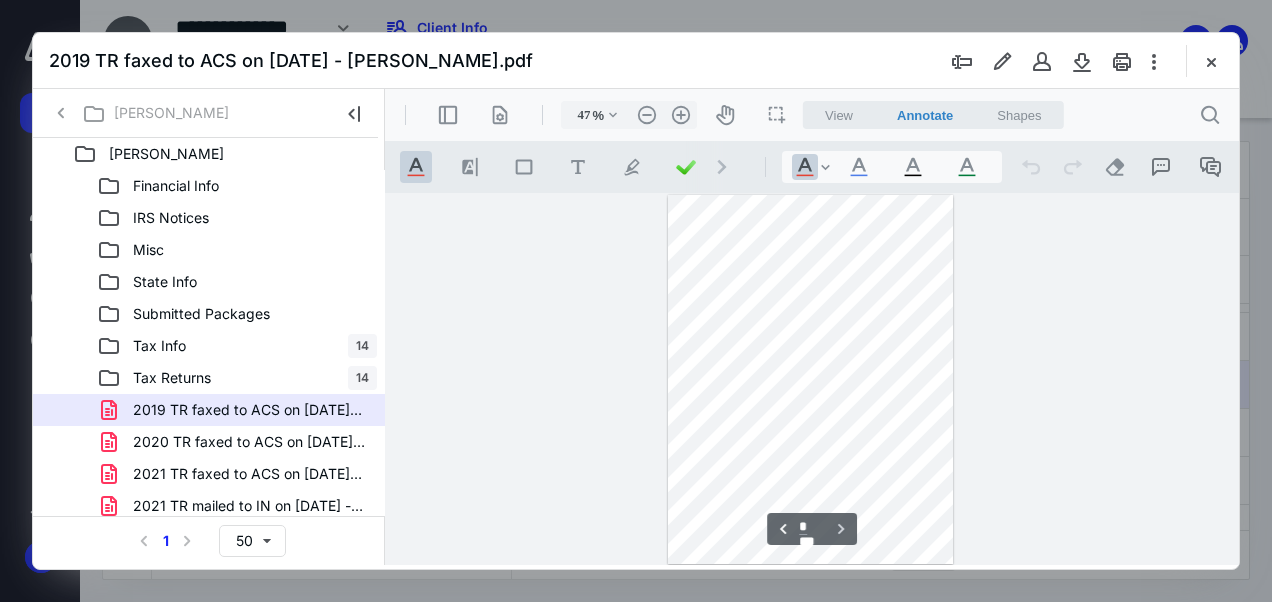 scroll, scrollTop: 373, scrollLeft: 0, axis: vertical 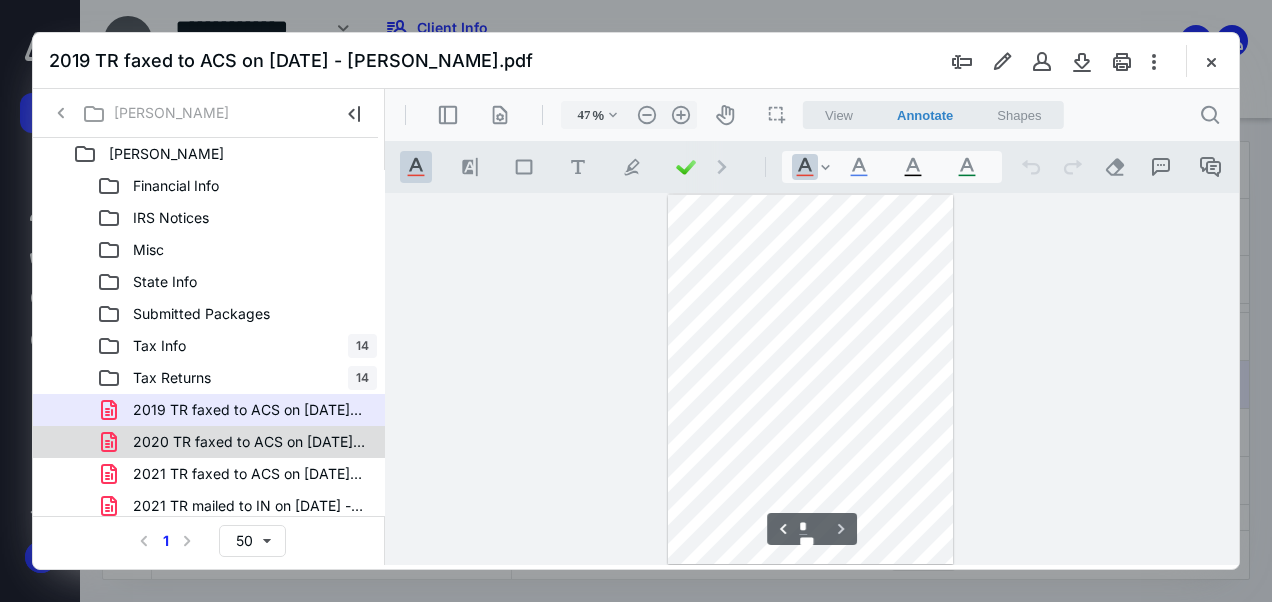 click on "2020 TR faxed to ACS on 7.10.25 - Fred Nichols.pdf" at bounding box center [249, 442] 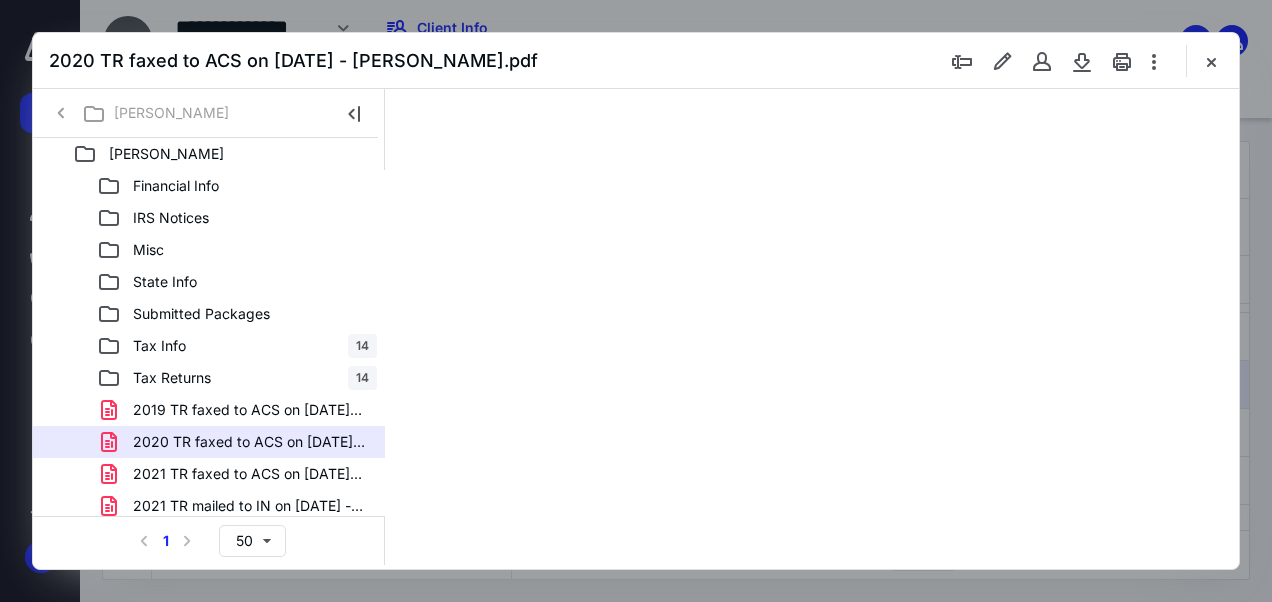 type on "47" 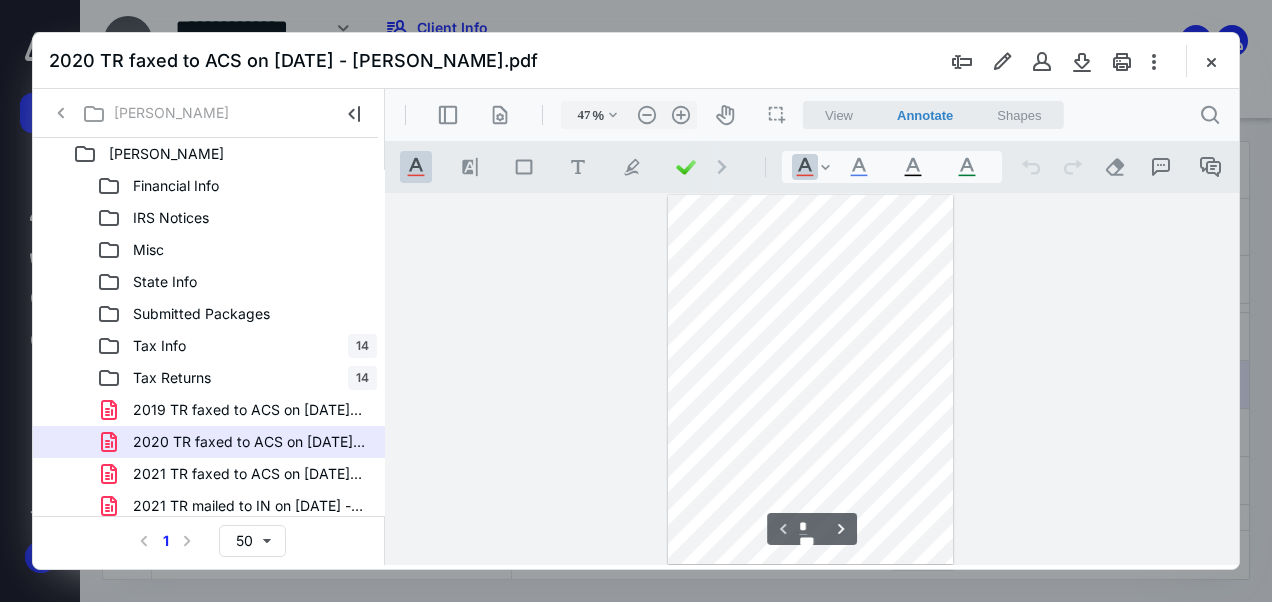 type on "*" 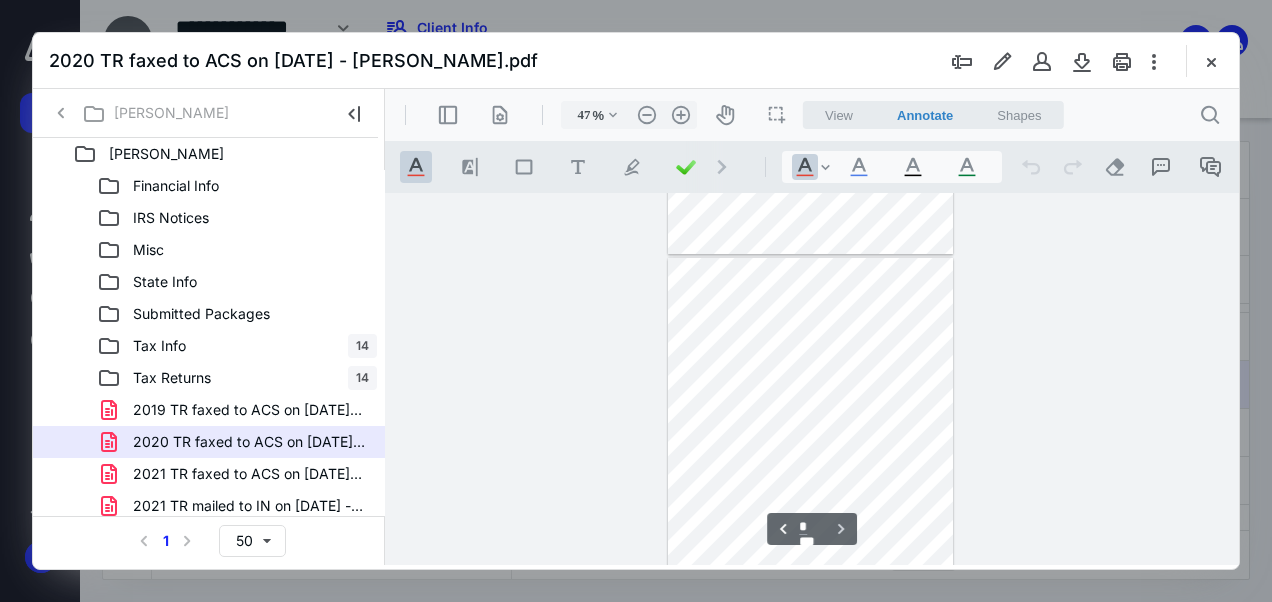 scroll, scrollTop: 373, scrollLeft: 0, axis: vertical 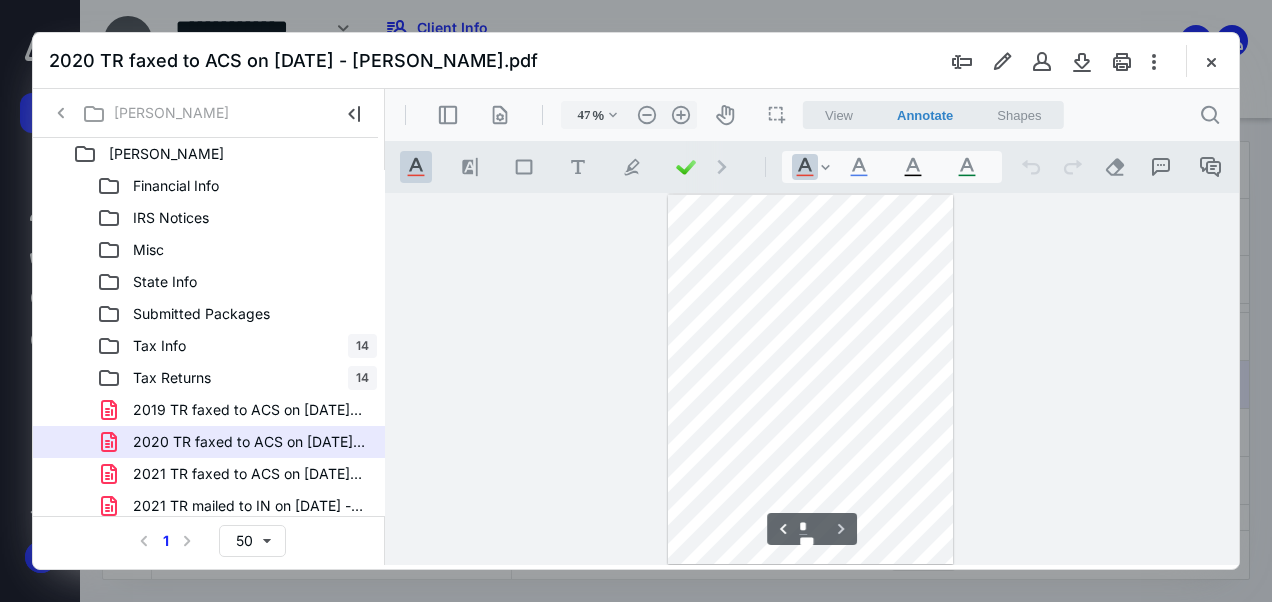 click on "2020 TR faxed to ACS on 7.10.25 - Fred Nichols.pdf" at bounding box center [209, 442] 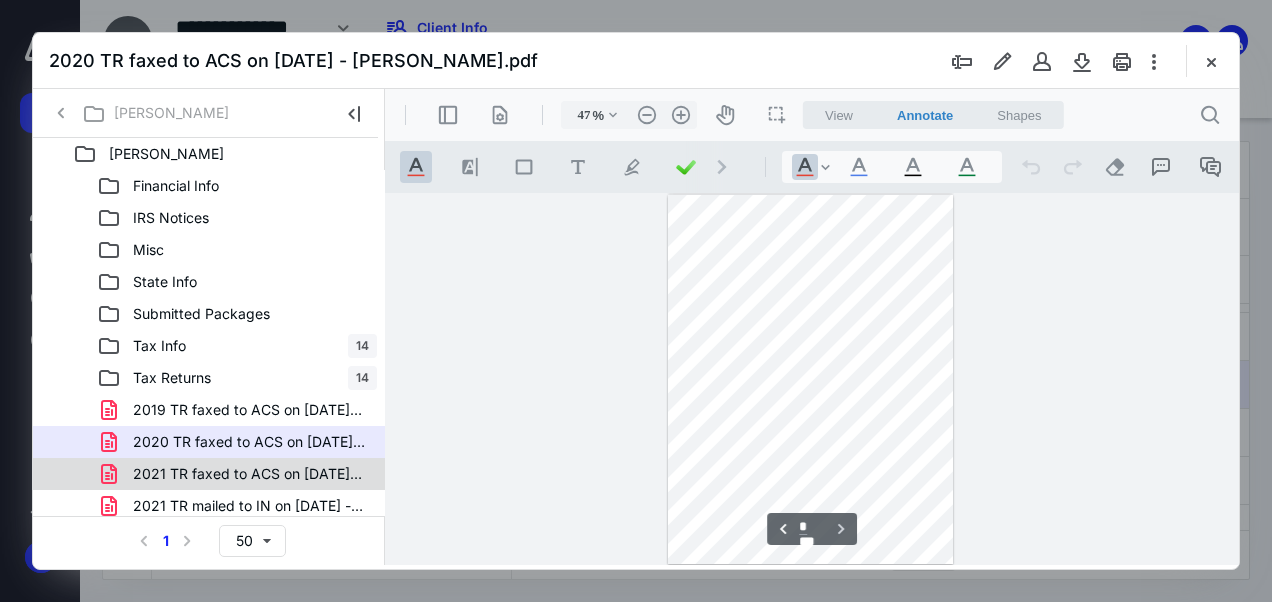 click on "2021 TR faxed to ACS on 7.10.25 - Fred Nichols.pdf" at bounding box center (237, 474) 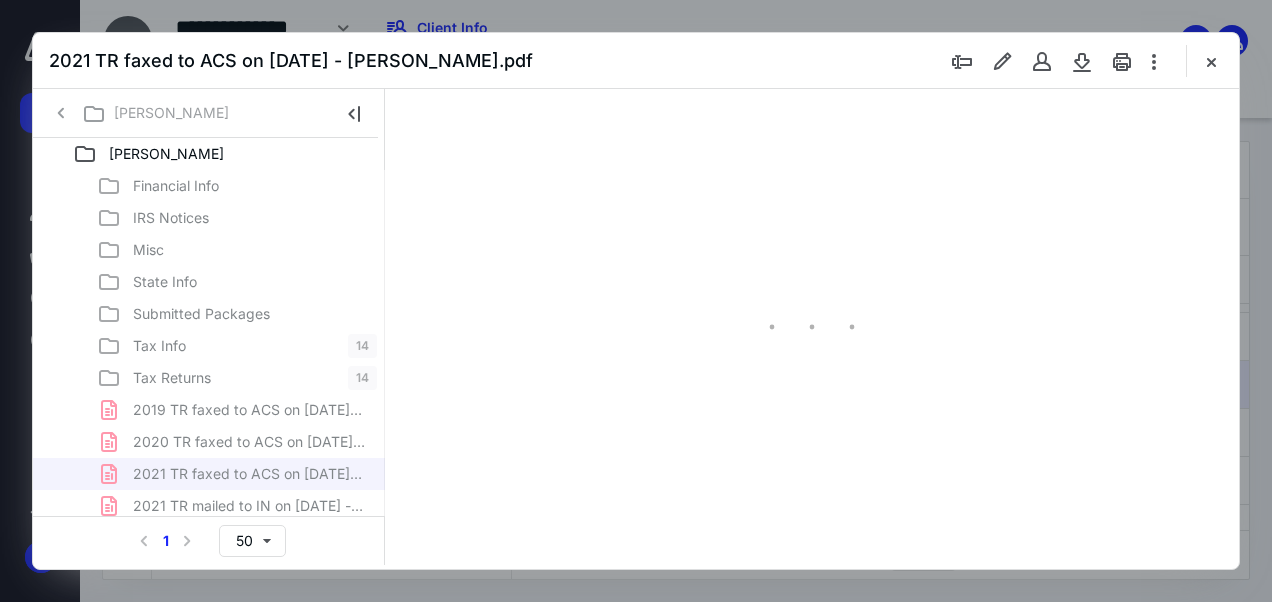type on "47" 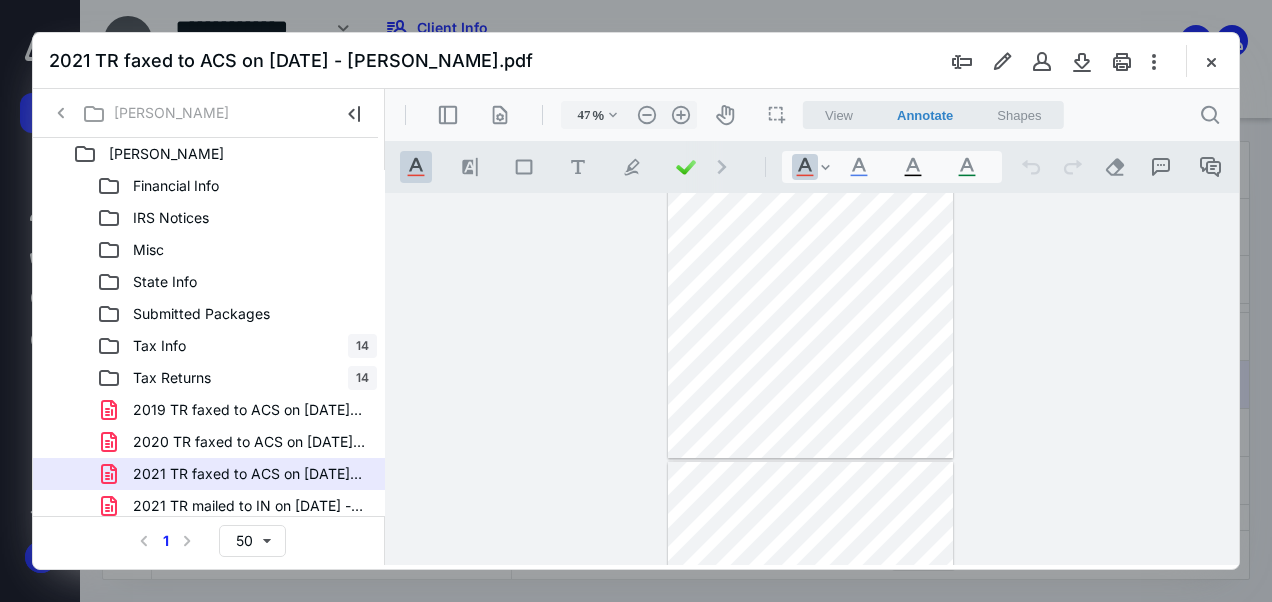 scroll, scrollTop: 0, scrollLeft: 0, axis: both 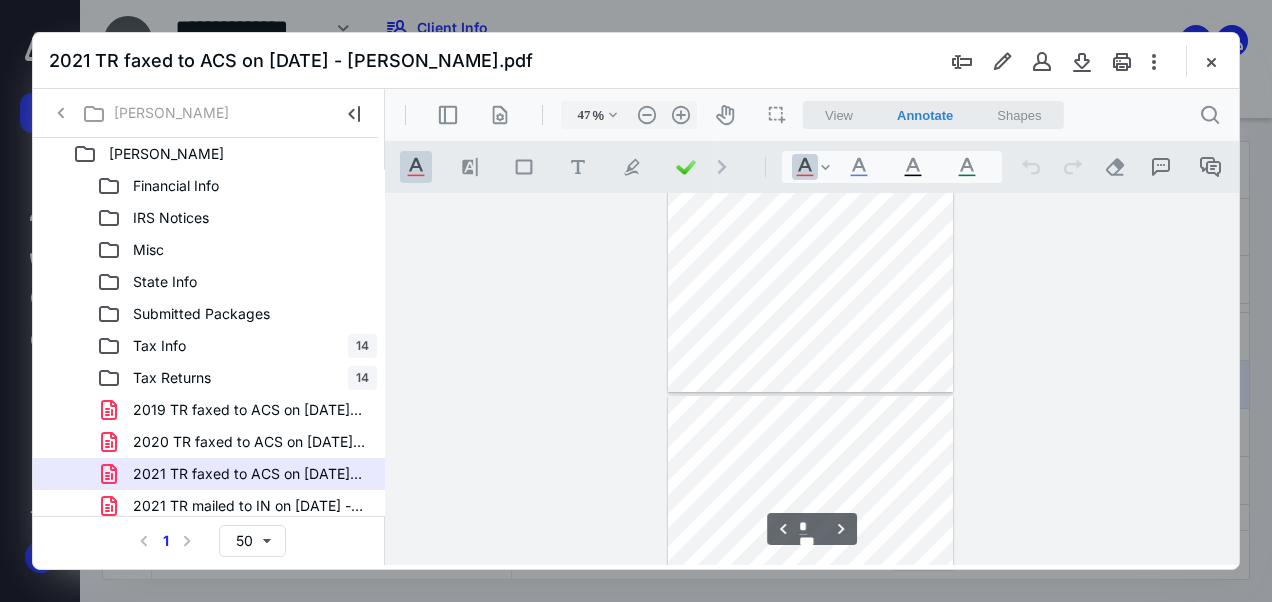 type on "*" 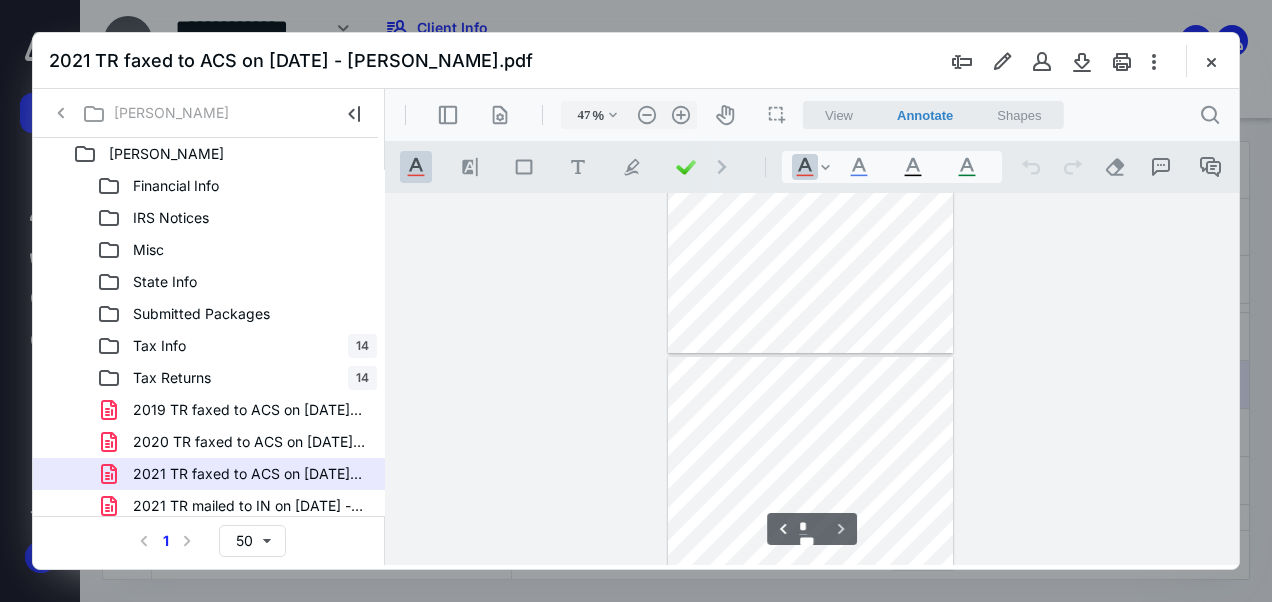 scroll, scrollTop: 746, scrollLeft: 0, axis: vertical 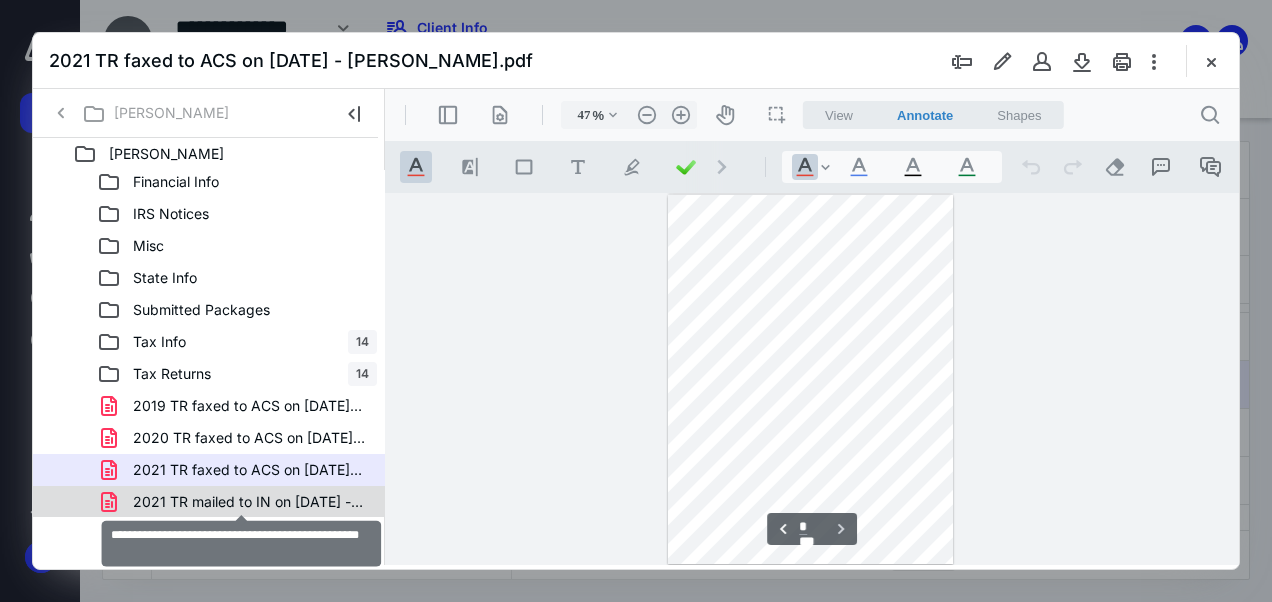 click on "2021 TR mailed to IN on 7.10.25 - Fred Nichols.pdf" at bounding box center (249, 502) 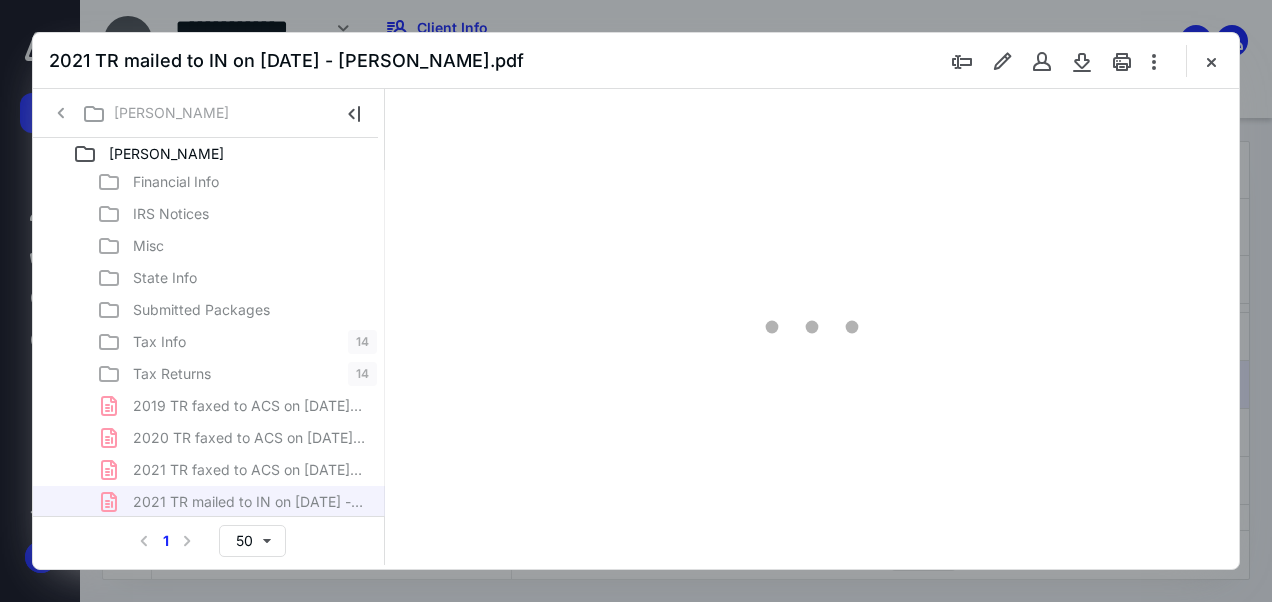 type on "47" 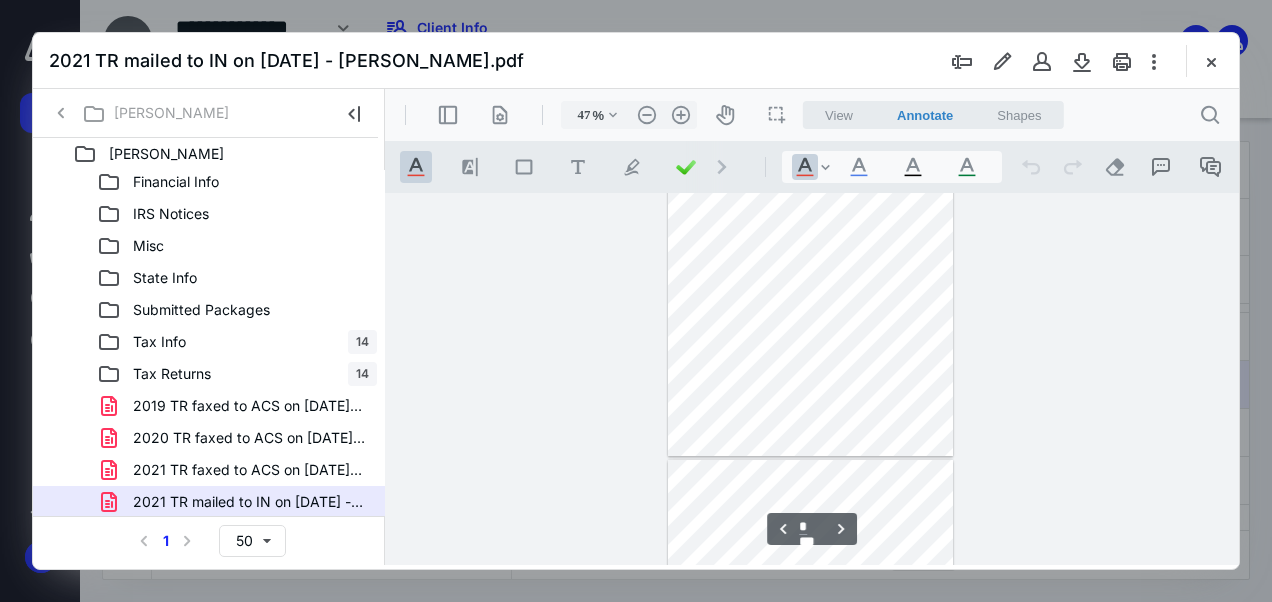 scroll, scrollTop: 1865, scrollLeft: 0, axis: vertical 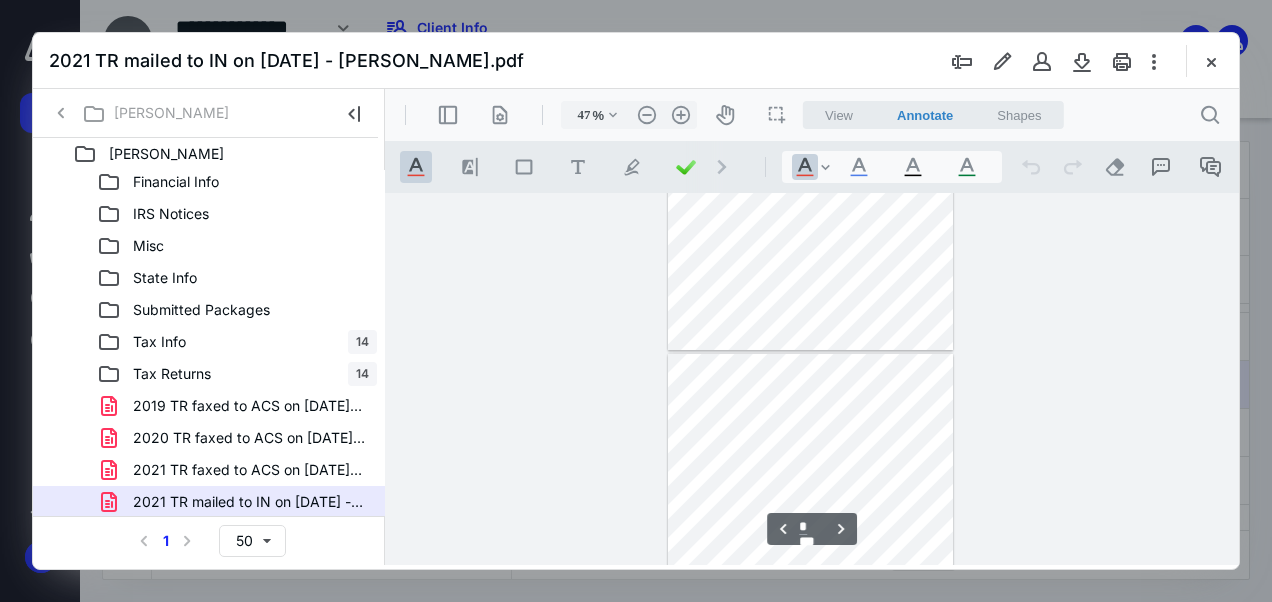 type on "*" 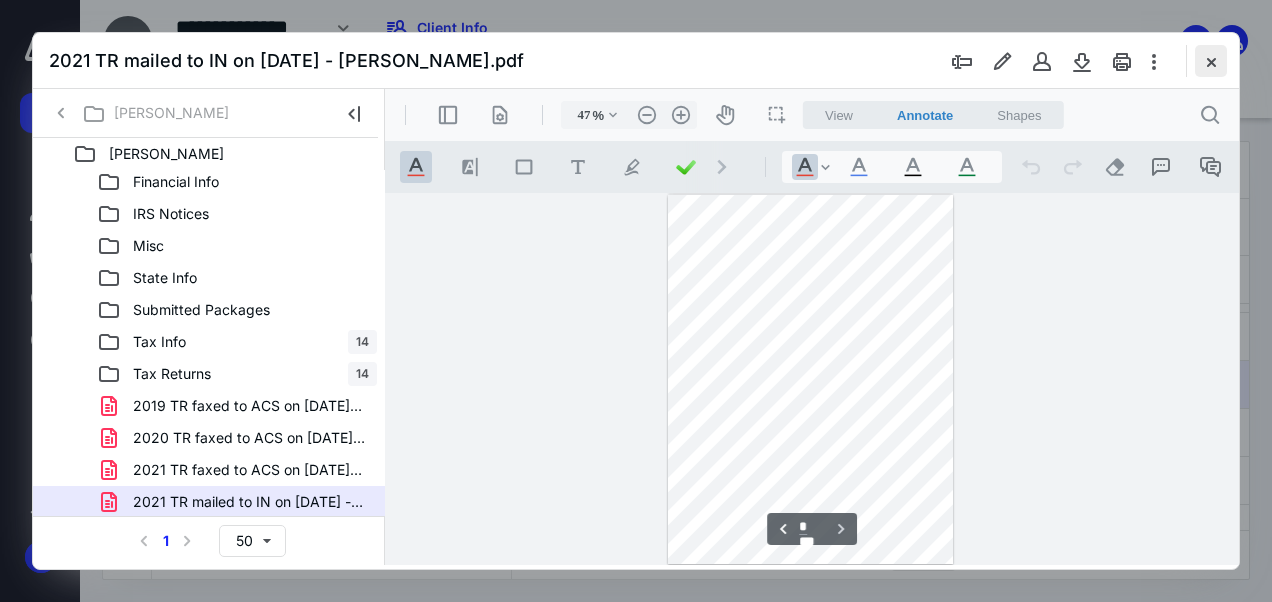 click at bounding box center [1211, 61] 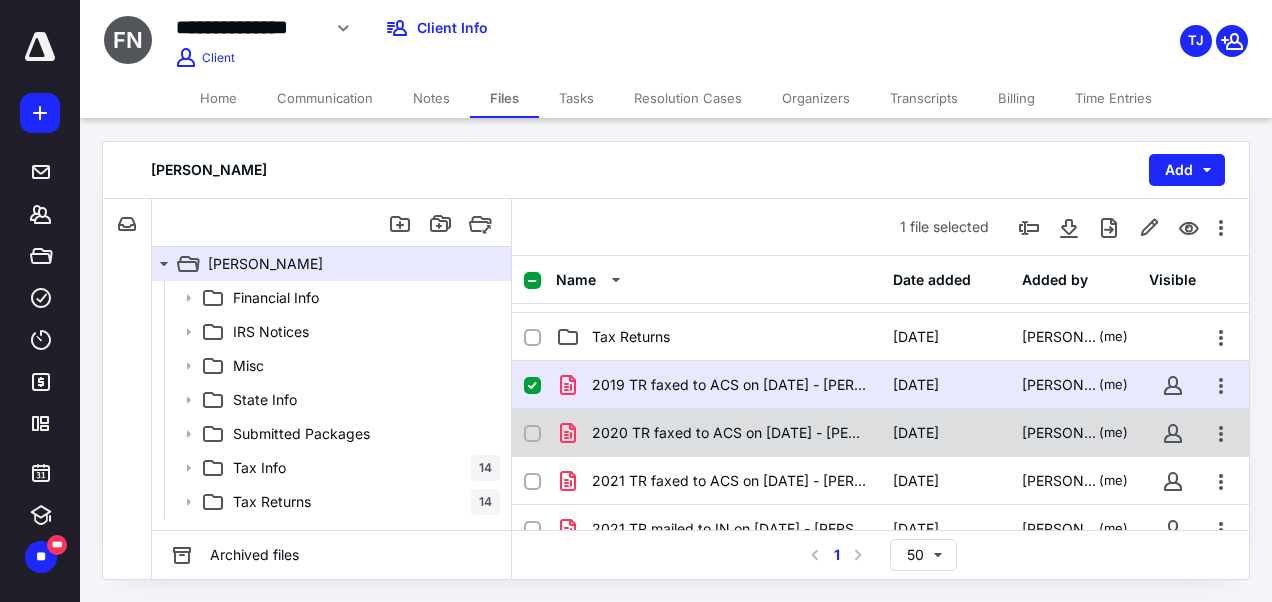 click 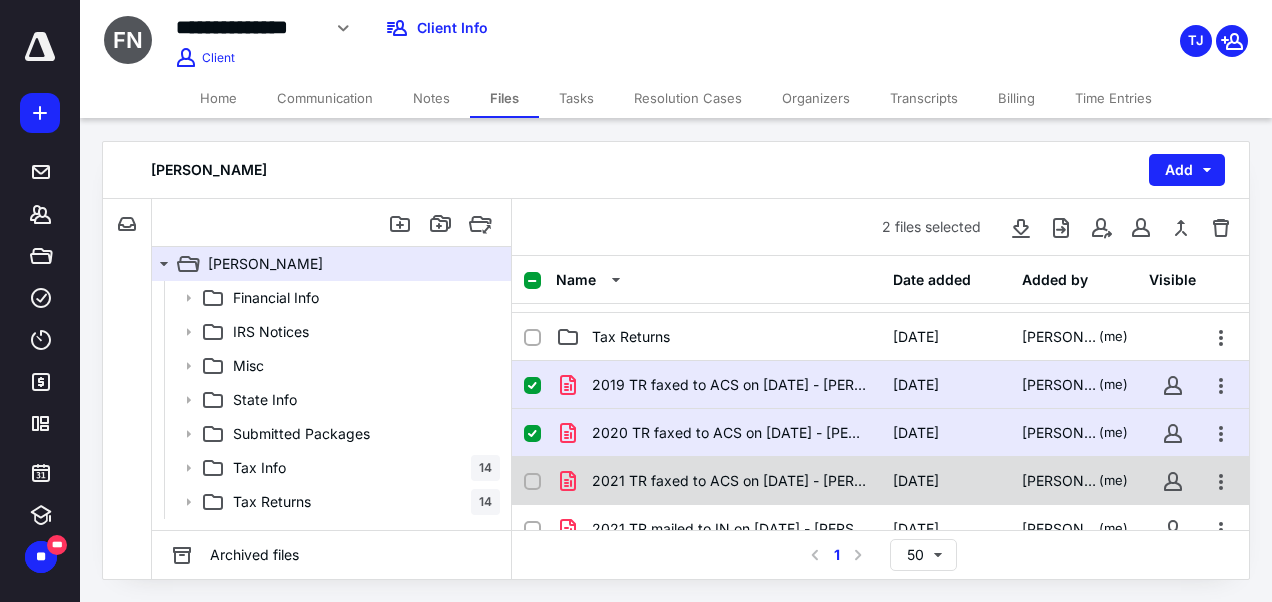 click at bounding box center (532, 482) 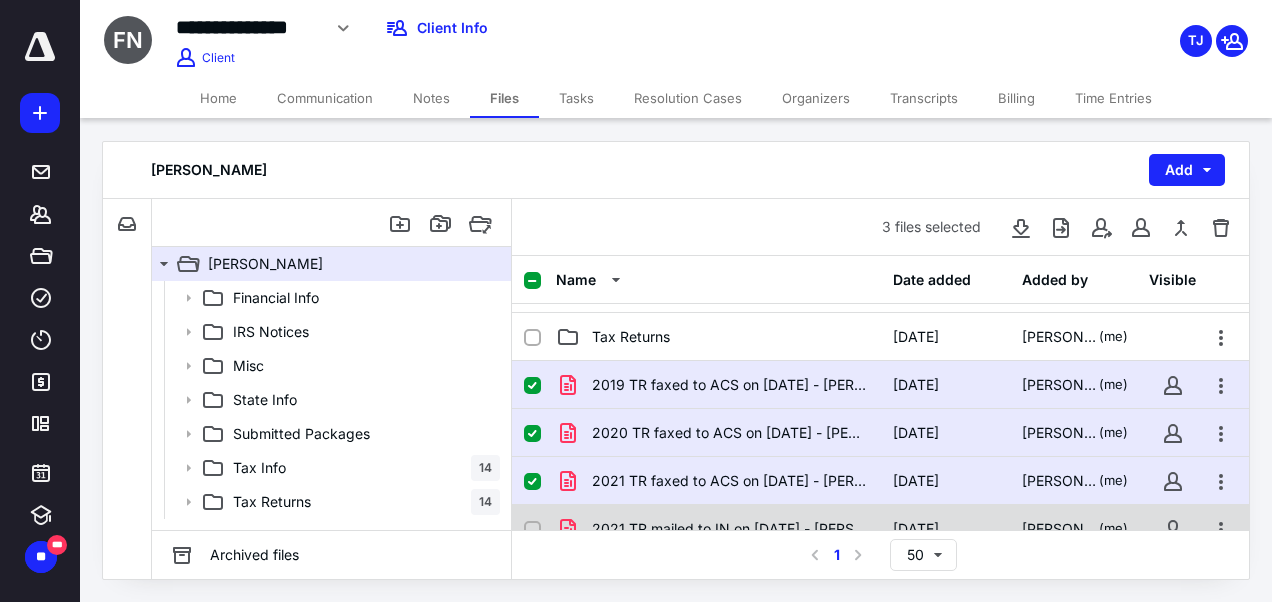 click at bounding box center [532, 530] 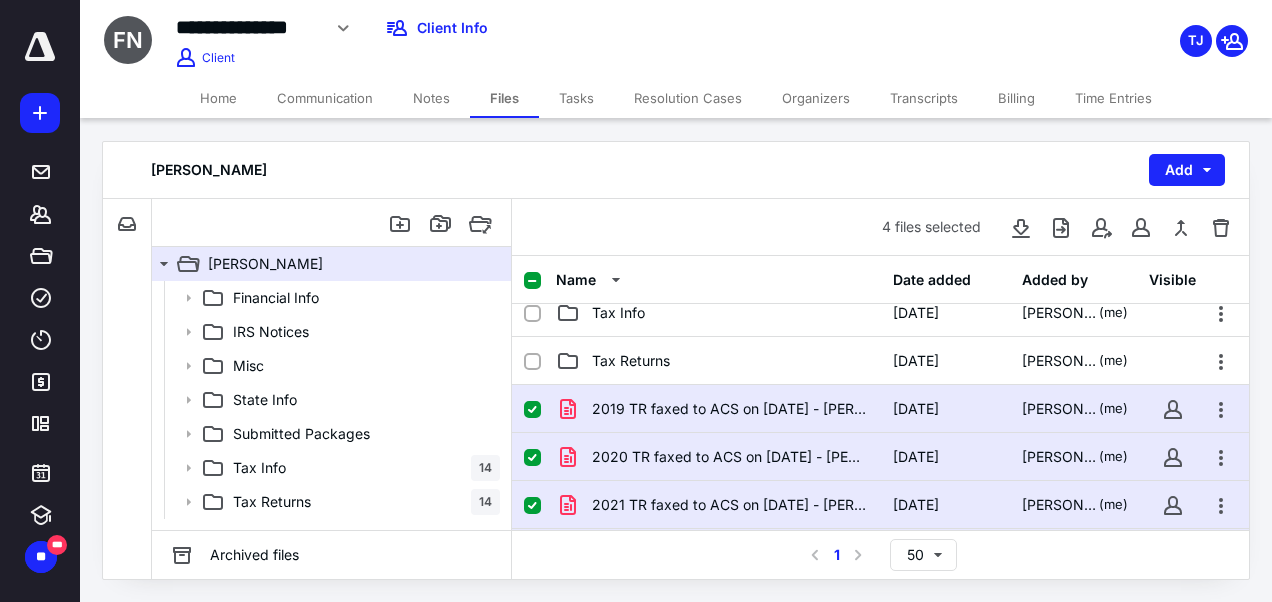 scroll, scrollTop: 252, scrollLeft: 0, axis: vertical 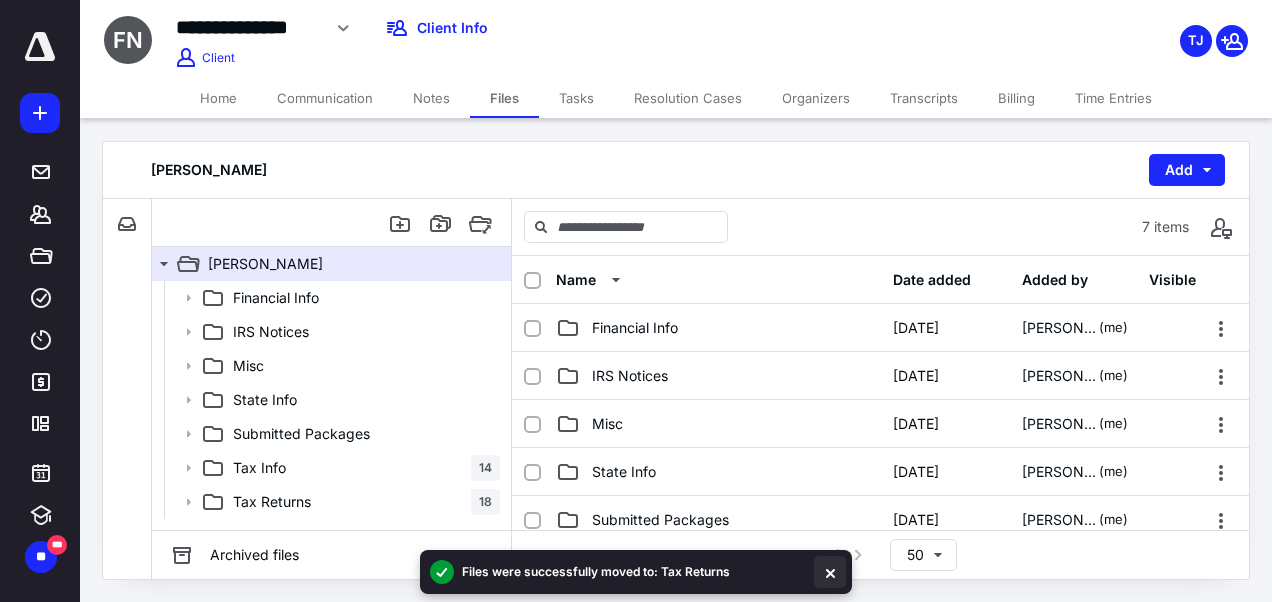 click at bounding box center (830, 572) 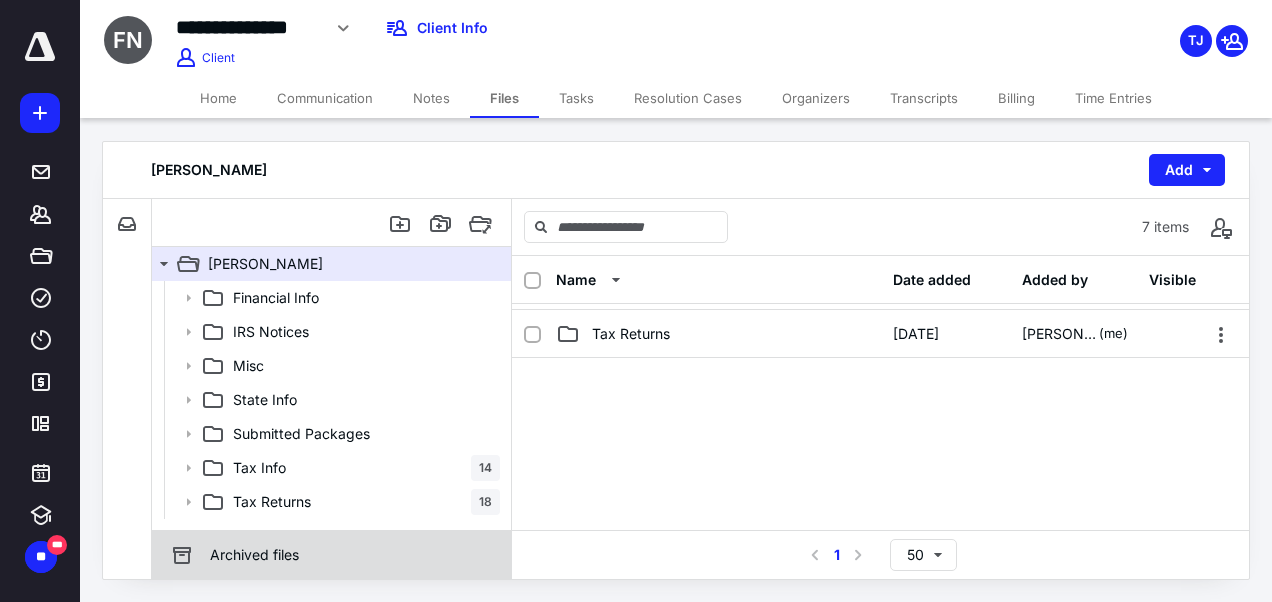 scroll, scrollTop: 286, scrollLeft: 0, axis: vertical 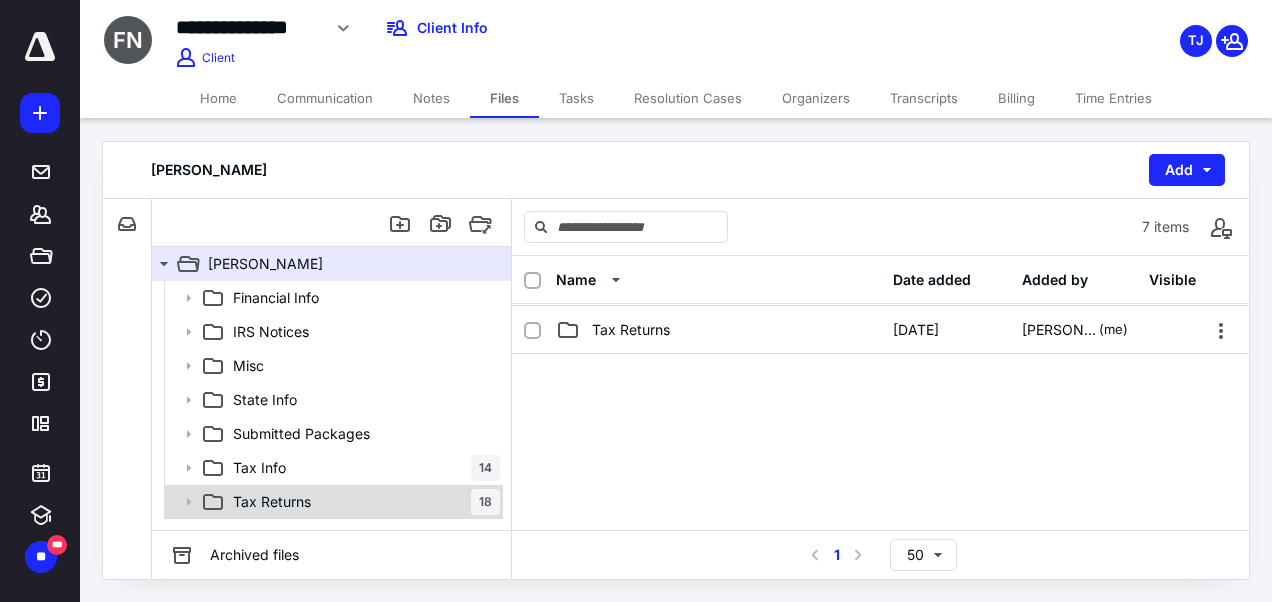 click on "Tax Returns 18" at bounding box center [362, 502] 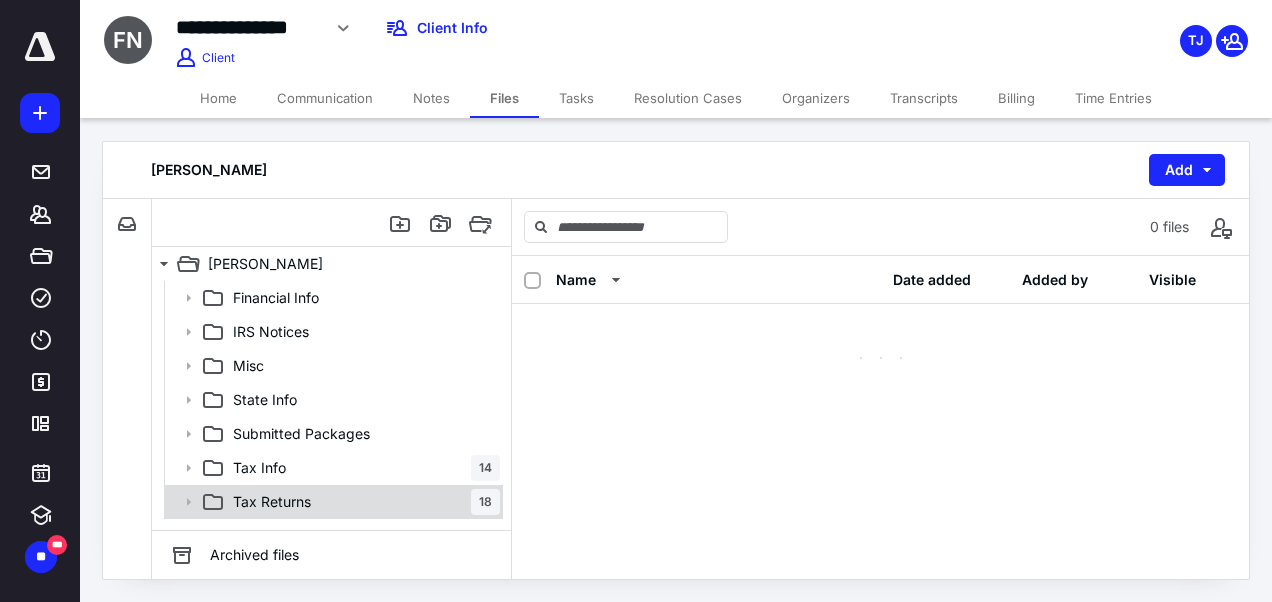 scroll, scrollTop: 0, scrollLeft: 0, axis: both 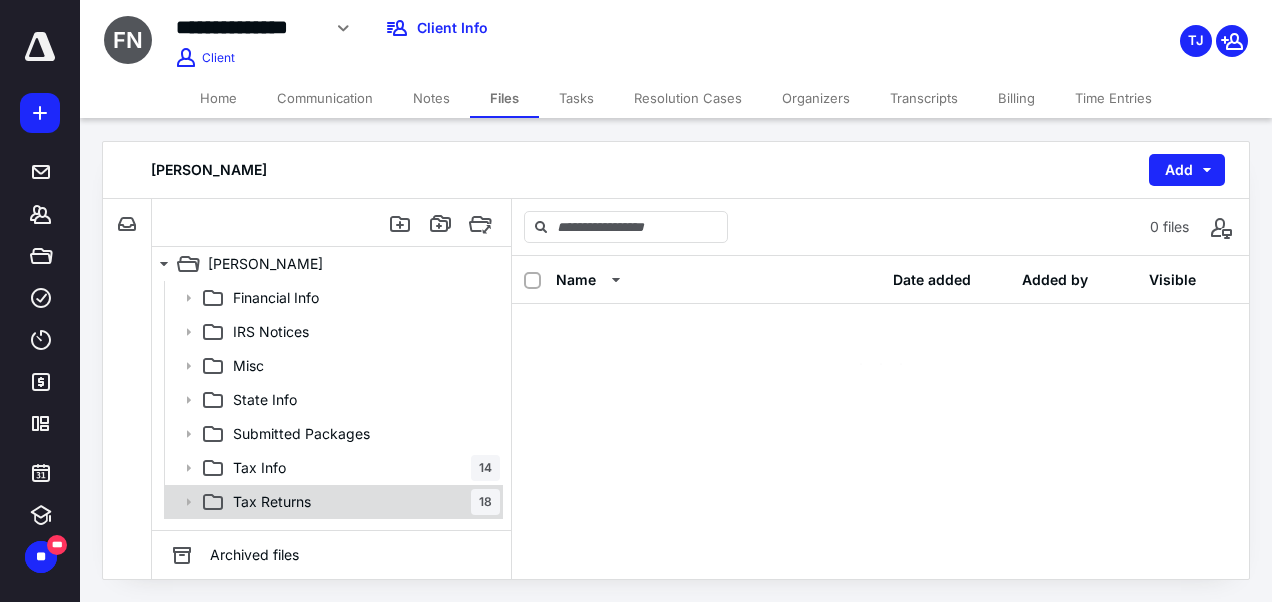 click on "Tax Returns 18" at bounding box center [362, 502] 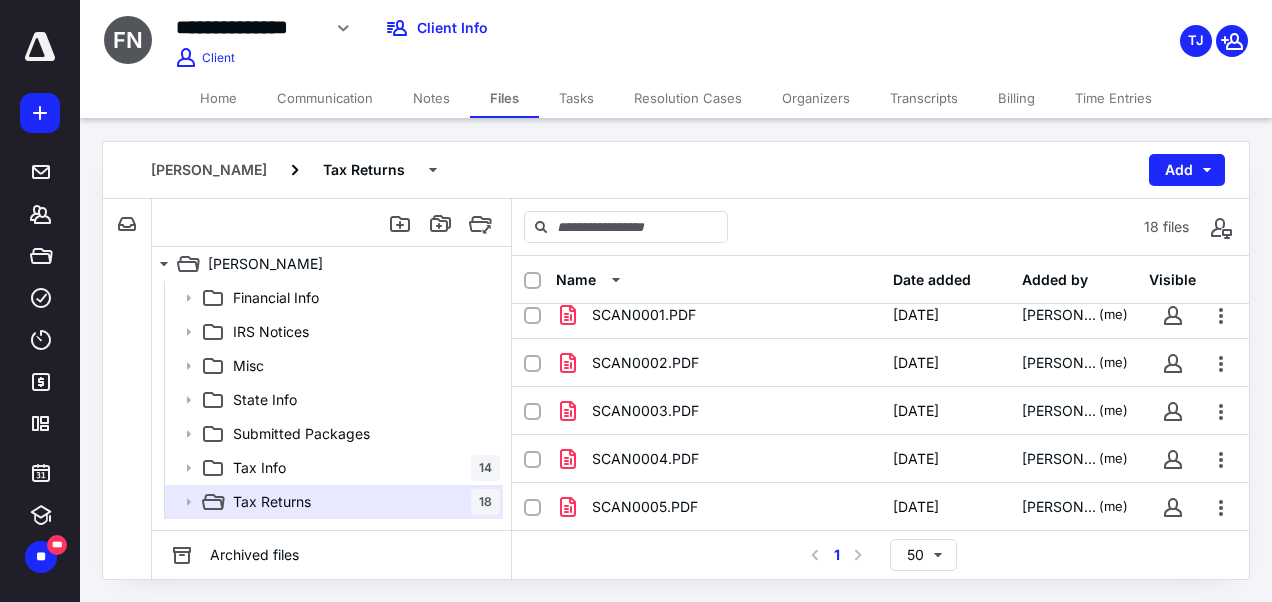 scroll, scrollTop: 630, scrollLeft: 0, axis: vertical 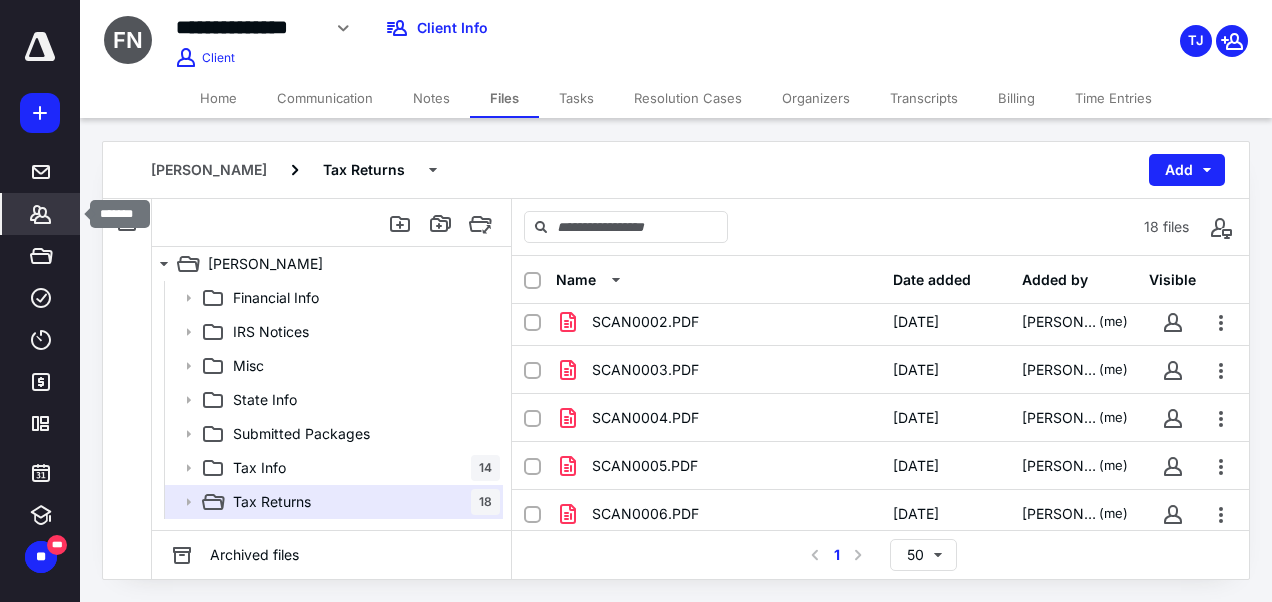 click 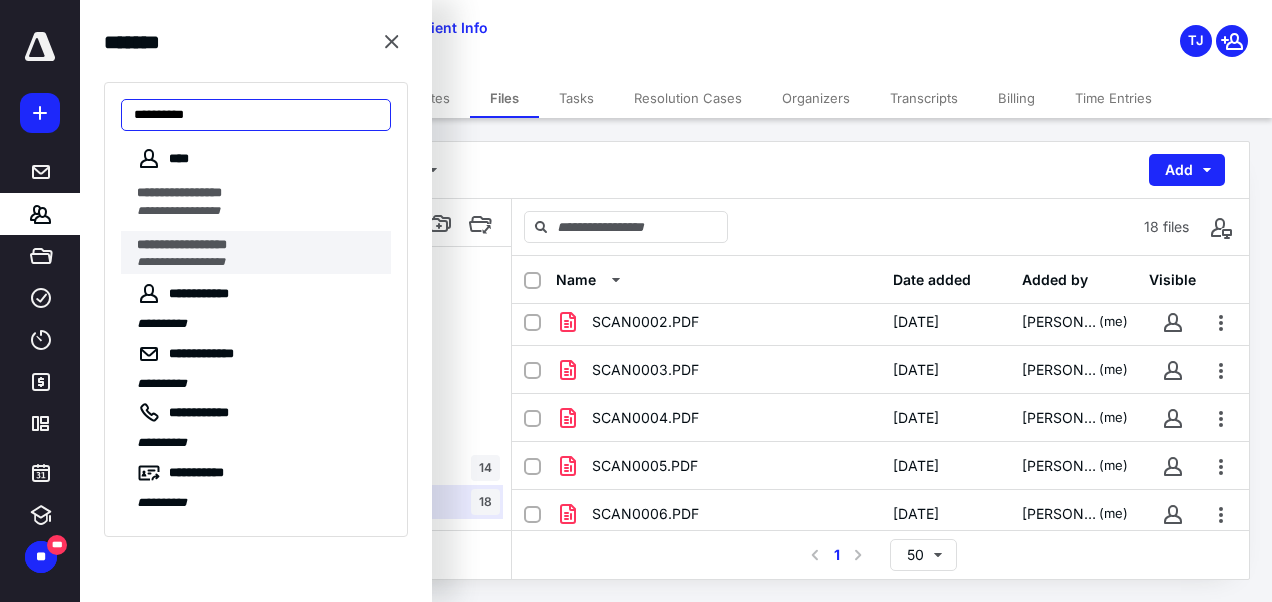 type on "**********" 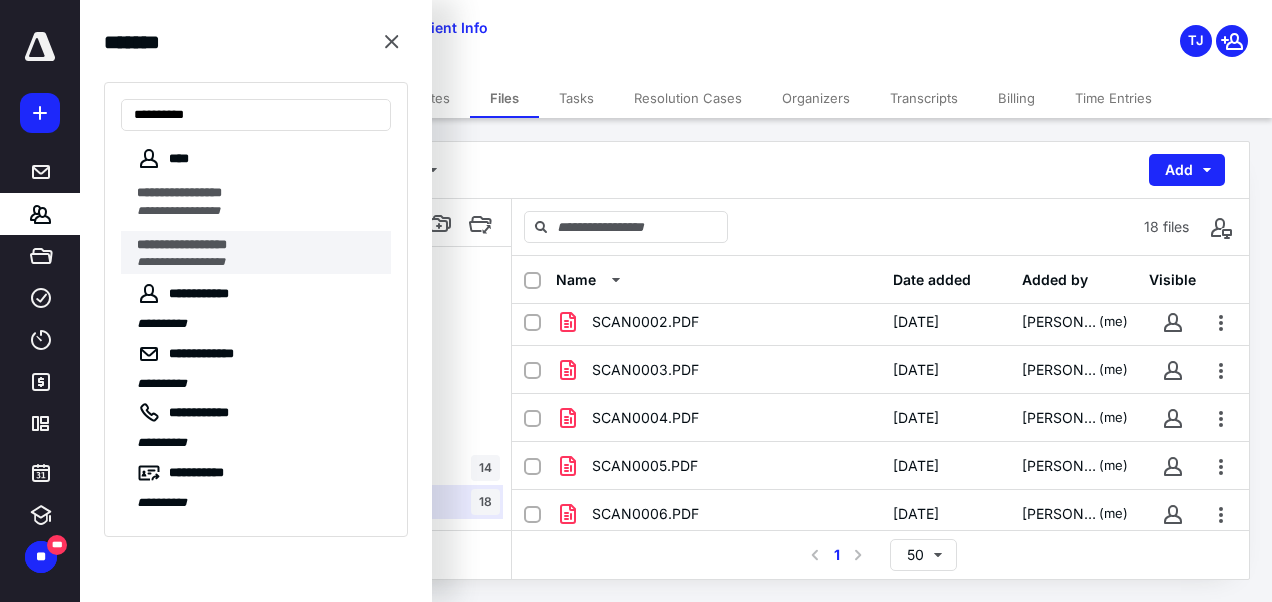click on "**********" at bounding box center [258, 245] 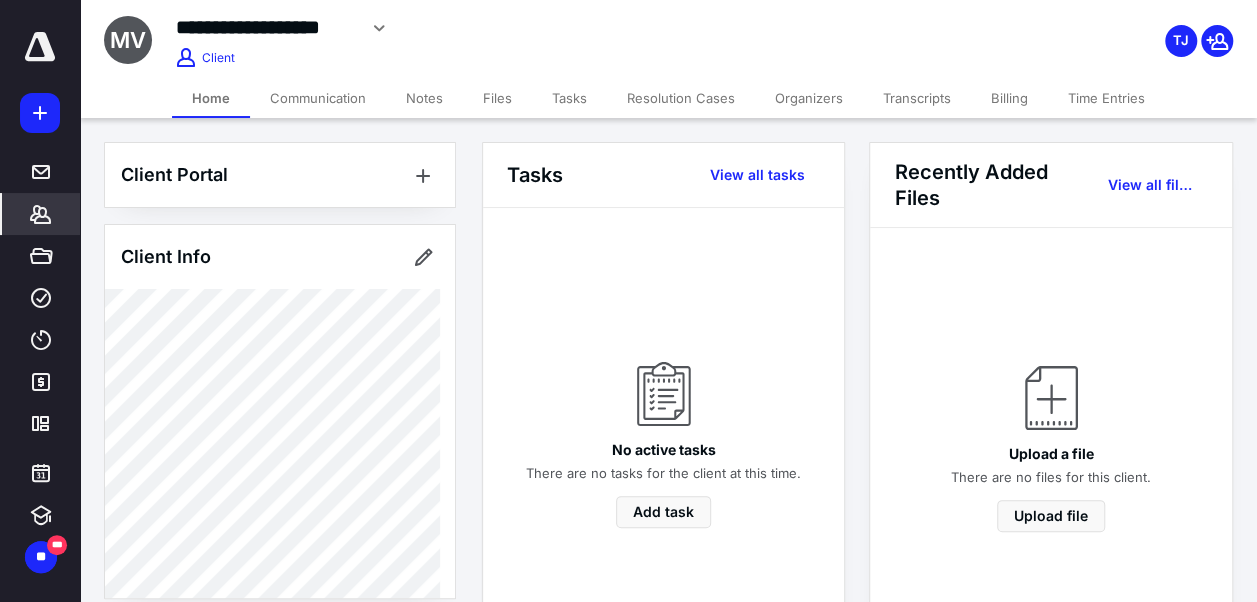 click on "Notes" at bounding box center (424, 98) 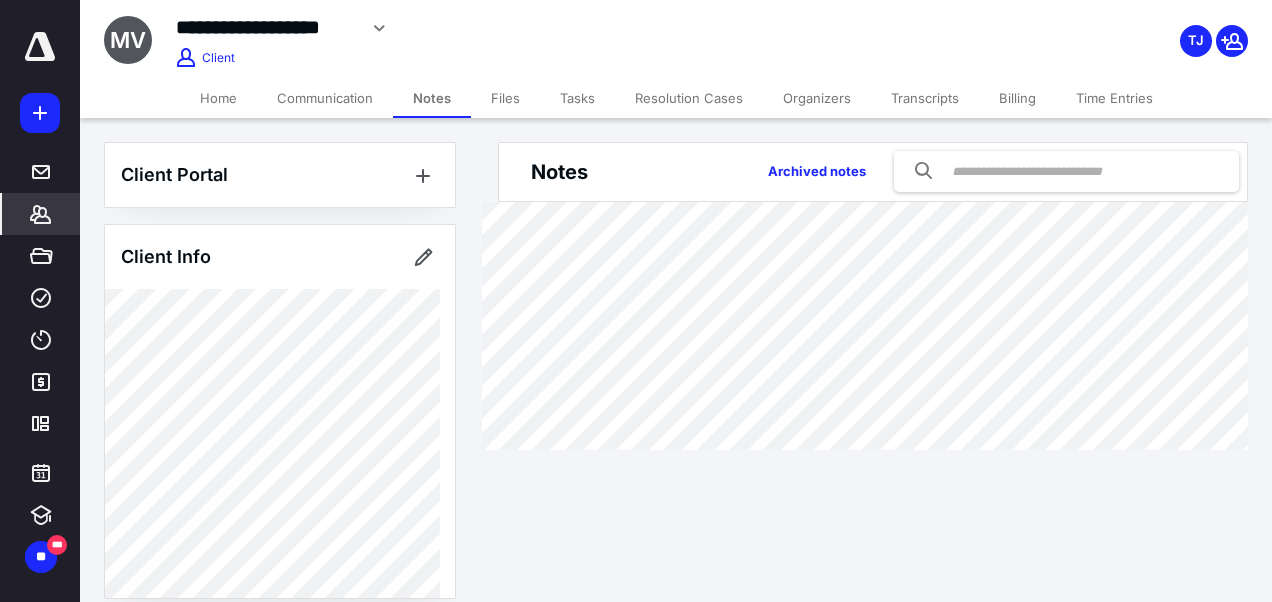 click on "Files" at bounding box center (505, 98) 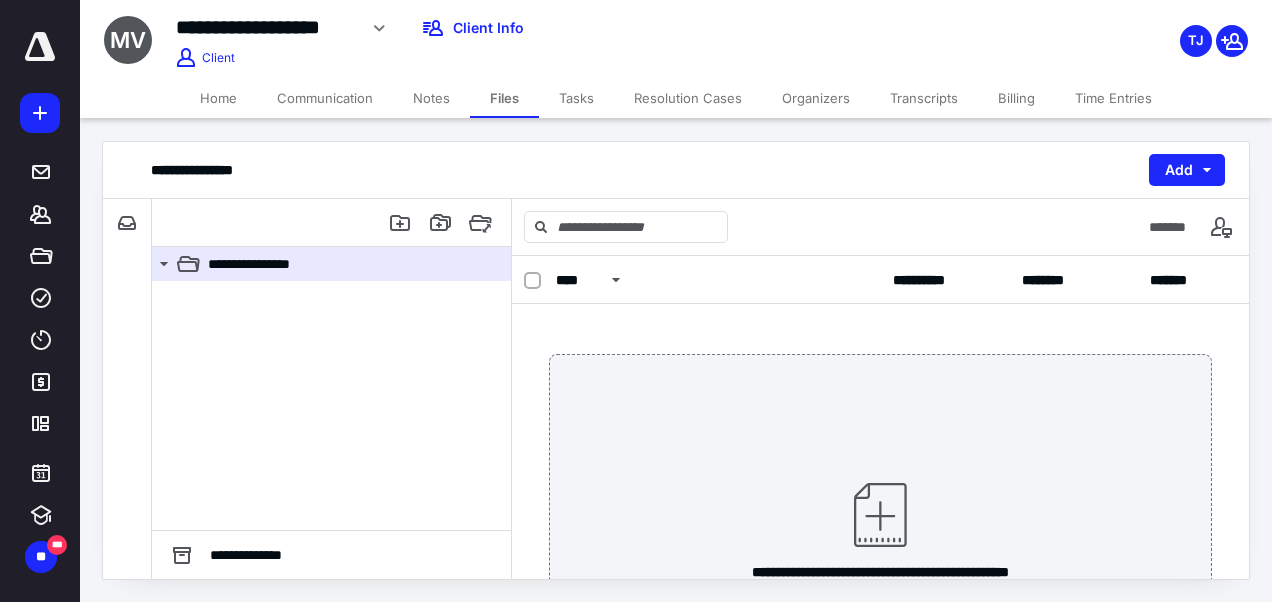 click on "Notes" at bounding box center [431, 98] 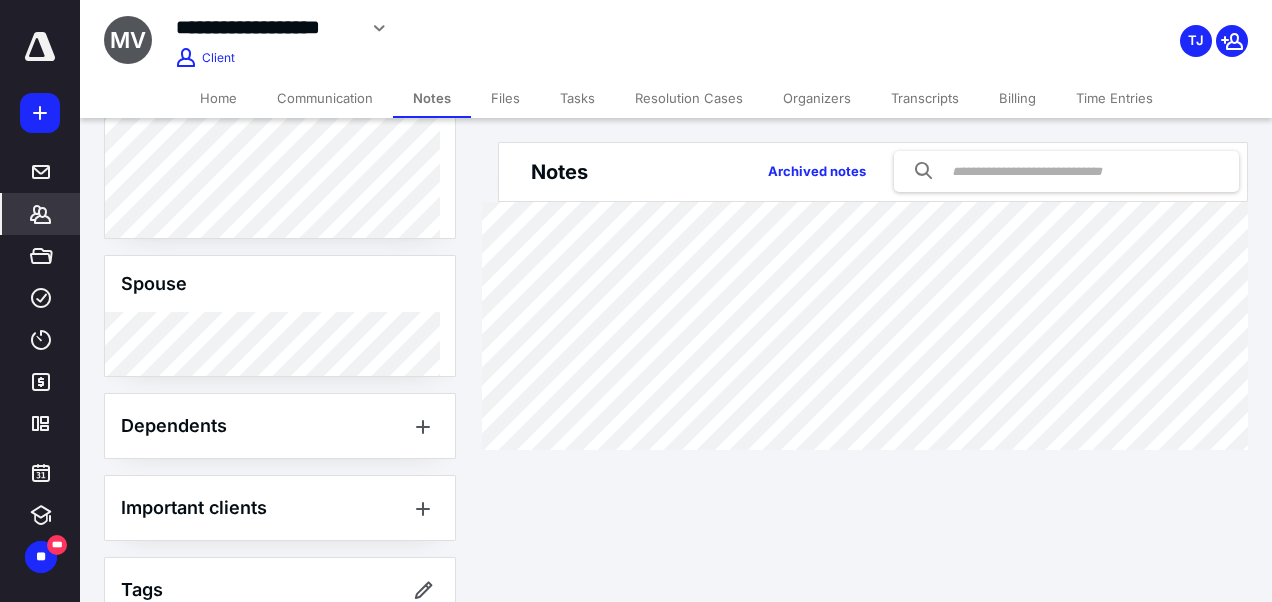 scroll, scrollTop: 716, scrollLeft: 0, axis: vertical 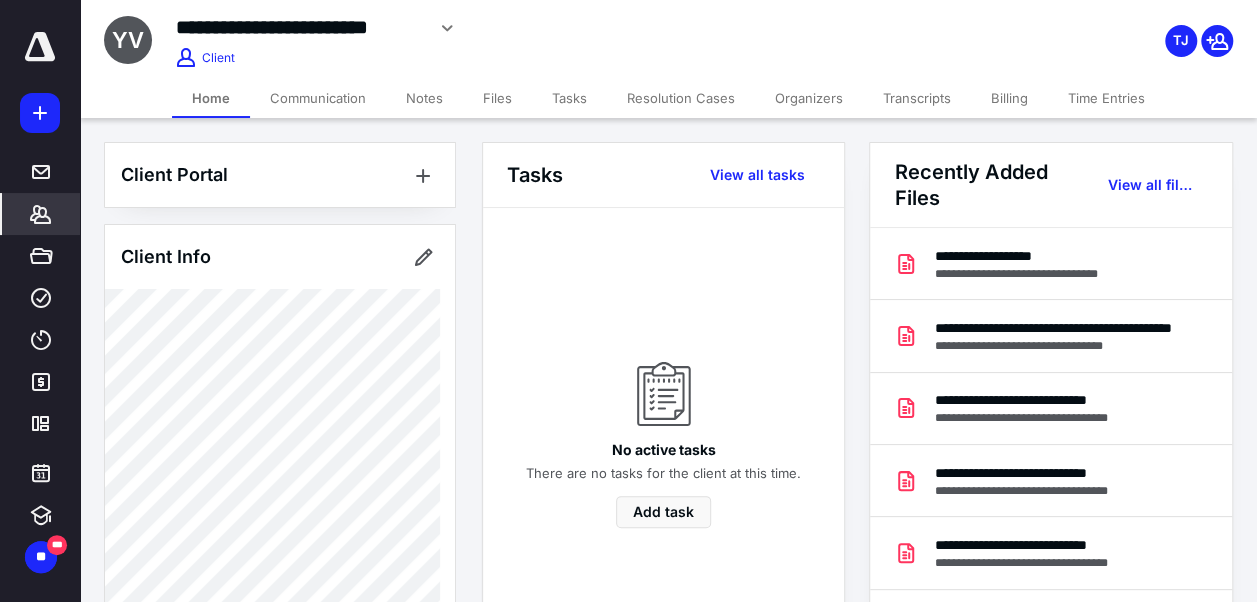 click on "Notes" at bounding box center (424, 98) 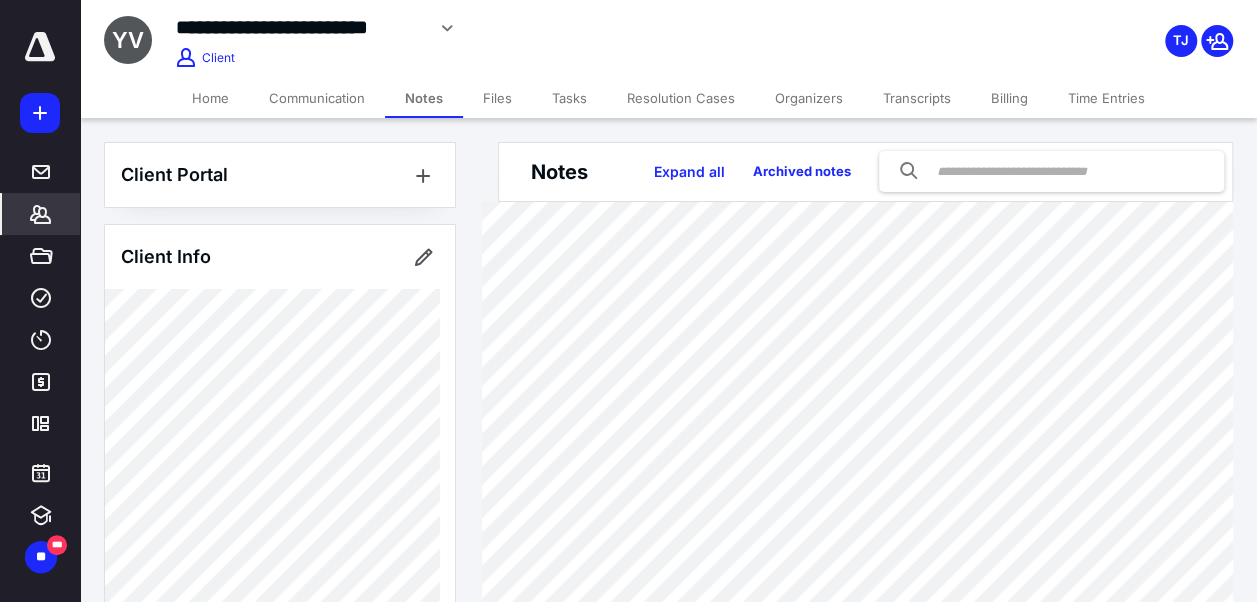 click on "Files" at bounding box center [497, 98] 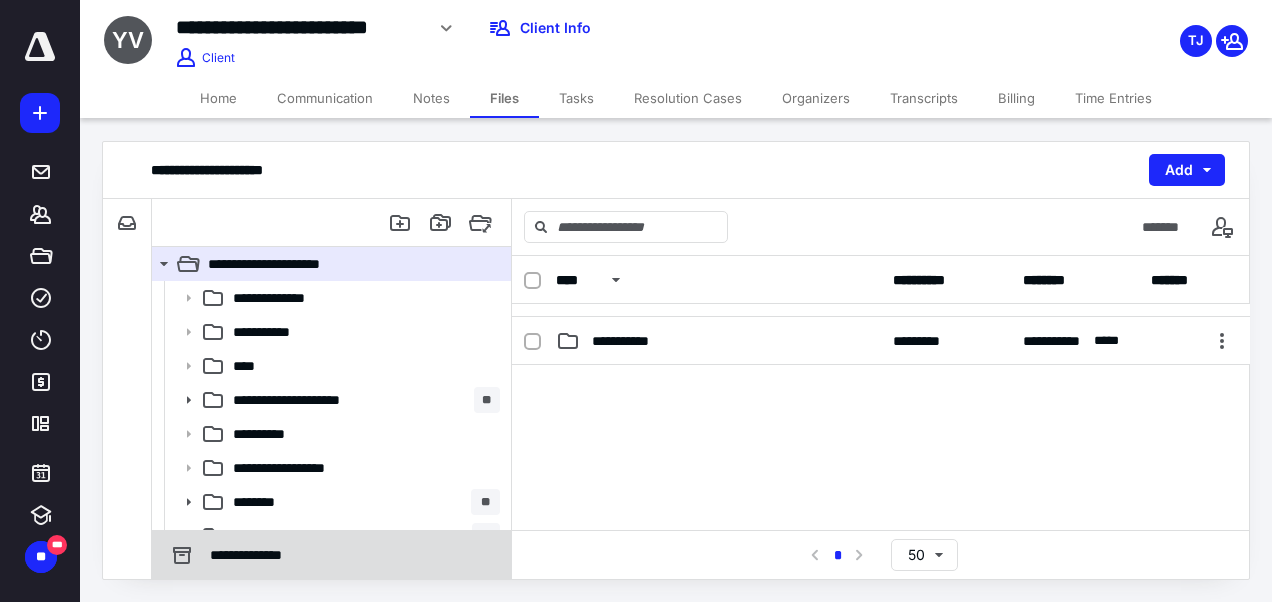 scroll, scrollTop: 372, scrollLeft: 0, axis: vertical 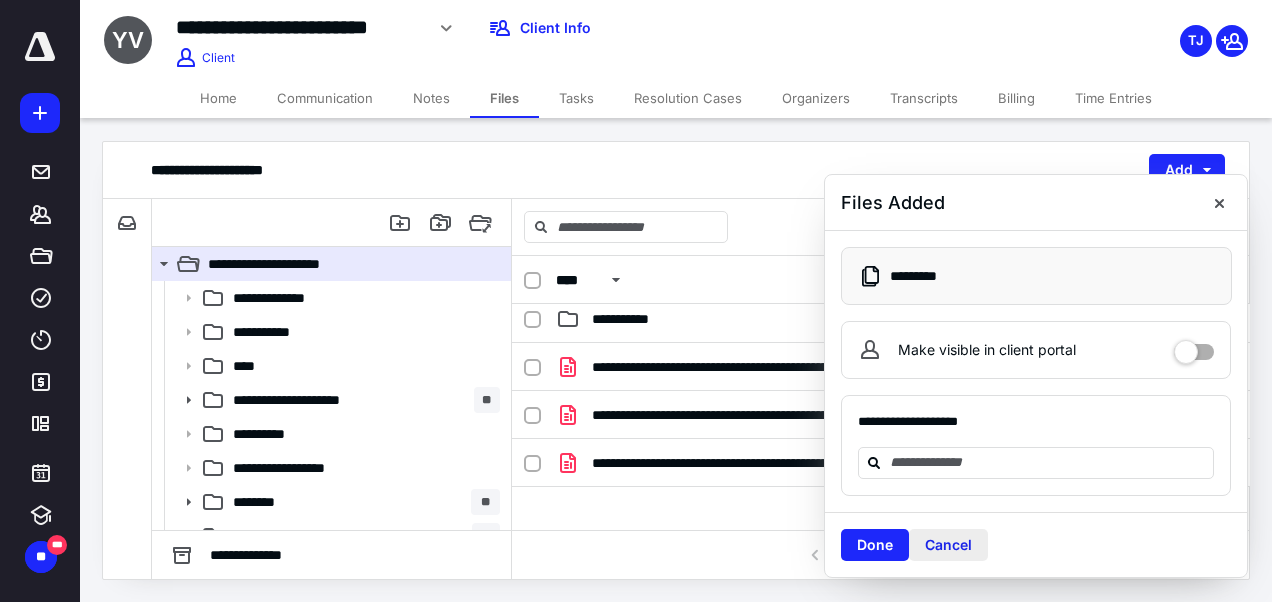 click on "Cancel" at bounding box center (948, 545) 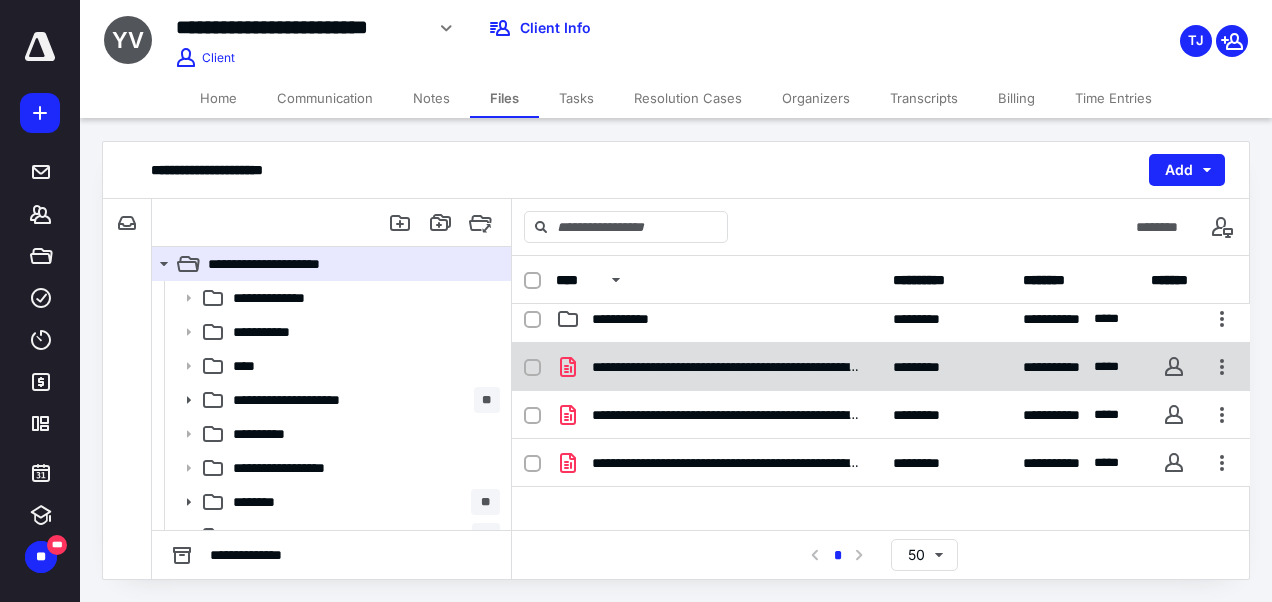click on "**********" at bounding box center [726, 367] 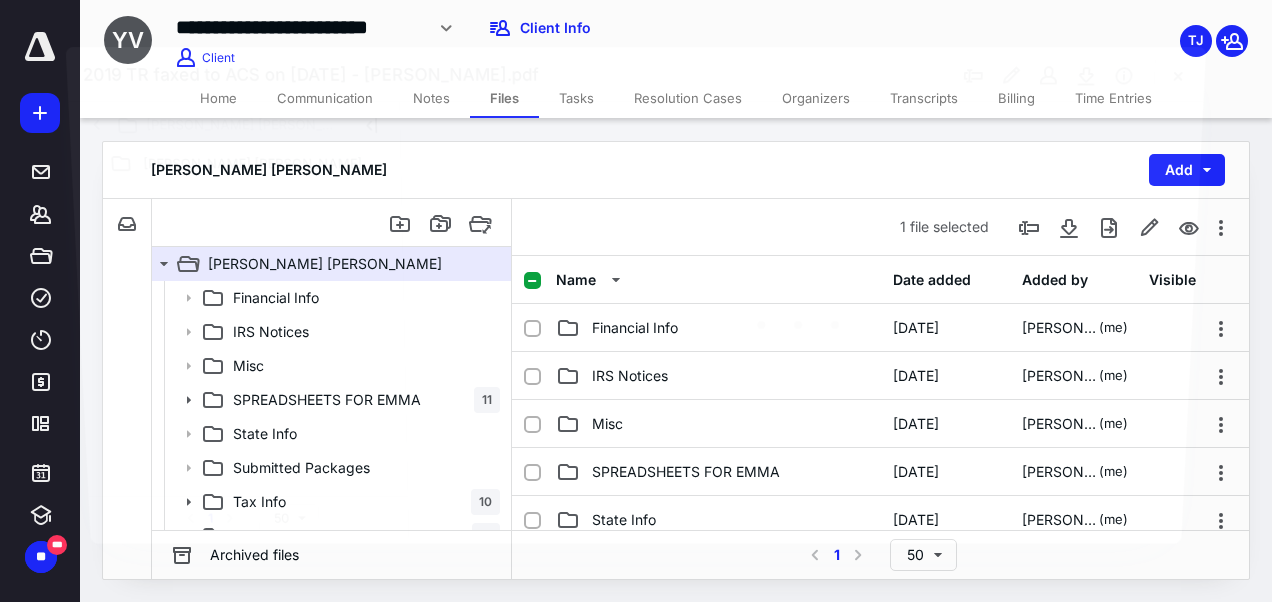 scroll, scrollTop: 393, scrollLeft: 0, axis: vertical 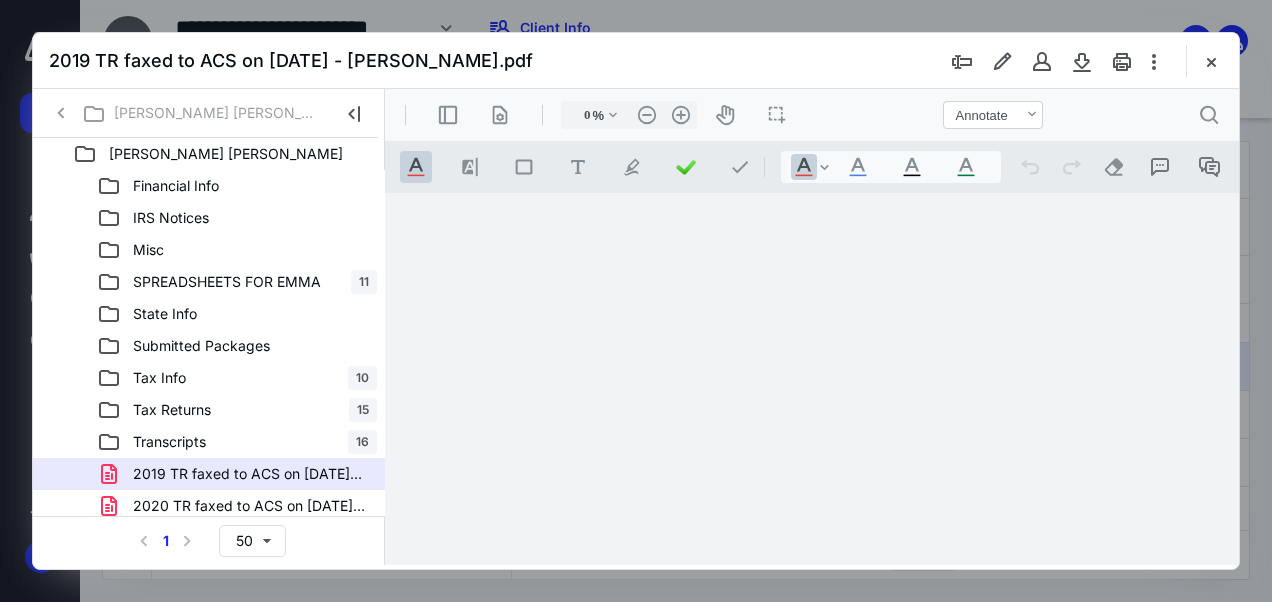 type on "47" 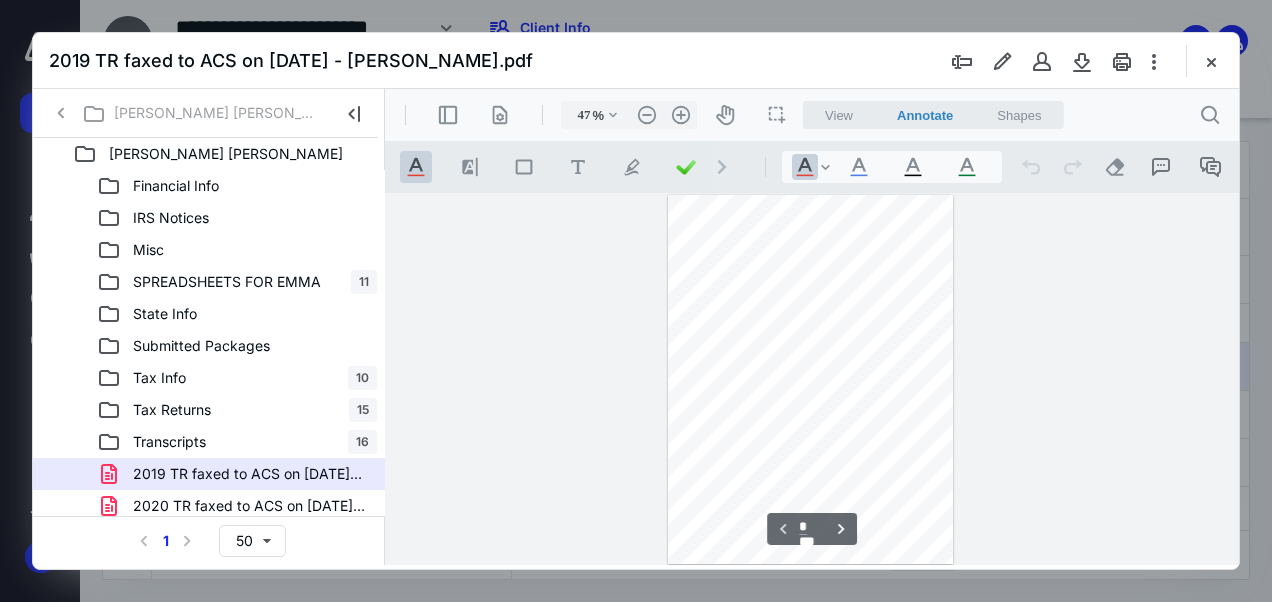 scroll, scrollTop: 0, scrollLeft: 0, axis: both 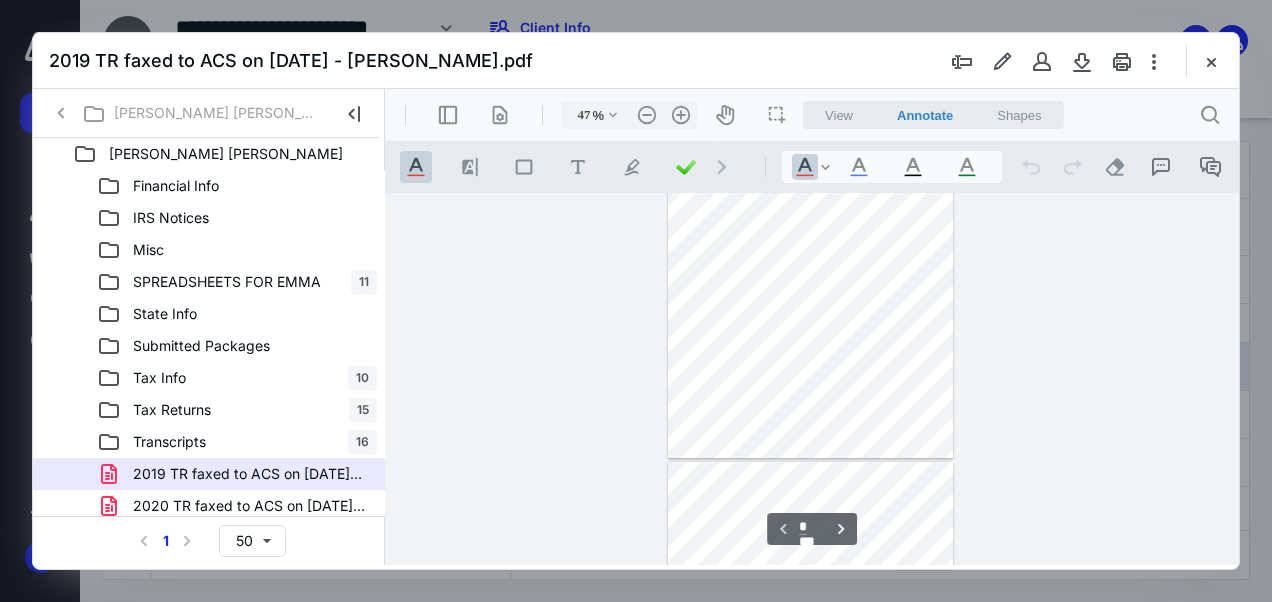 click on "**********" at bounding box center (812, 379) 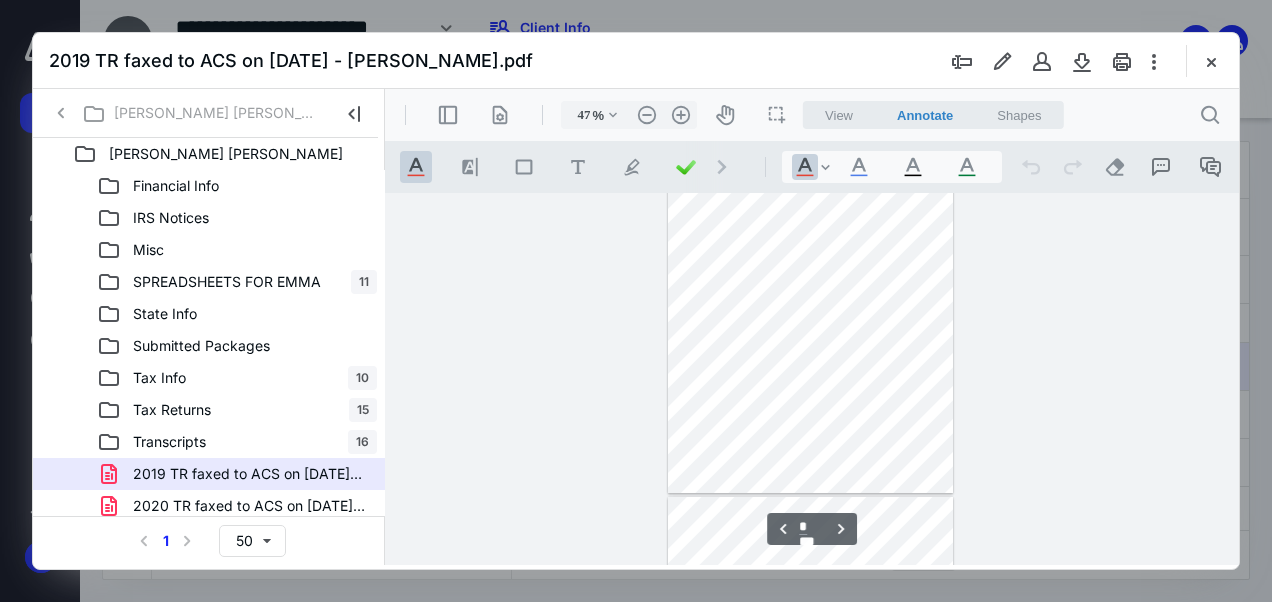 type on "*" 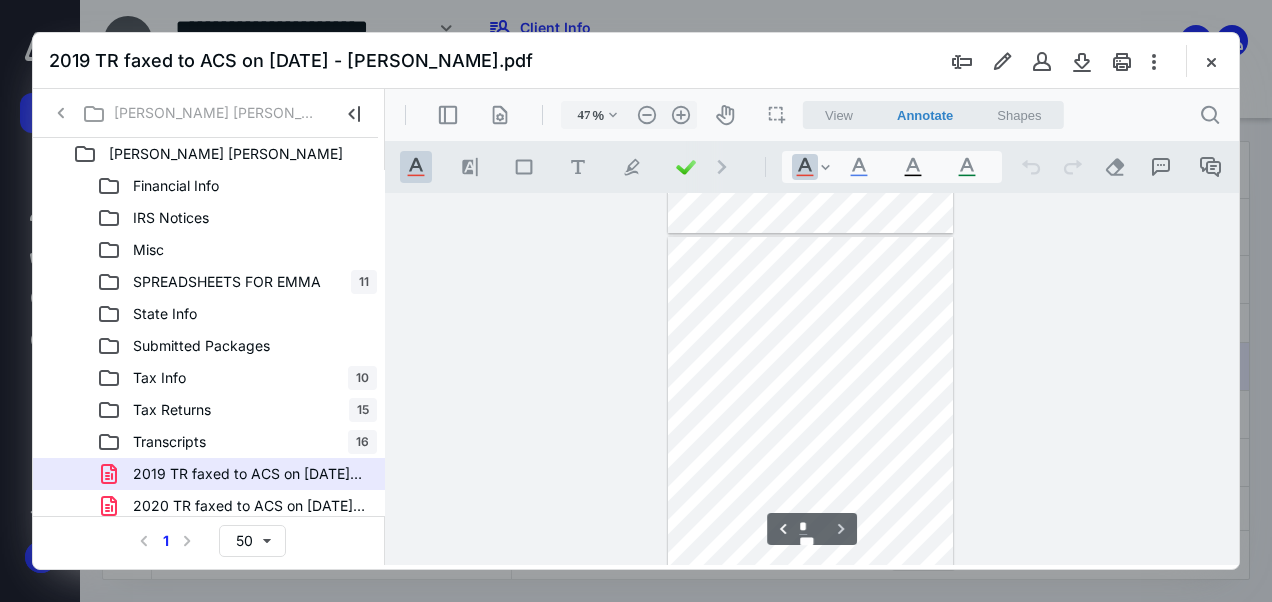 scroll, scrollTop: 1492, scrollLeft: 0, axis: vertical 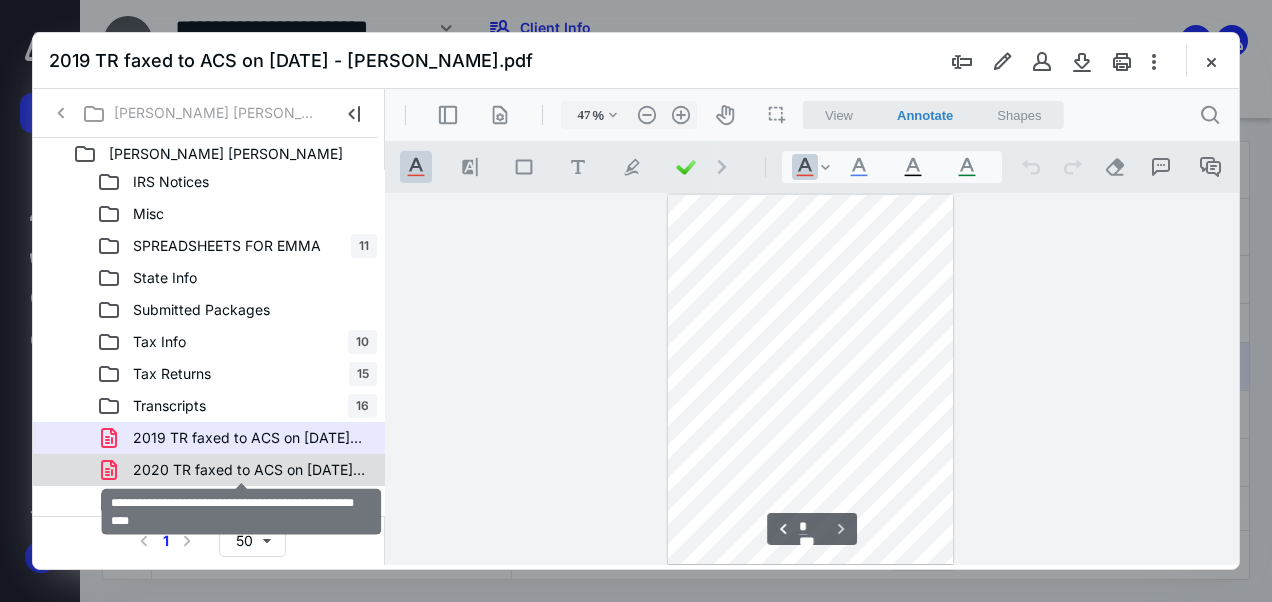 click on "2020 TR faxed to ACS on 7.10.25 - Michael Viveiros.pdf" at bounding box center (249, 470) 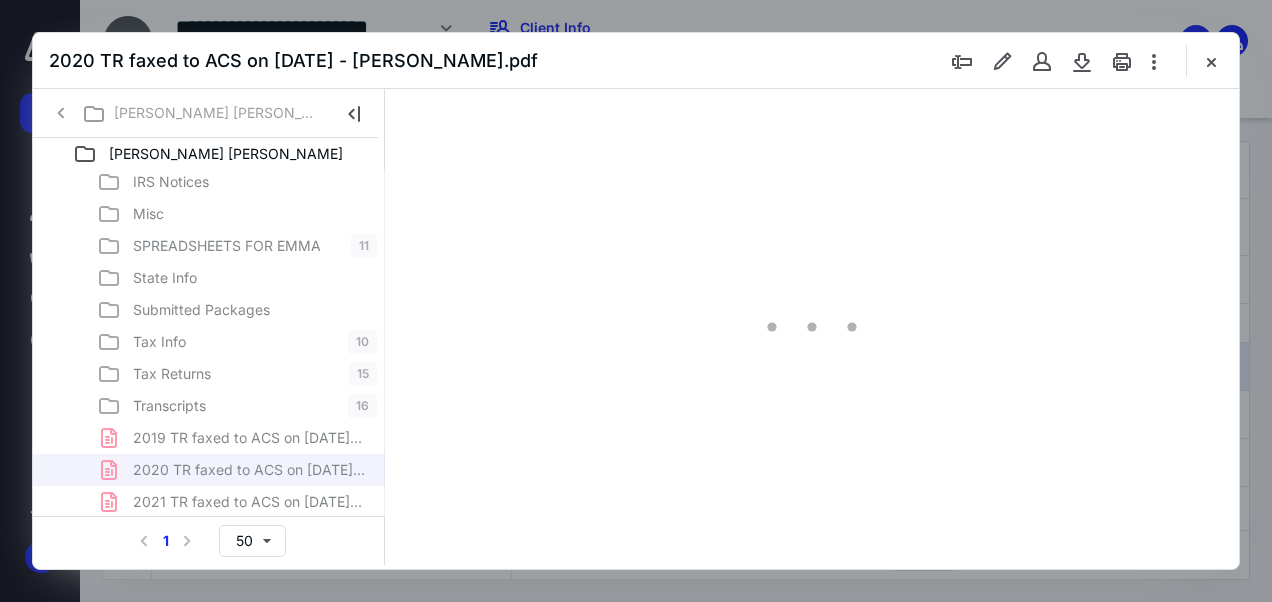 type on "47" 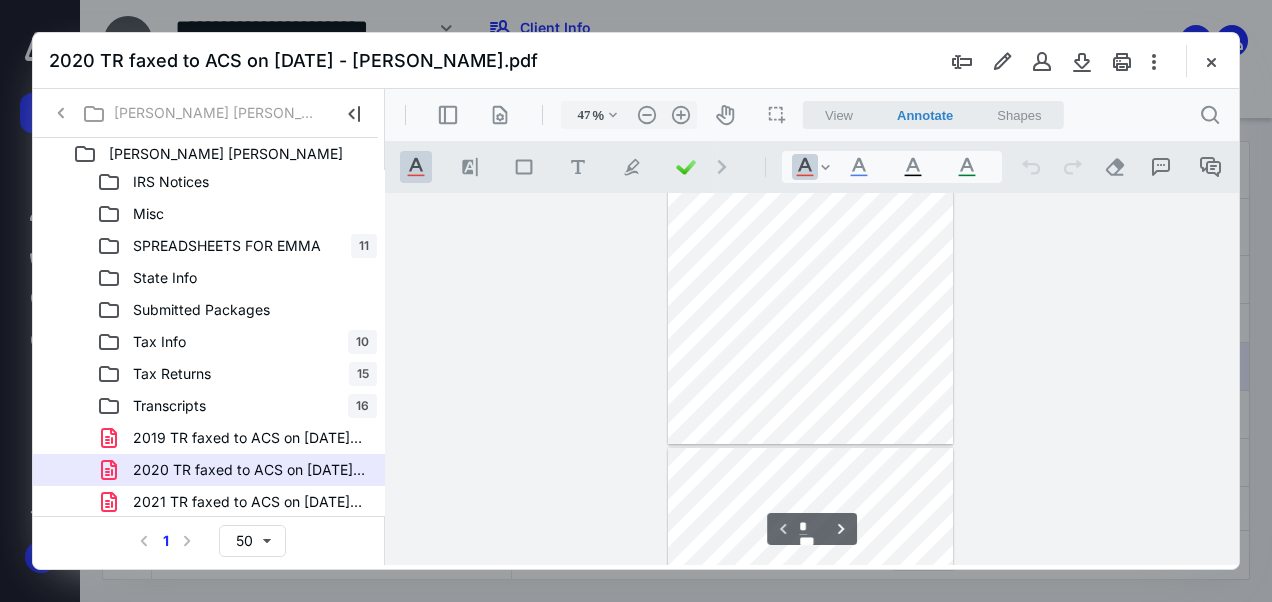 scroll, scrollTop: 123, scrollLeft: 0, axis: vertical 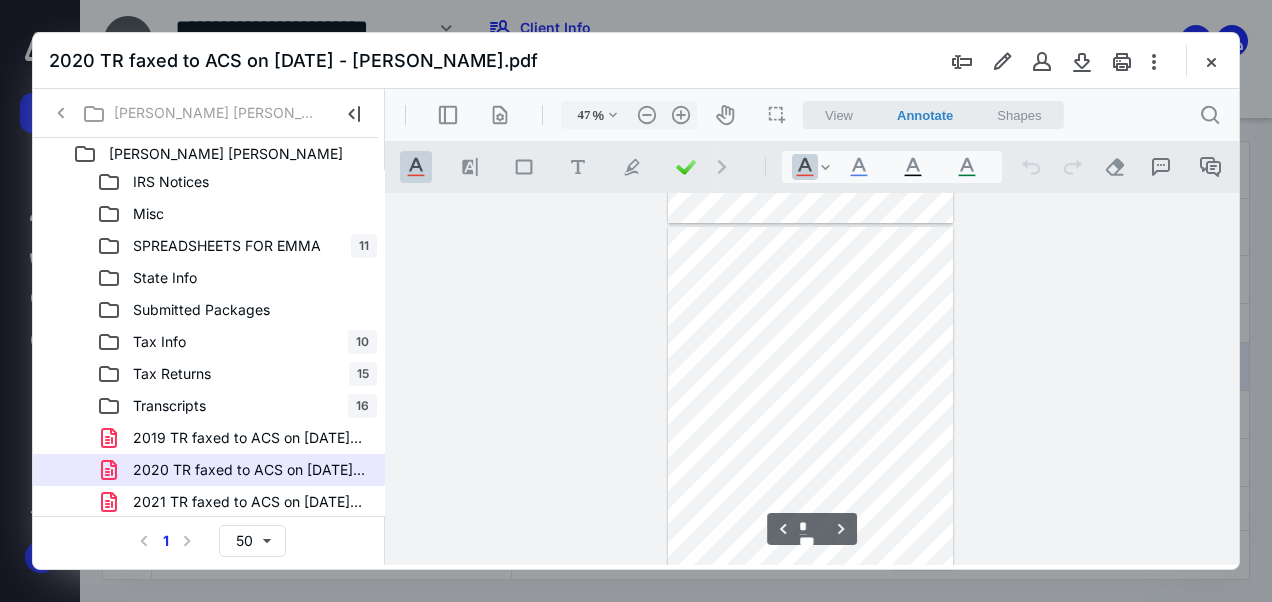 type on "*" 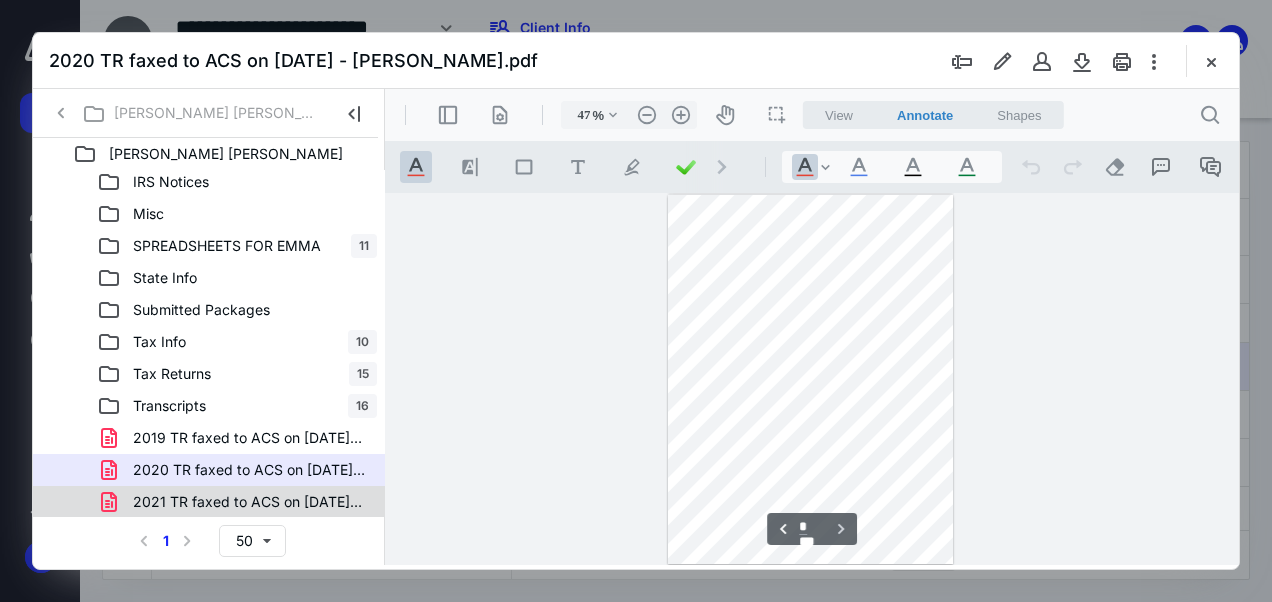 click on "2021 TR faxed to ACS on 7.10.25 - Michael Viveiros.pdf" at bounding box center (249, 502) 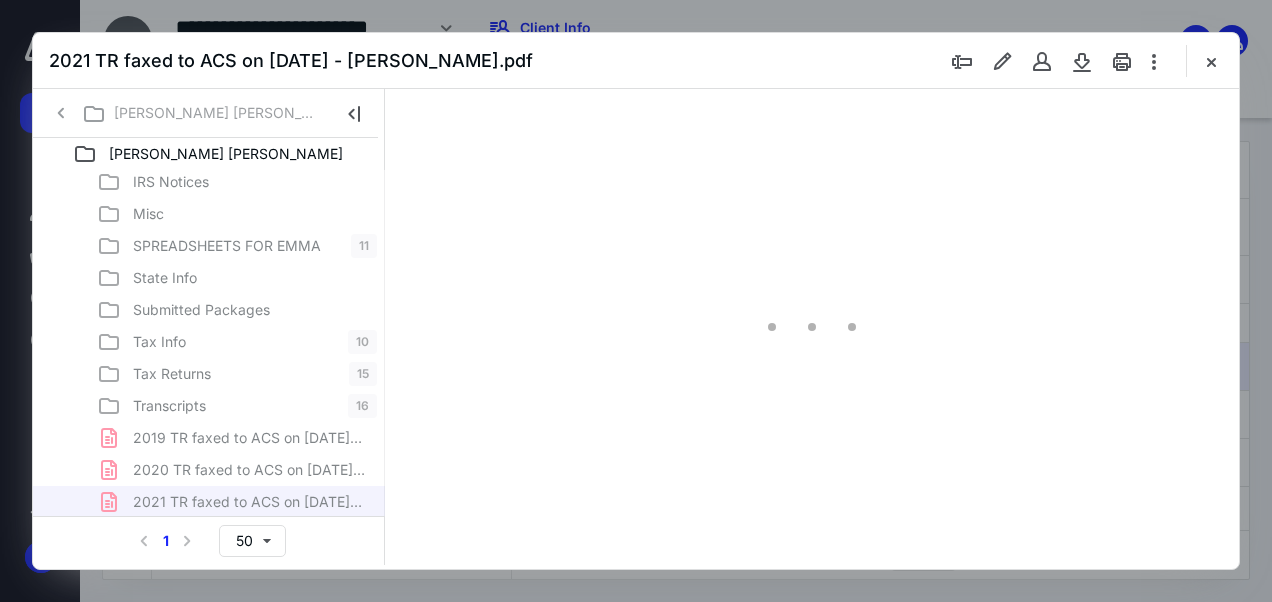 type on "47" 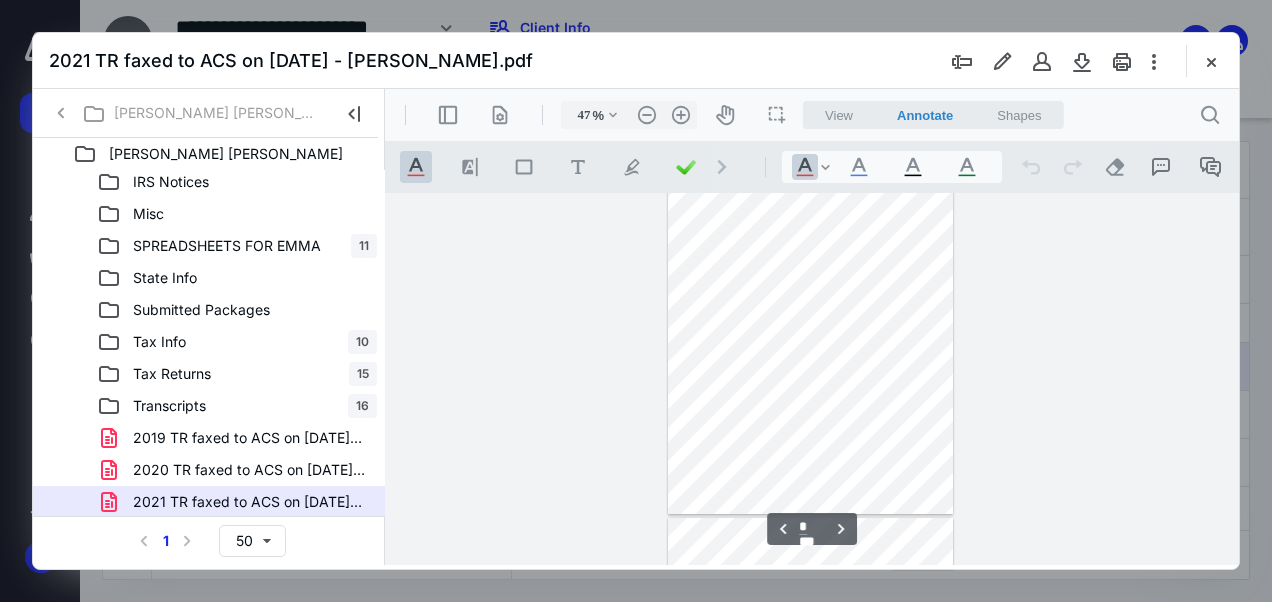 scroll, scrollTop: 2238, scrollLeft: 0, axis: vertical 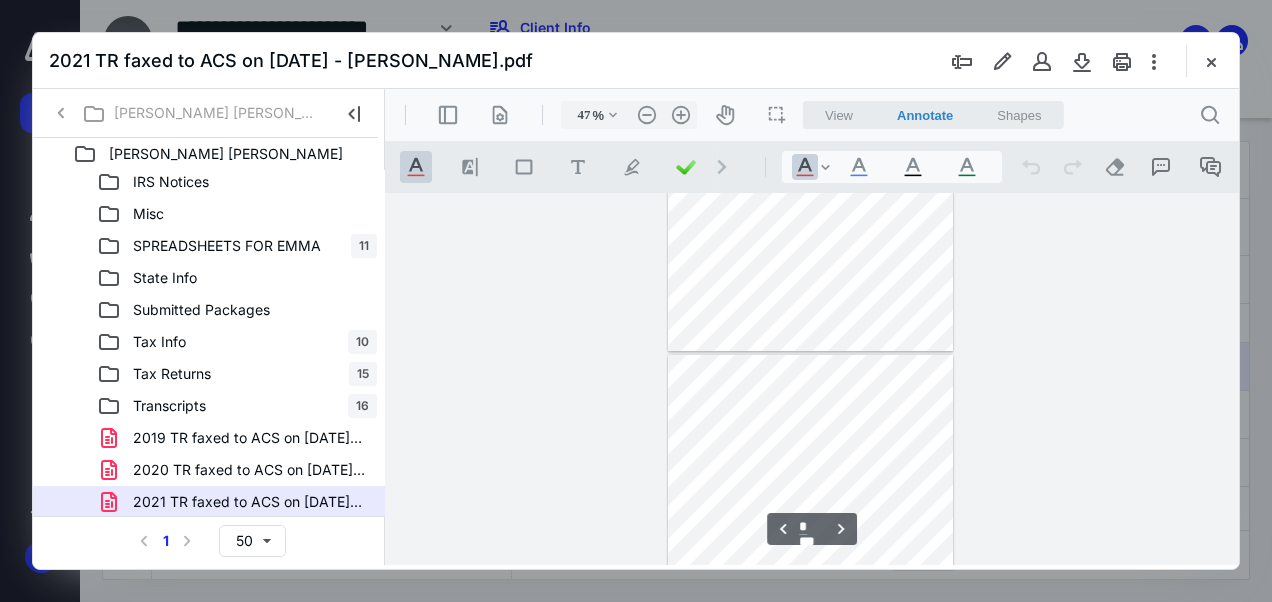 type on "*" 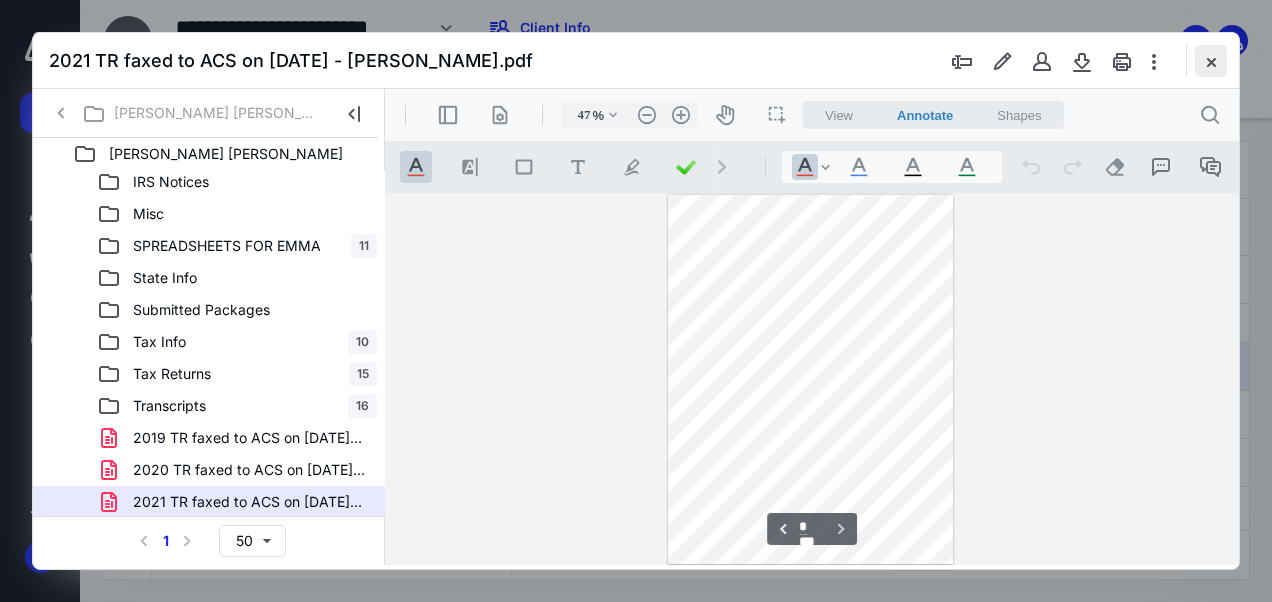 click at bounding box center (1211, 61) 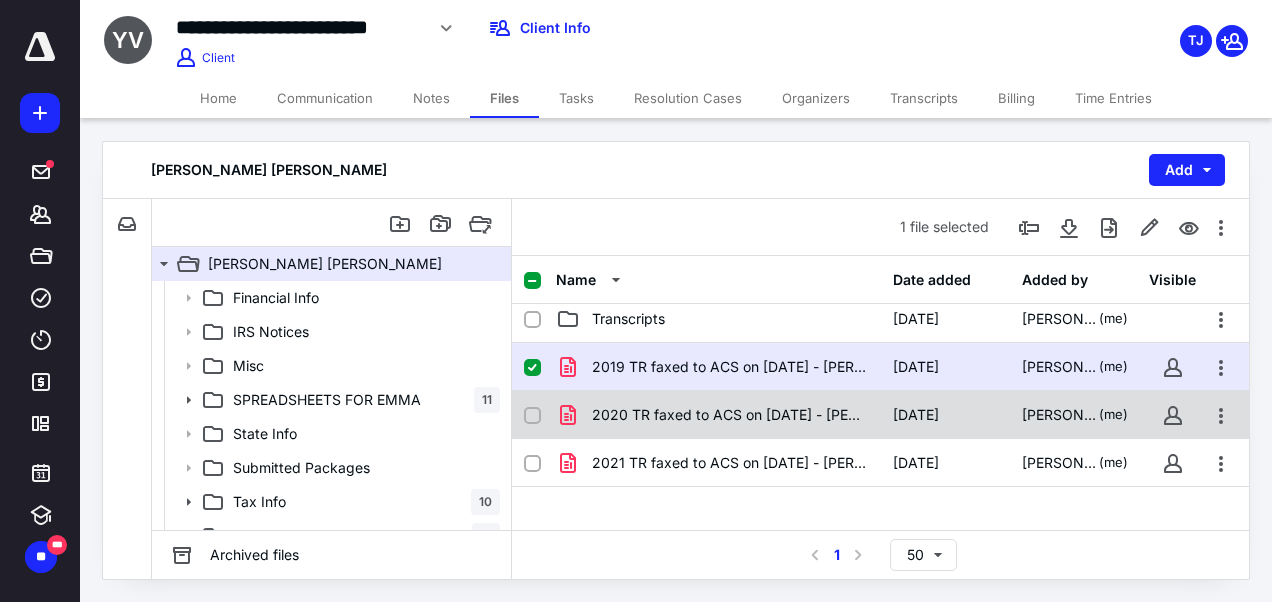 click 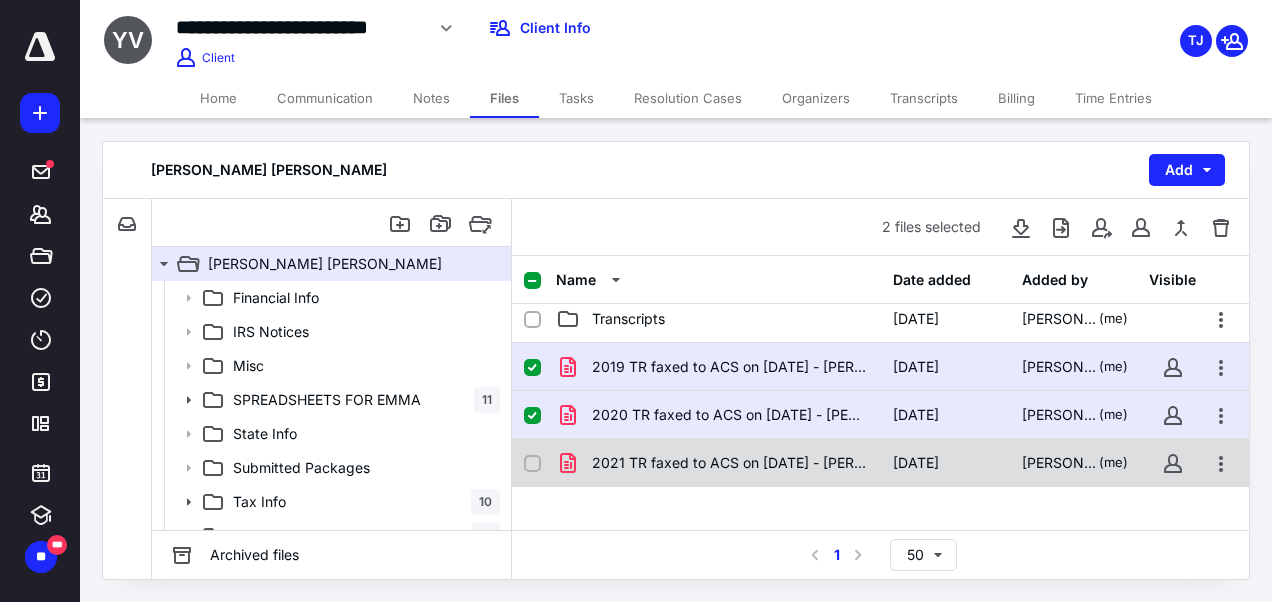 click at bounding box center [532, 464] 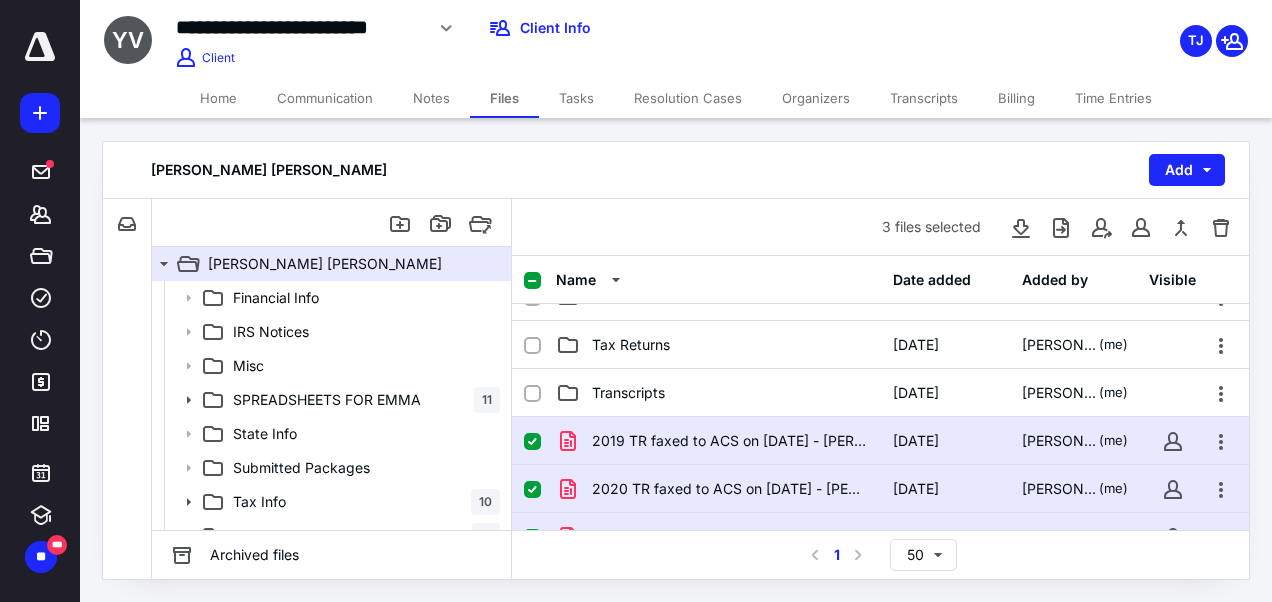 scroll, scrollTop: 301, scrollLeft: 0, axis: vertical 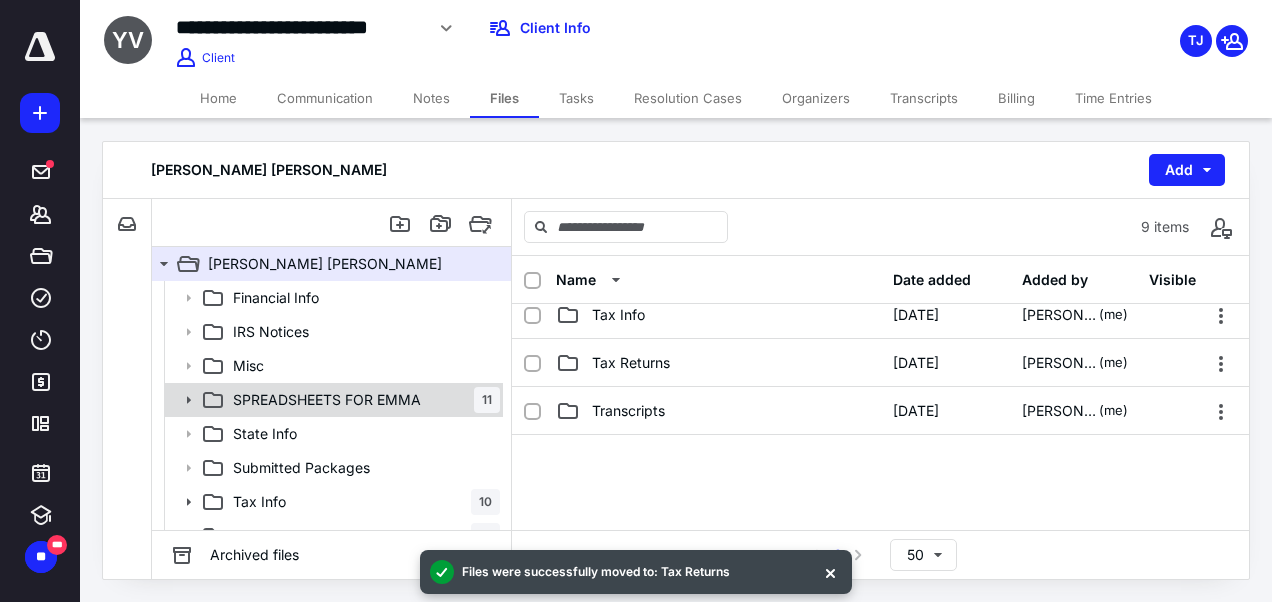 click on "SPREADSHEETS FOR EMMA 11" at bounding box center (362, 400) 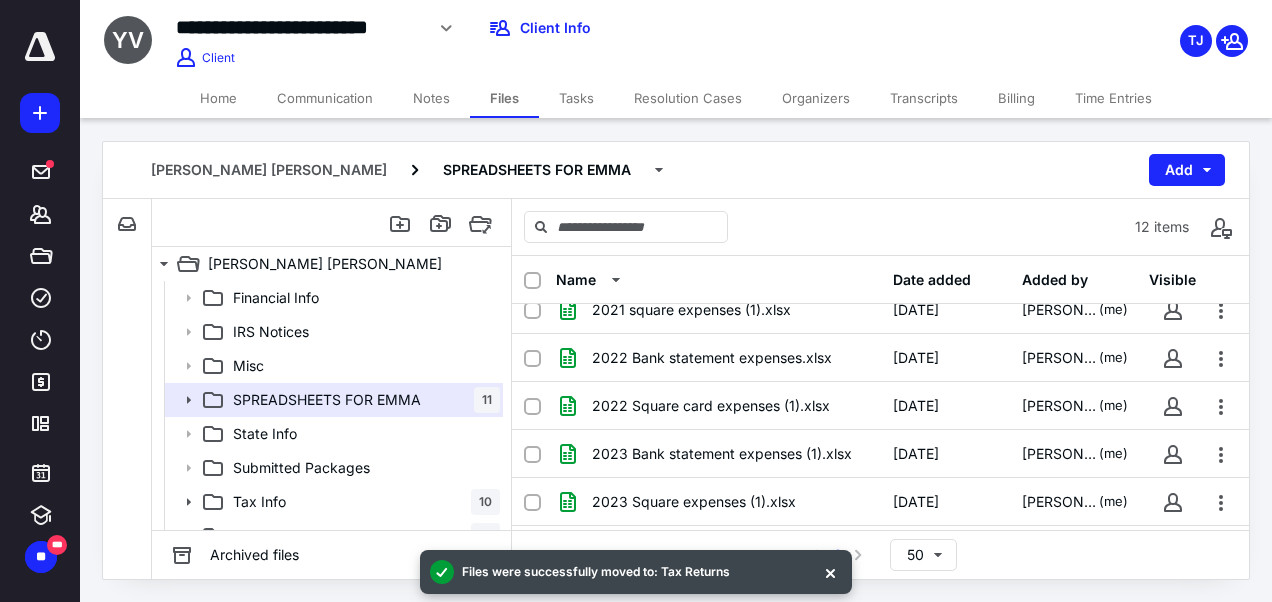 scroll, scrollTop: 344, scrollLeft: 0, axis: vertical 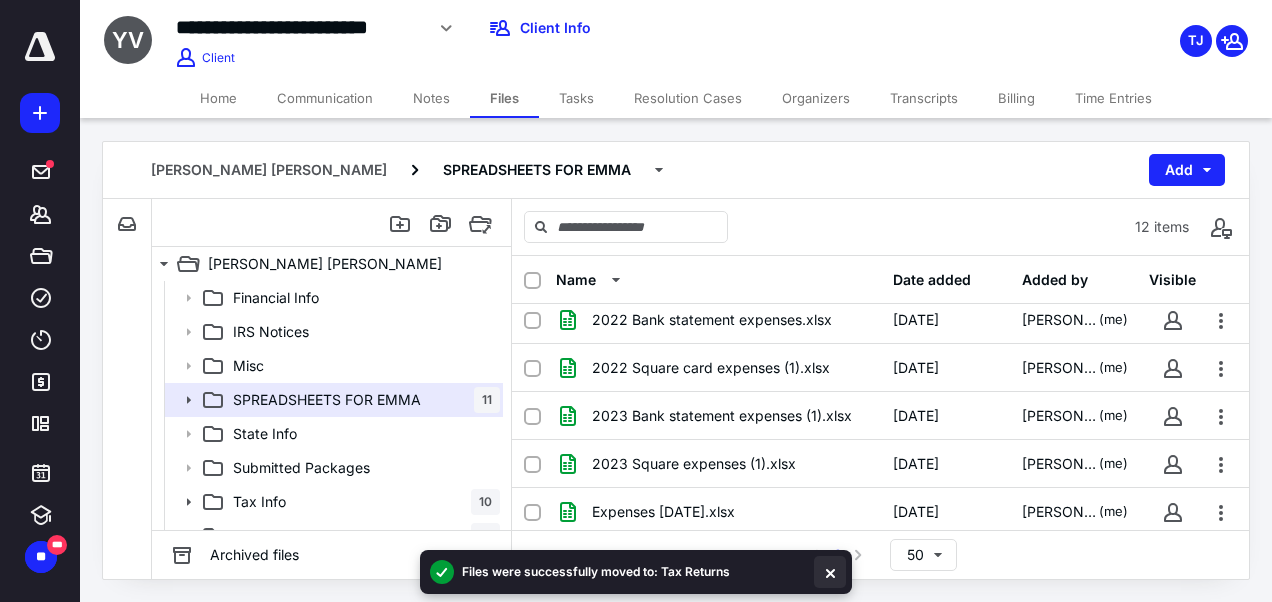 click at bounding box center (830, 572) 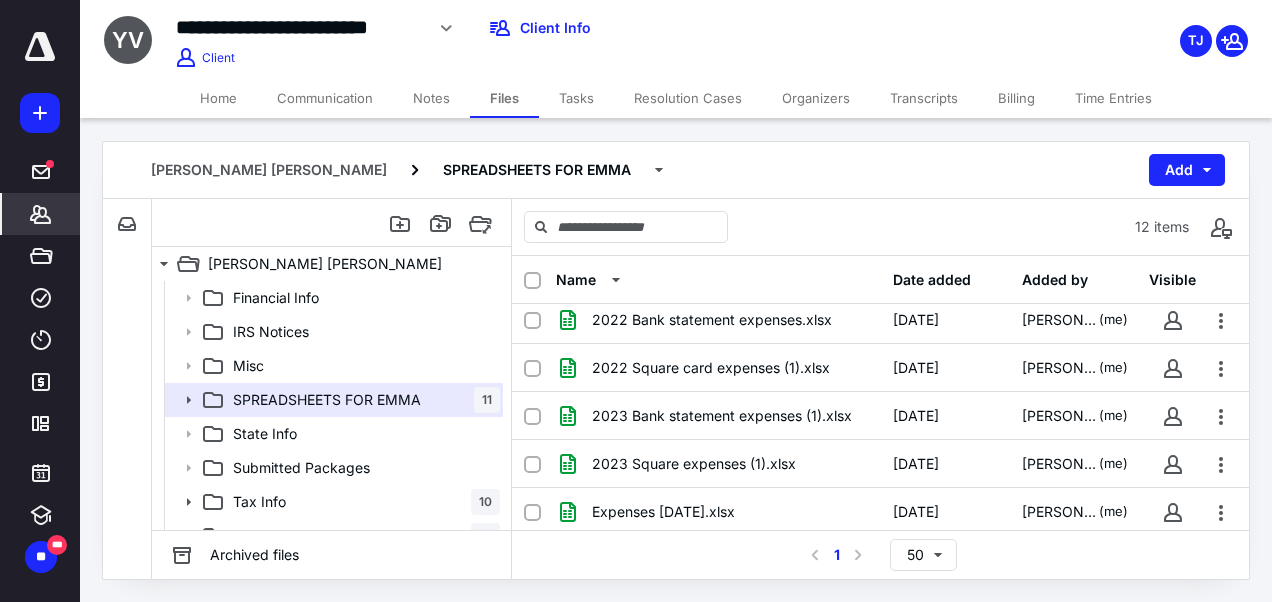 click 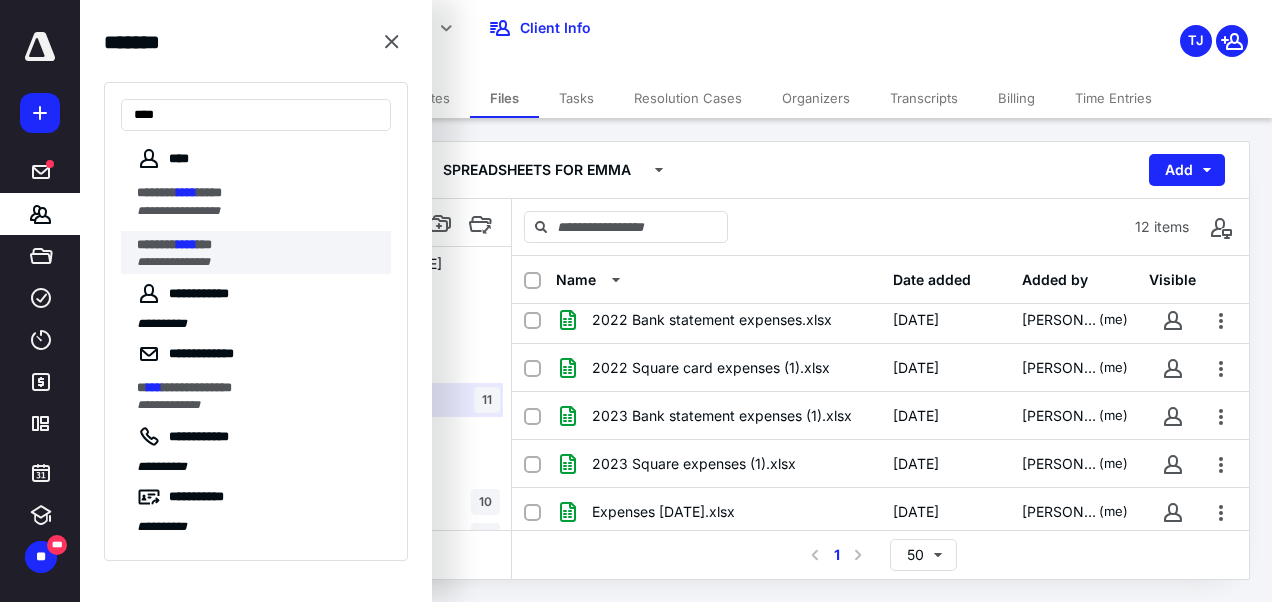 type on "****" 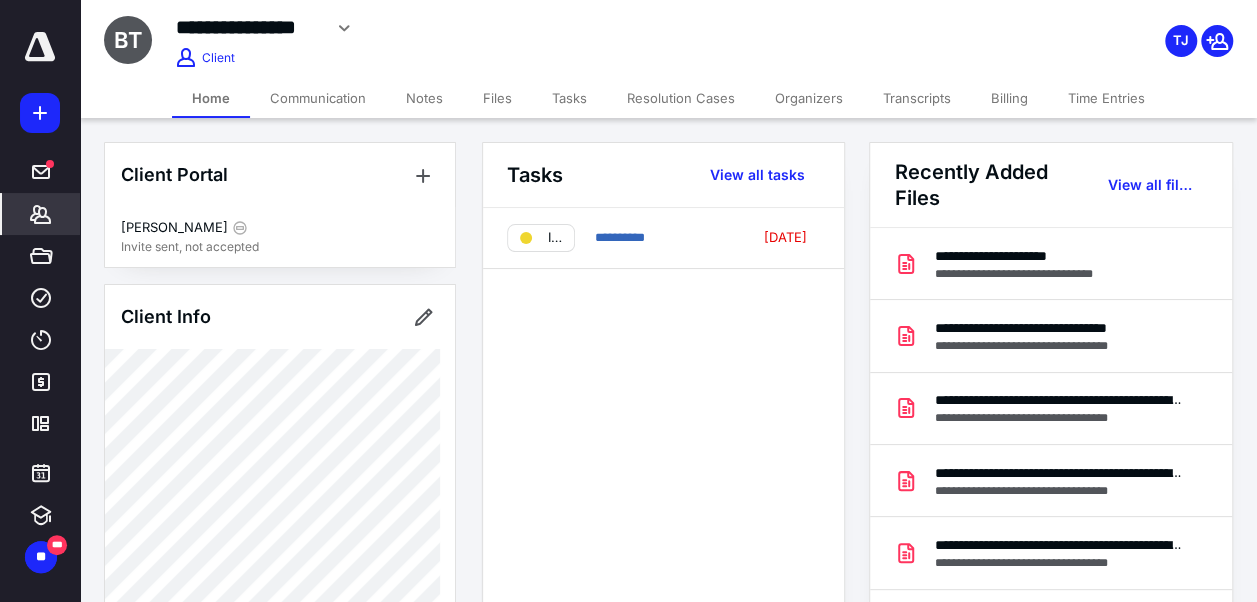 click on "Notes" at bounding box center (424, 98) 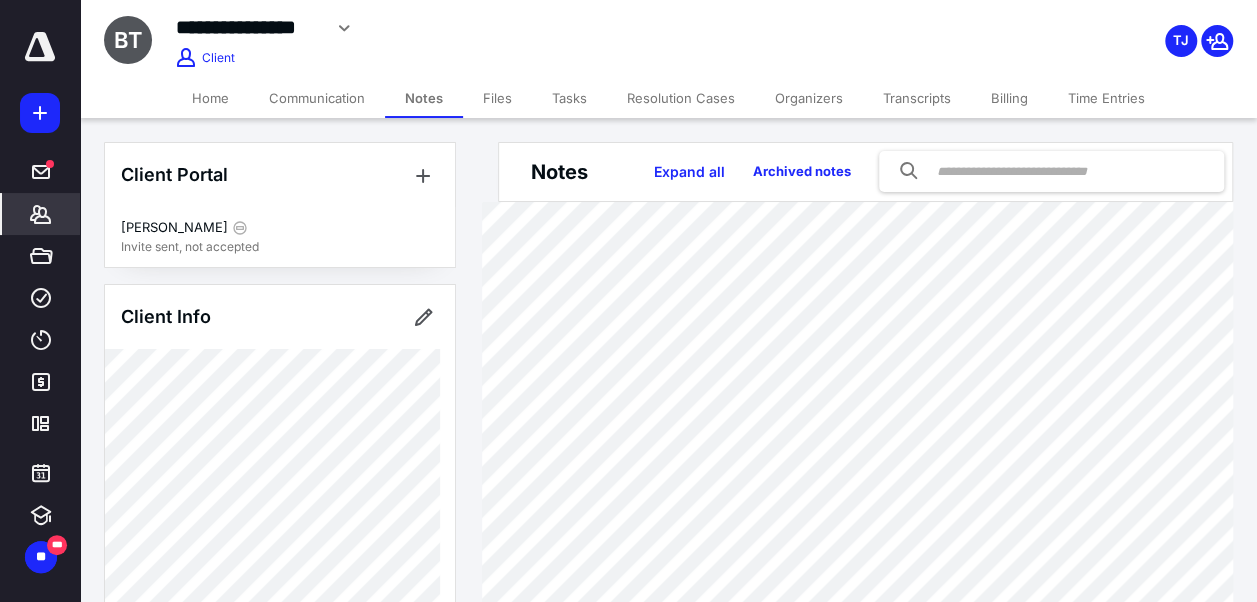click on "Files" at bounding box center (497, 98) 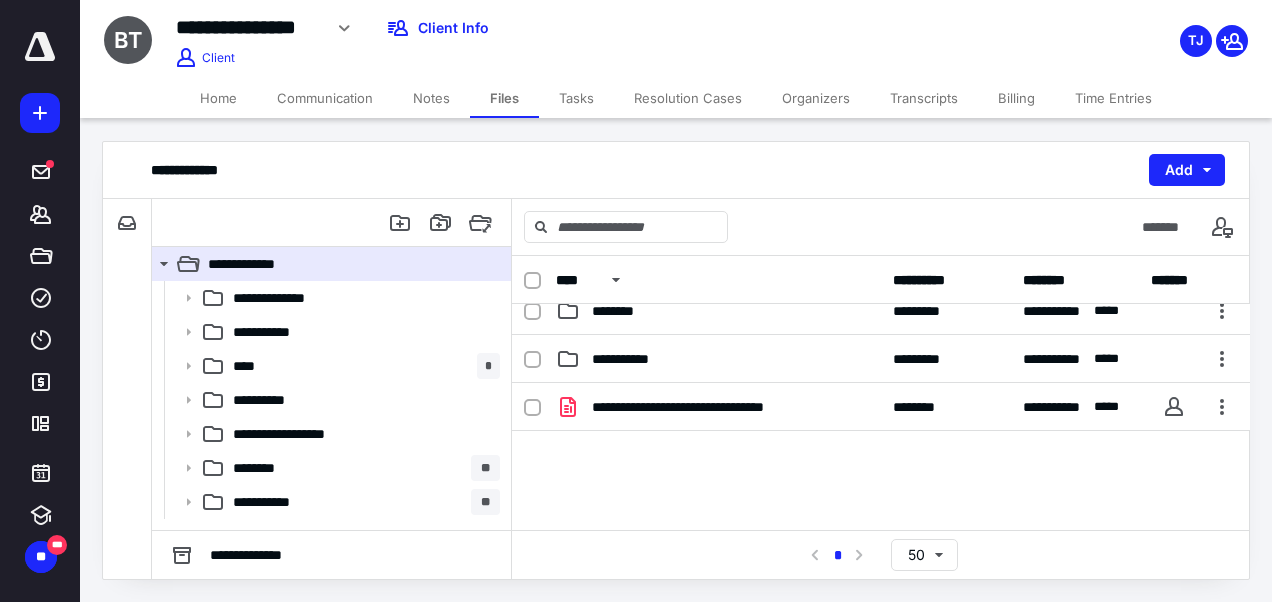 scroll, scrollTop: 261, scrollLeft: 0, axis: vertical 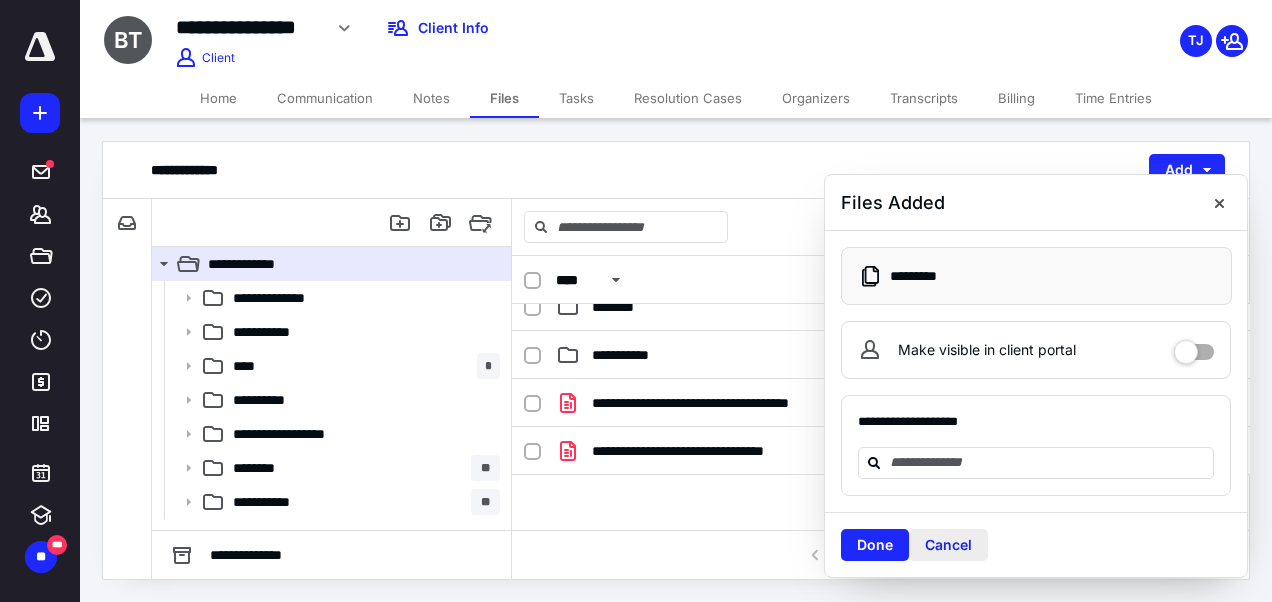 click on "Cancel" at bounding box center [948, 545] 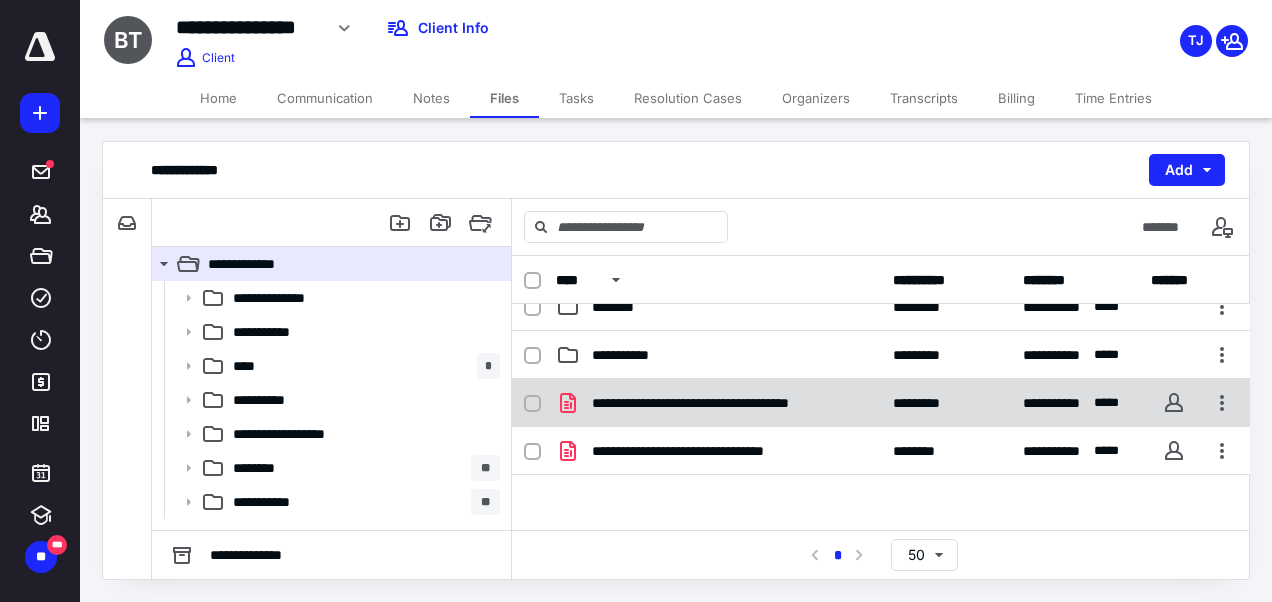 click on "**********" at bounding box center (881, 403) 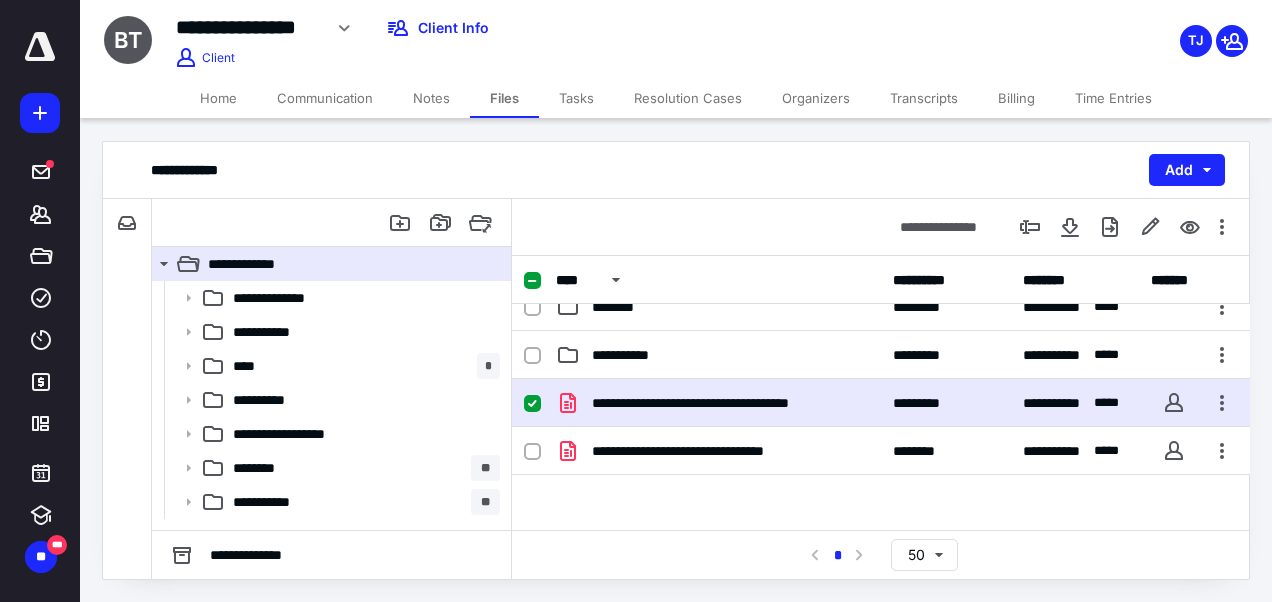 click on "**********" at bounding box center [881, 403] 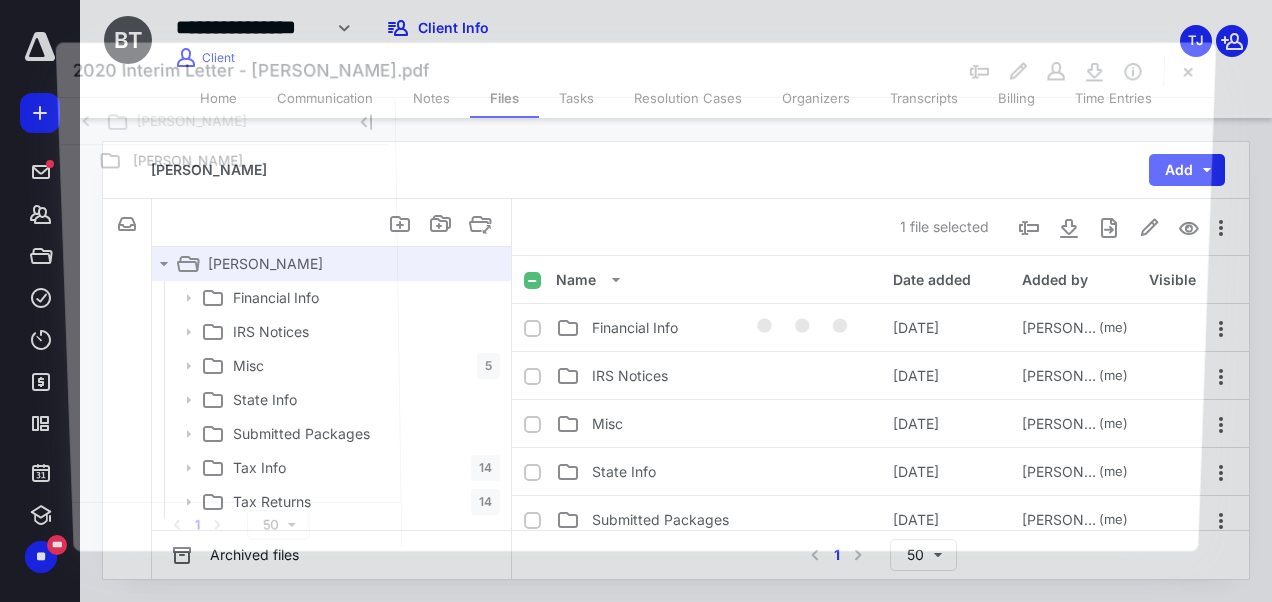 scroll, scrollTop: 261, scrollLeft: 0, axis: vertical 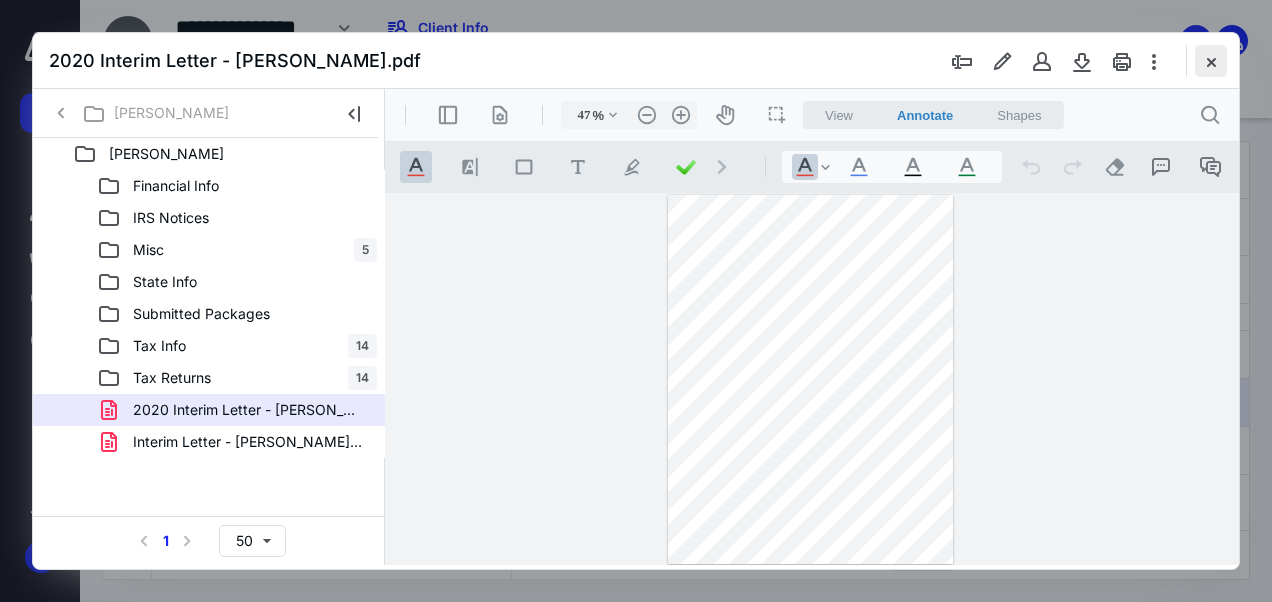 click at bounding box center [1211, 61] 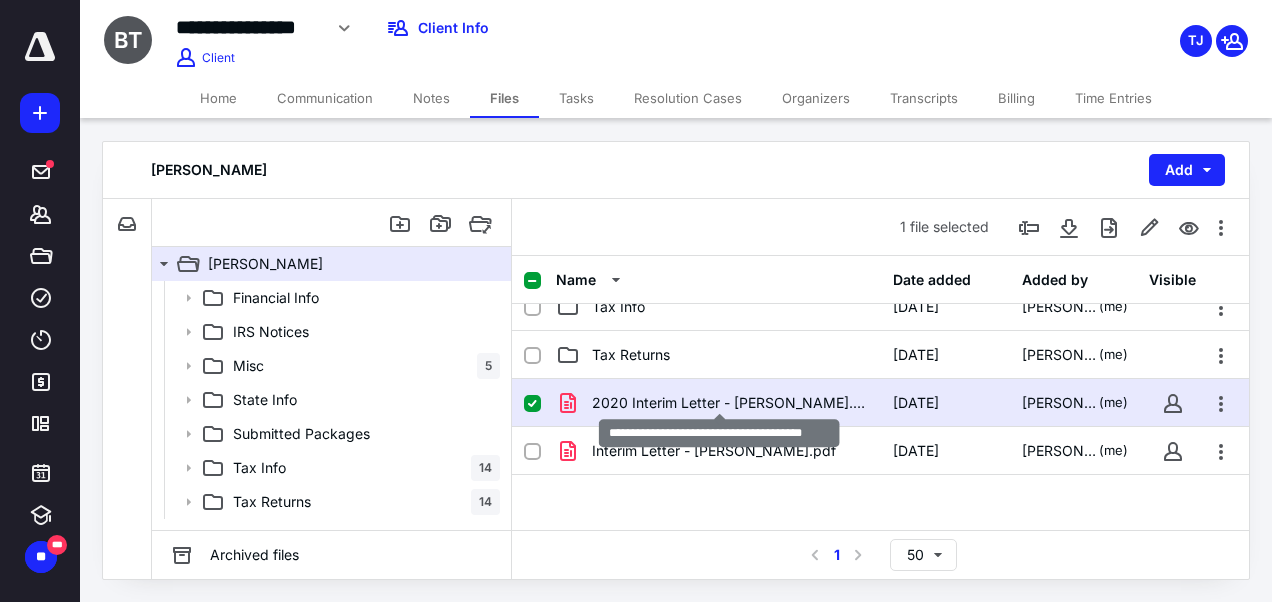 click on "2020 Interim Letter - Brice Triepke.pdf" at bounding box center (730, 403) 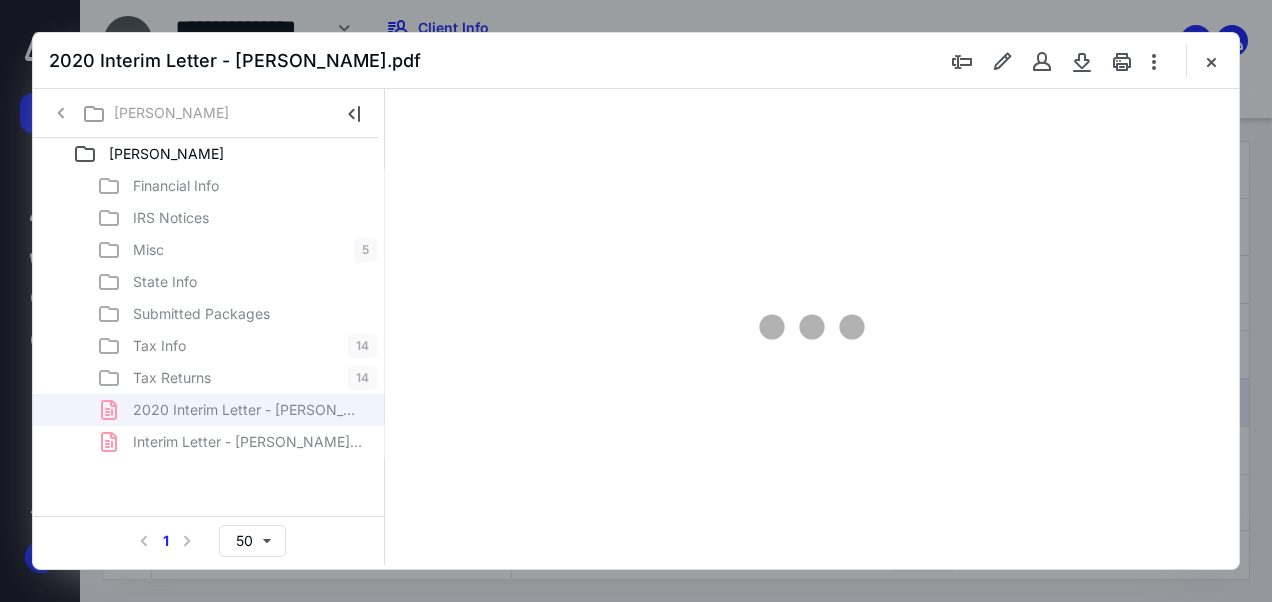 scroll, scrollTop: 0, scrollLeft: 0, axis: both 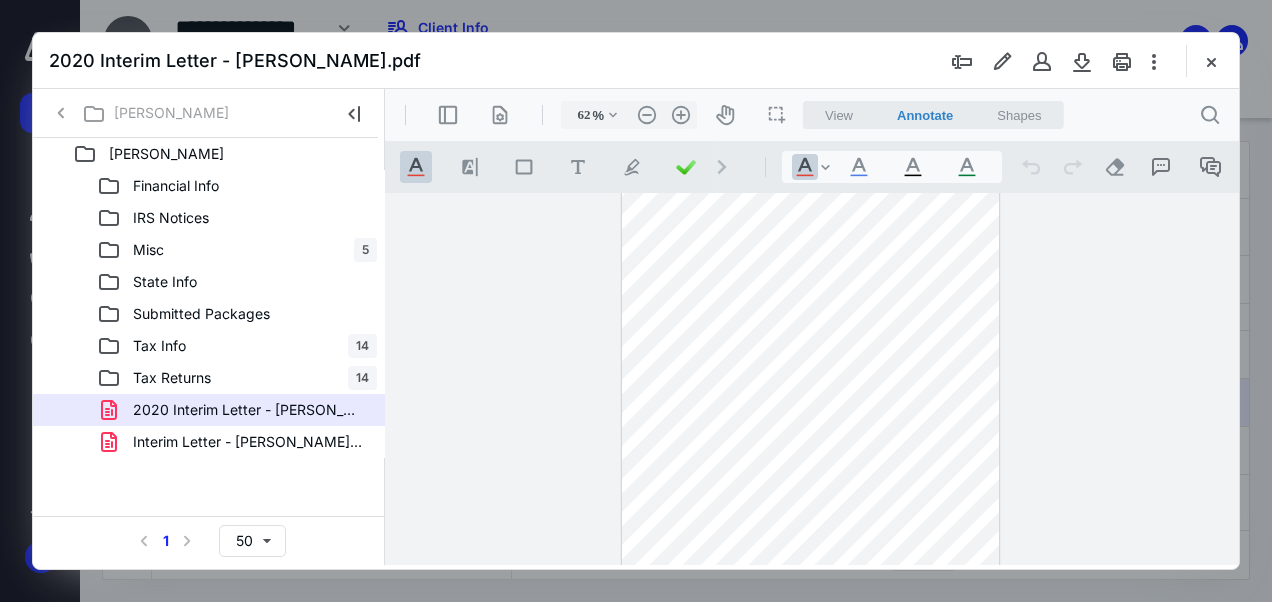 type on "70" 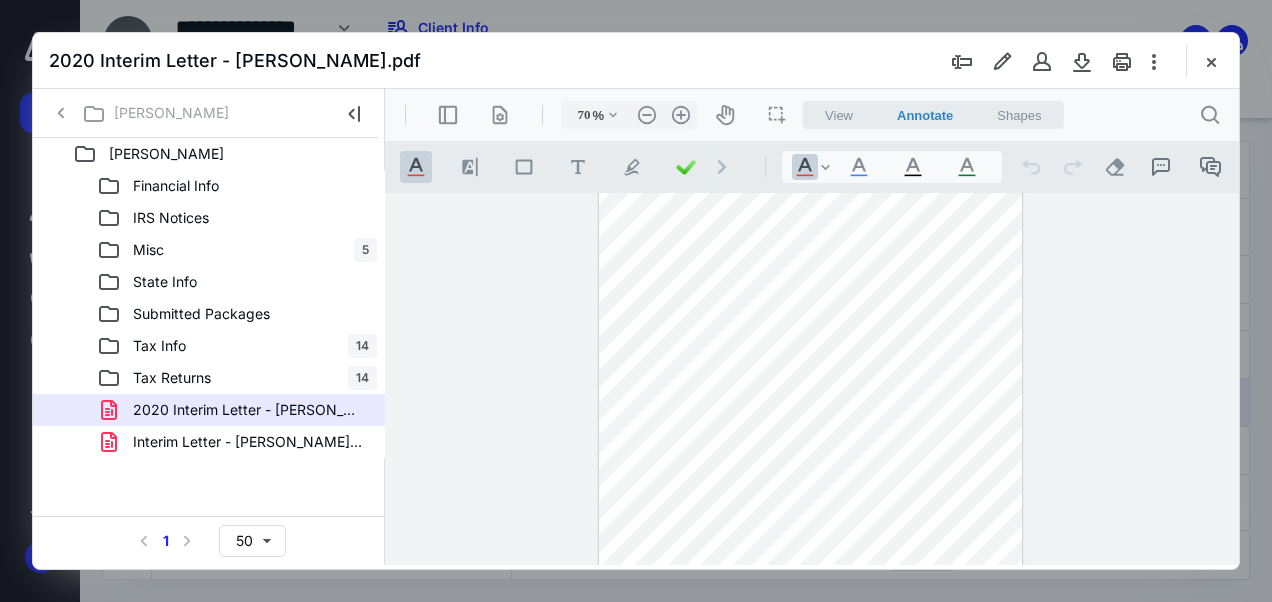scroll, scrollTop: 158, scrollLeft: 0, axis: vertical 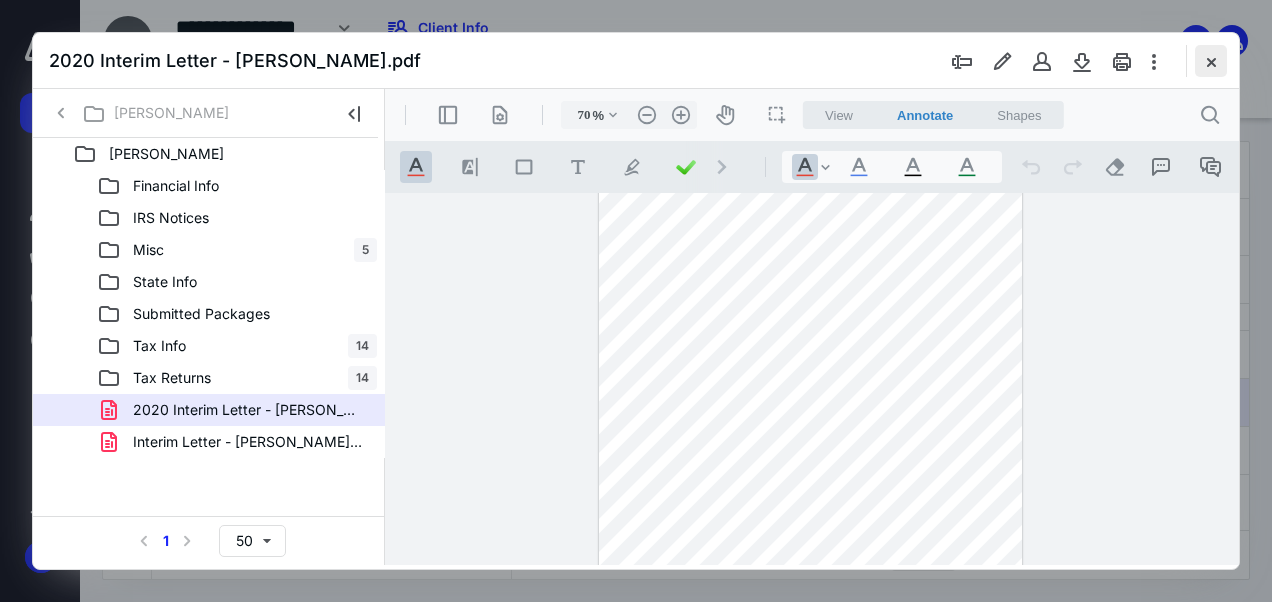 click at bounding box center (1211, 61) 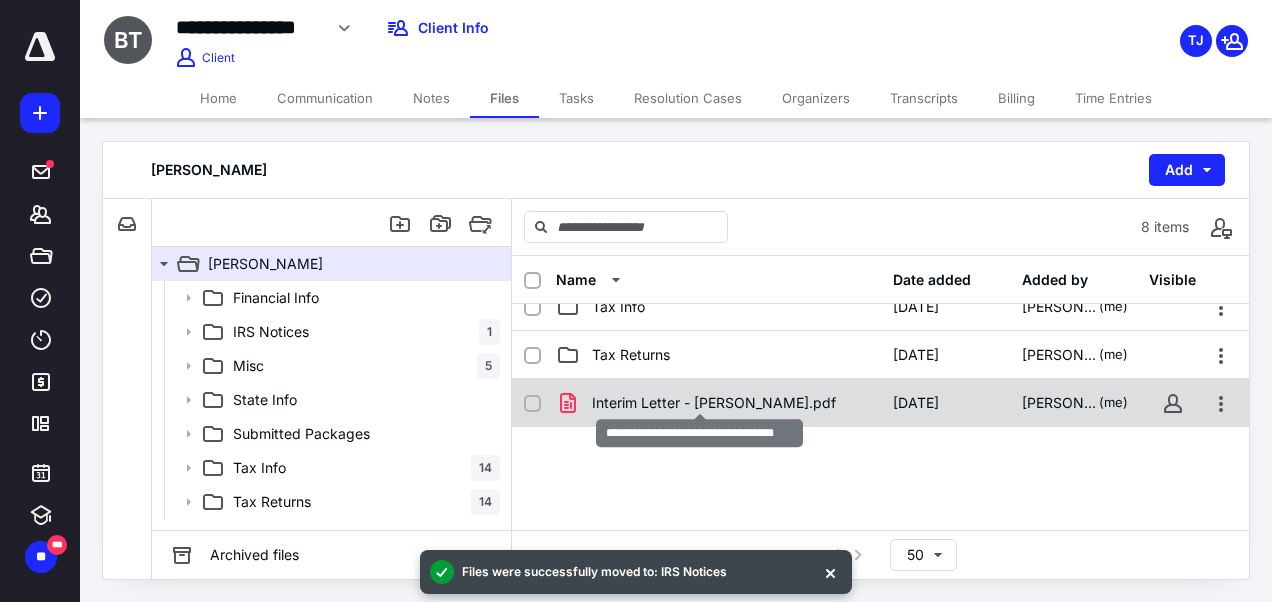 click on "Interim Letter - Brice Triepke.pdf" at bounding box center (714, 403) 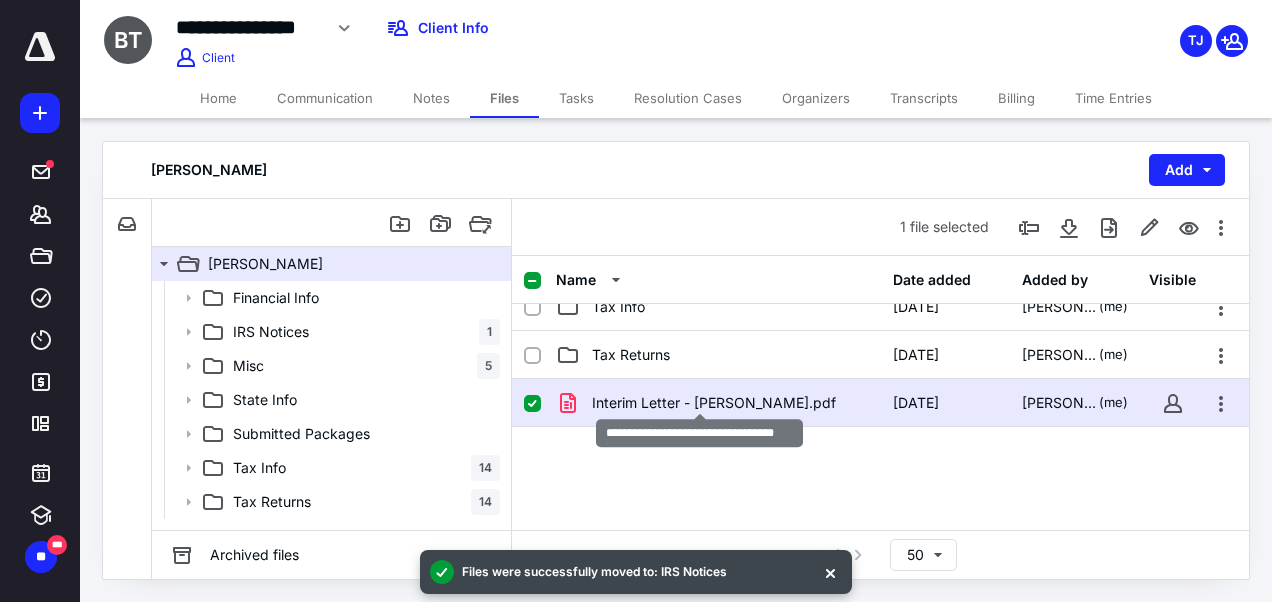 click on "Interim Letter - Brice Triepke.pdf" at bounding box center (714, 403) 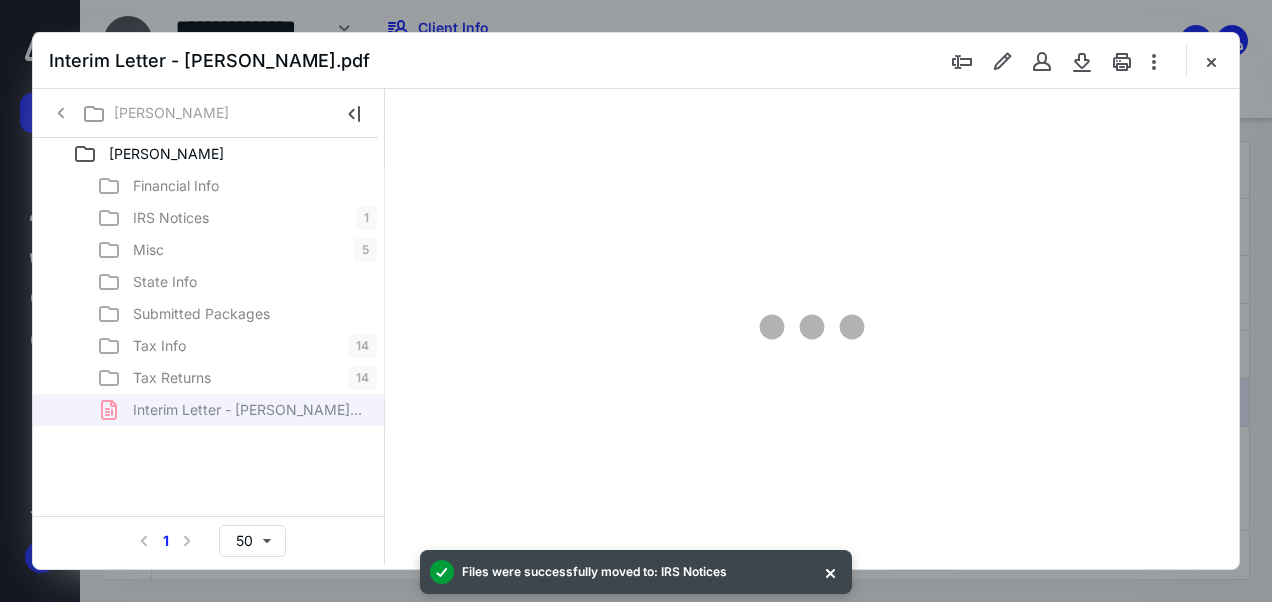 scroll, scrollTop: 0, scrollLeft: 0, axis: both 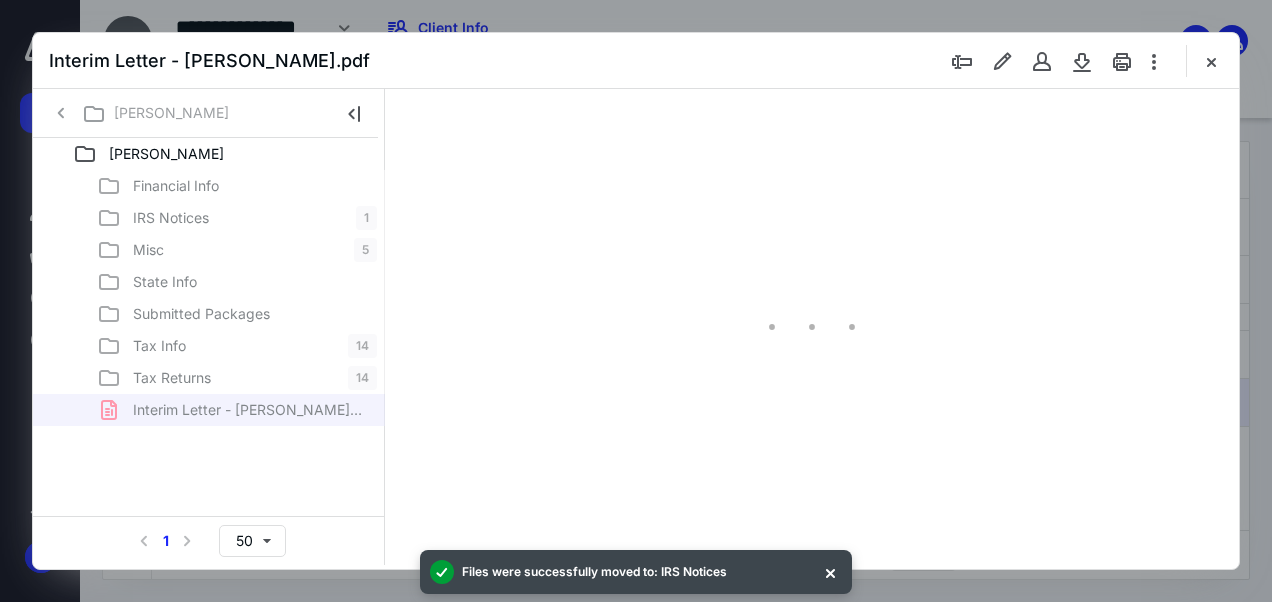 type on "47" 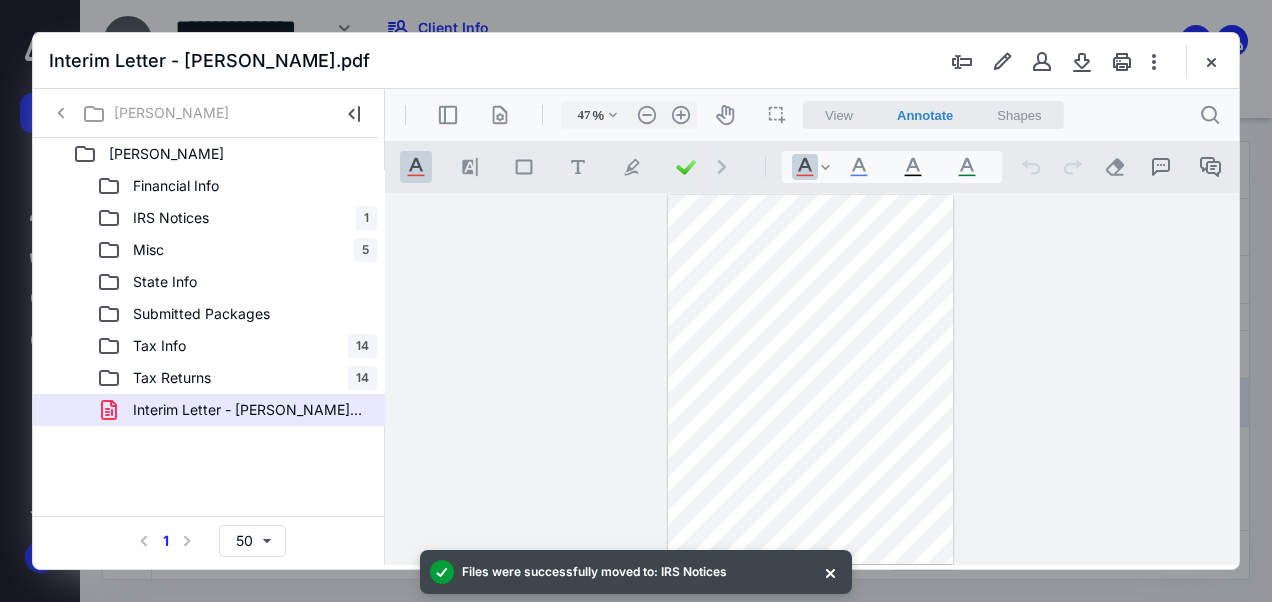 scroll, scrollTop: 0, scrollLeft: 0, axis: both 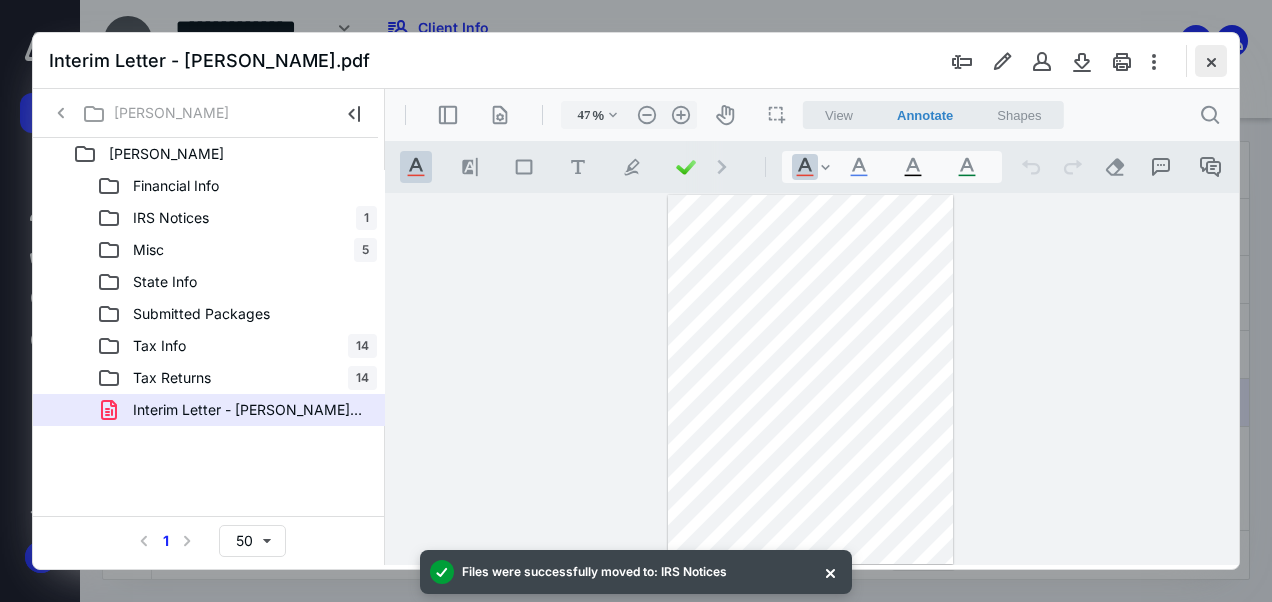 click at bounding box center (1211, 61) 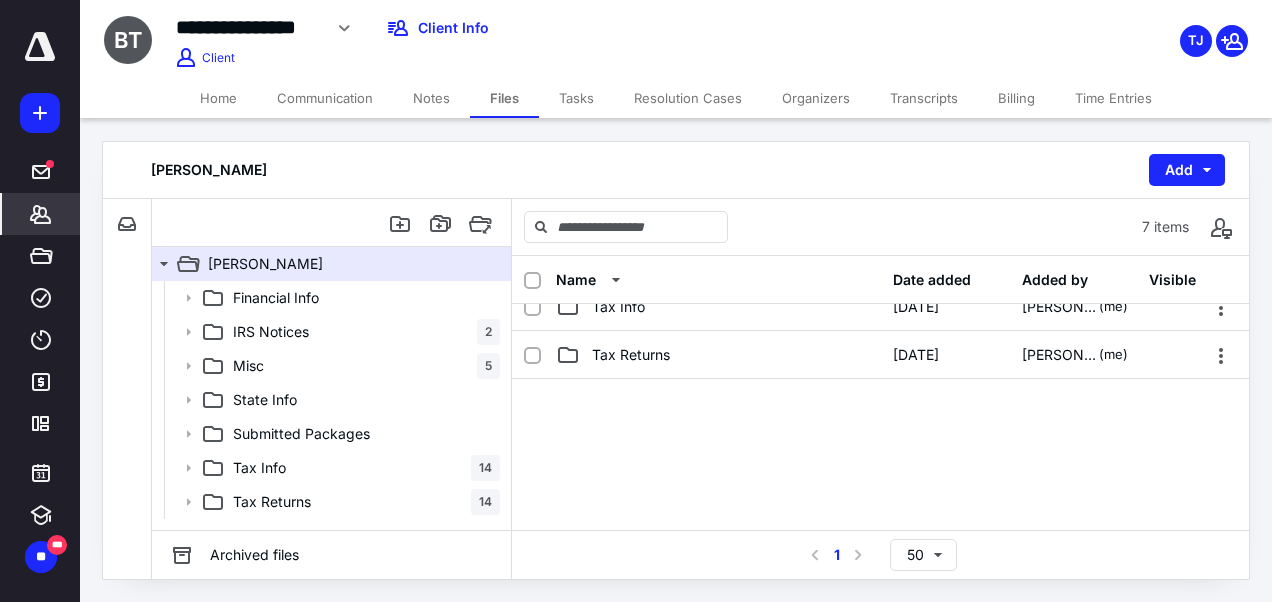 click 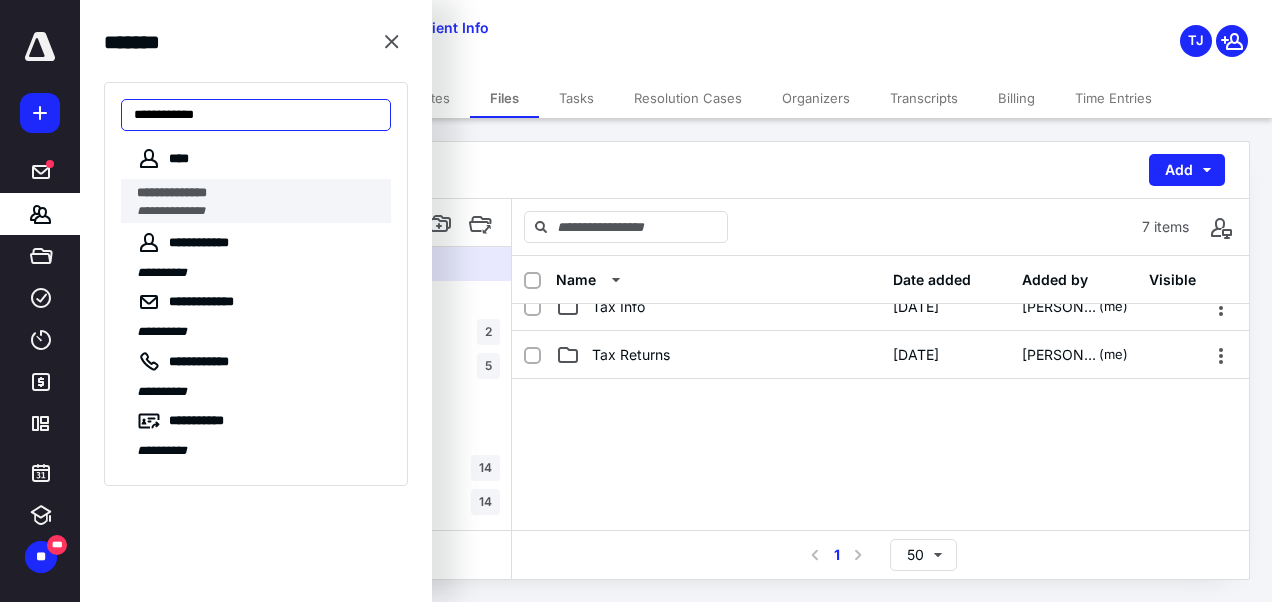 type on "**********" 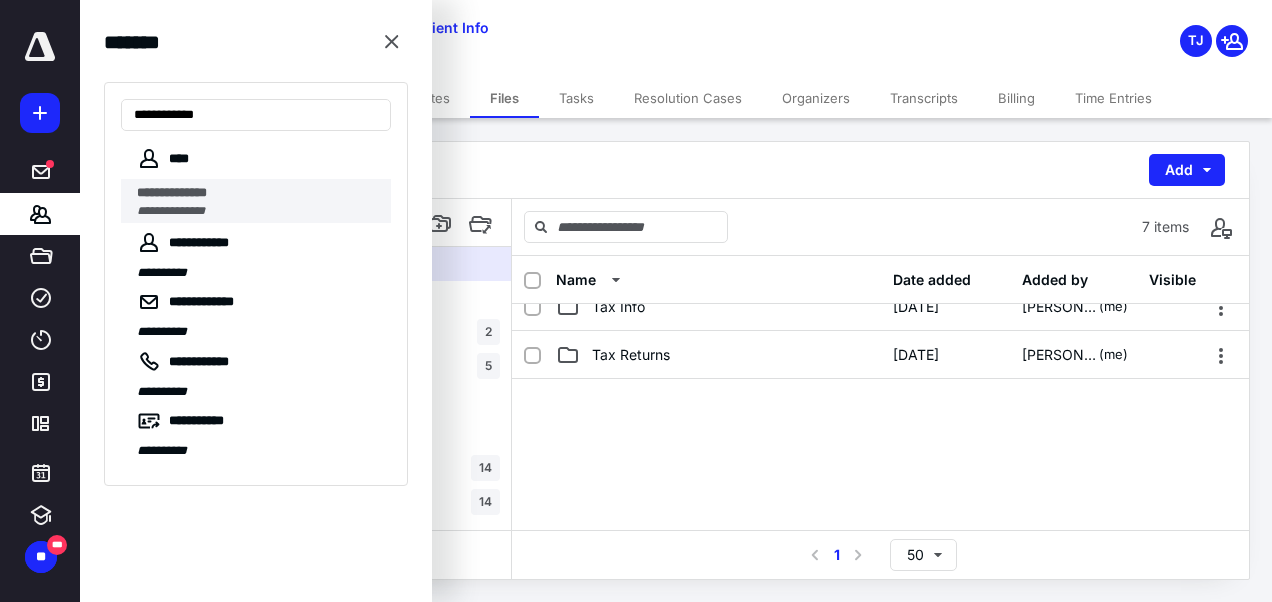 click on "**********" at bounding box center (258, 193) 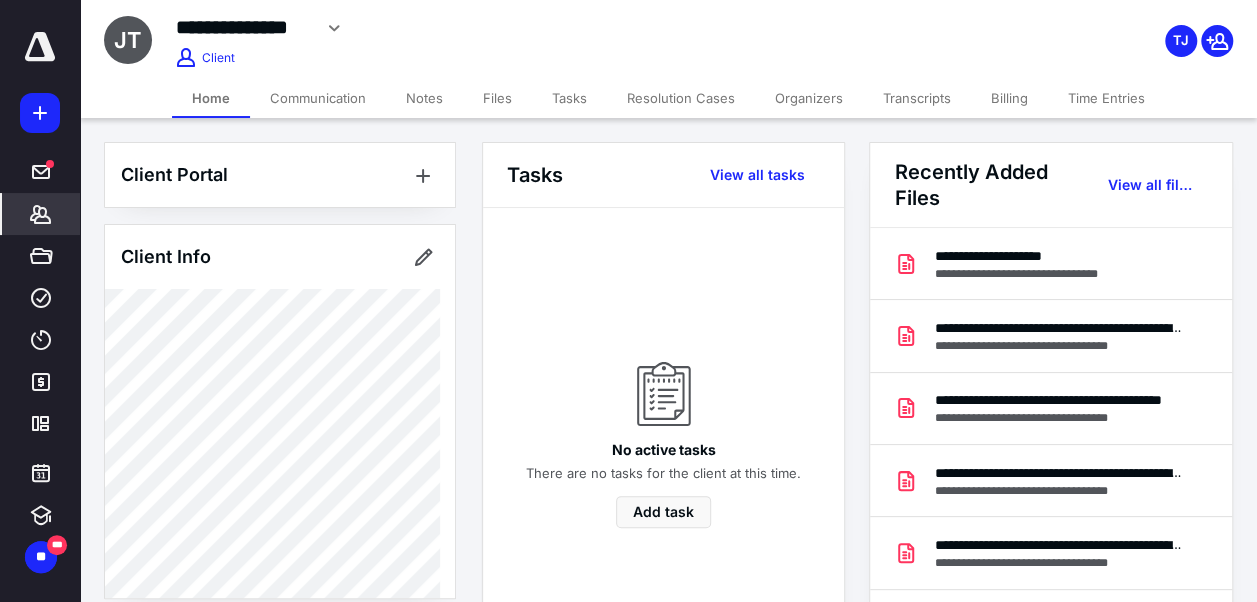 click on "Notes" at bounding box center [424, 98] 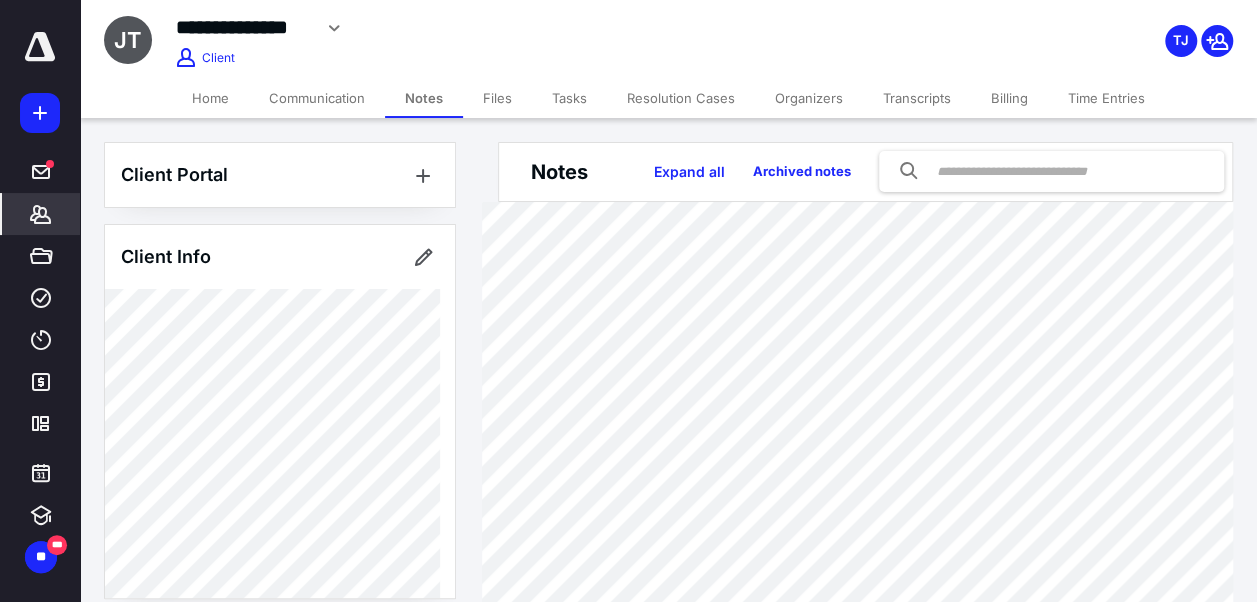 click on "Files" at bounding box center (497, 98) 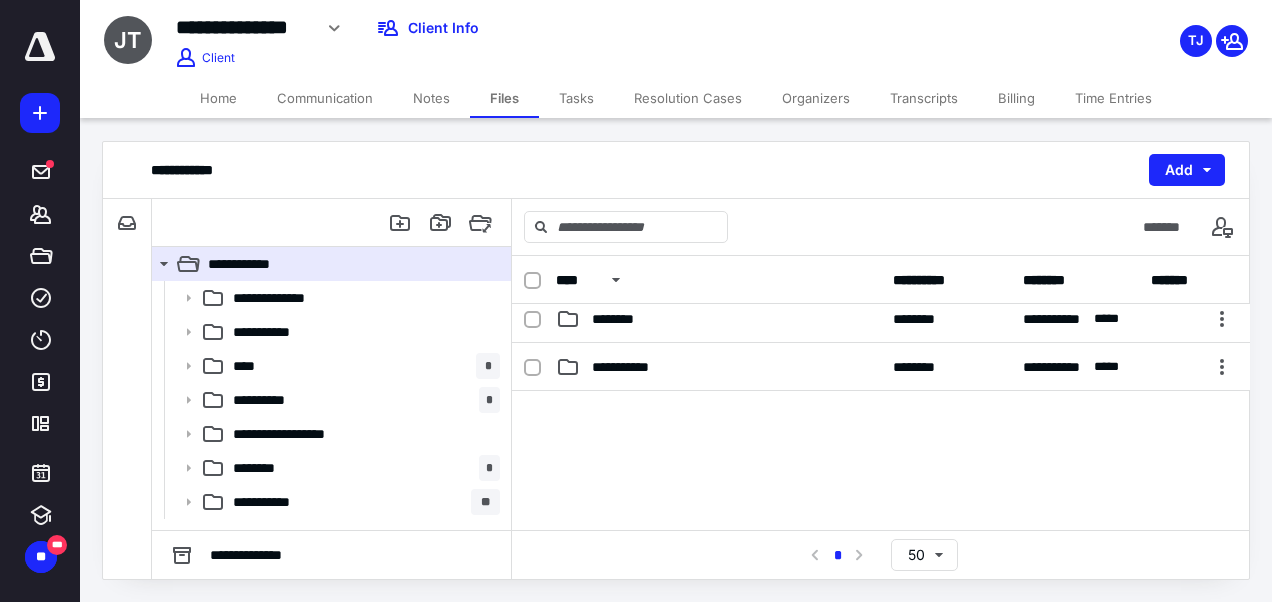 scroll, scrollTop: 250, scrollLeft: 0, axis: vertical 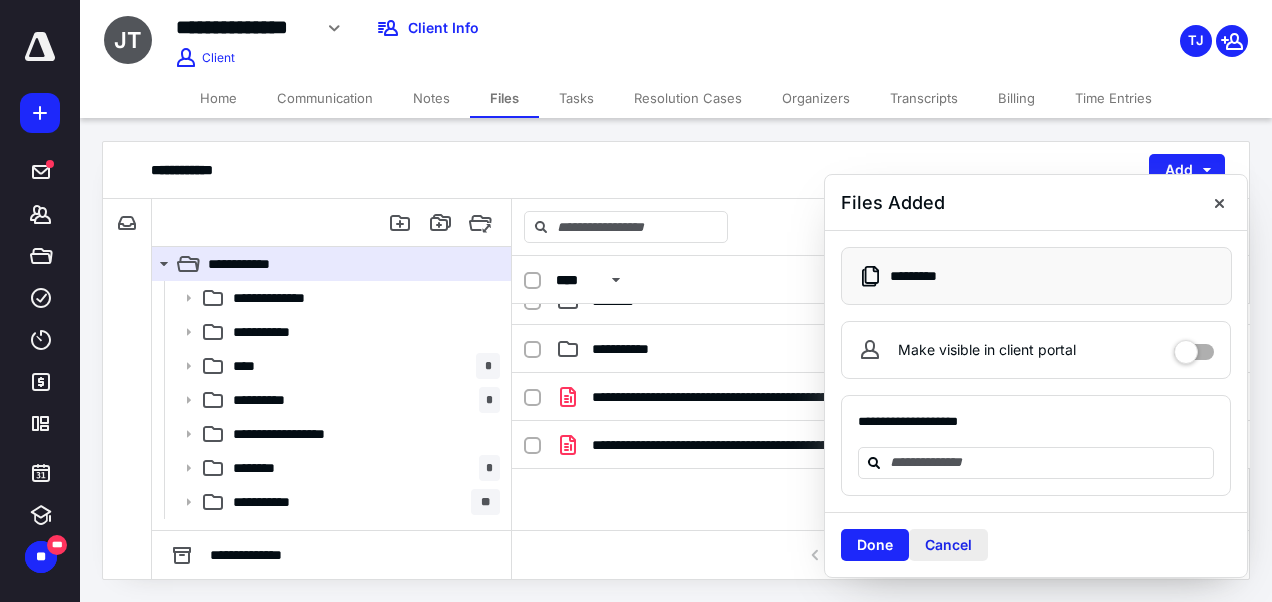 click on "Cancel" at bounding box center [948, 545] 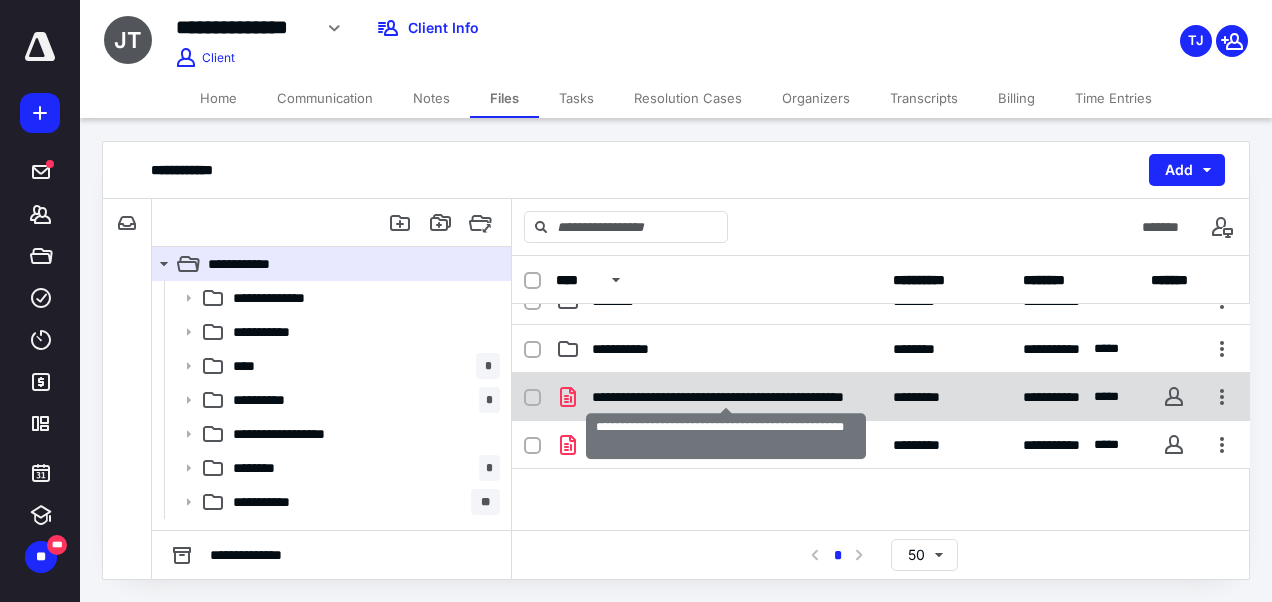 click on "**********" at bounding box center (726, 397) 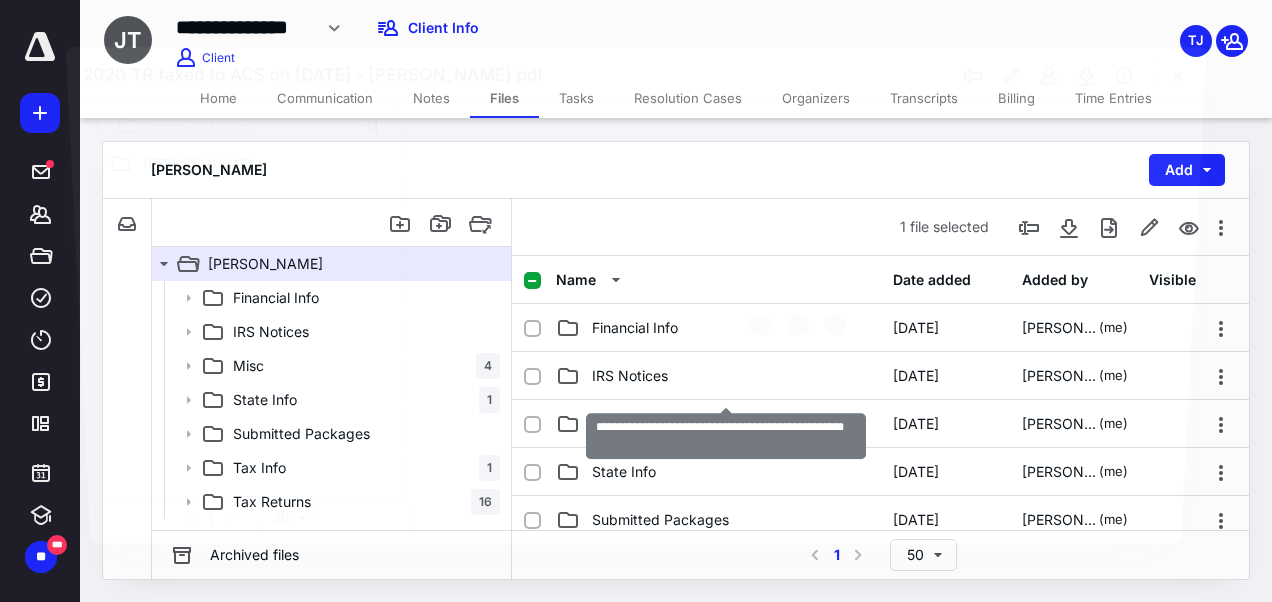 scroll, scrollTop: 267, scrollLeft: 0, axis: vertical 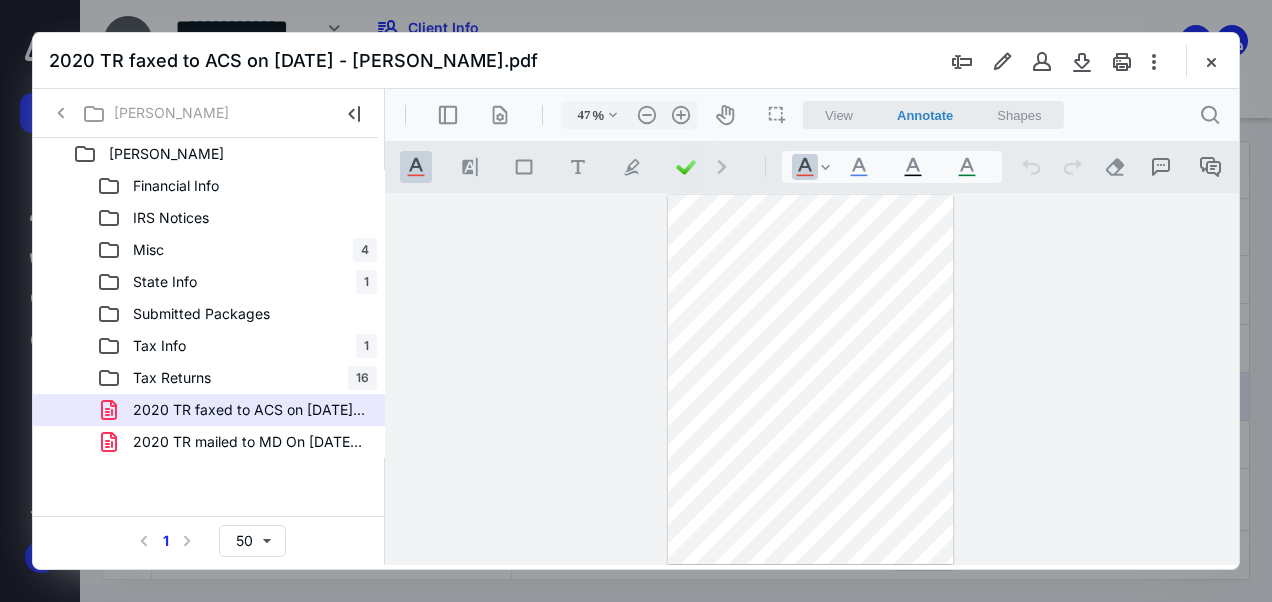 type on "*" 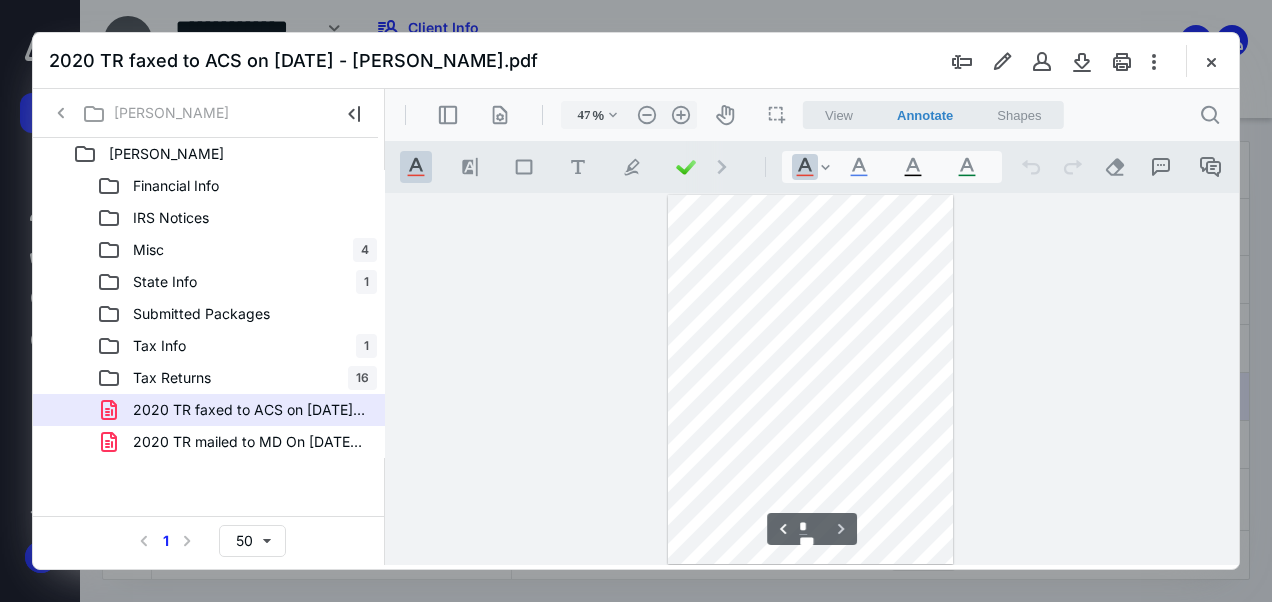 scroll, scrollTop: 373, scrollLeft: 0, axis: vertical 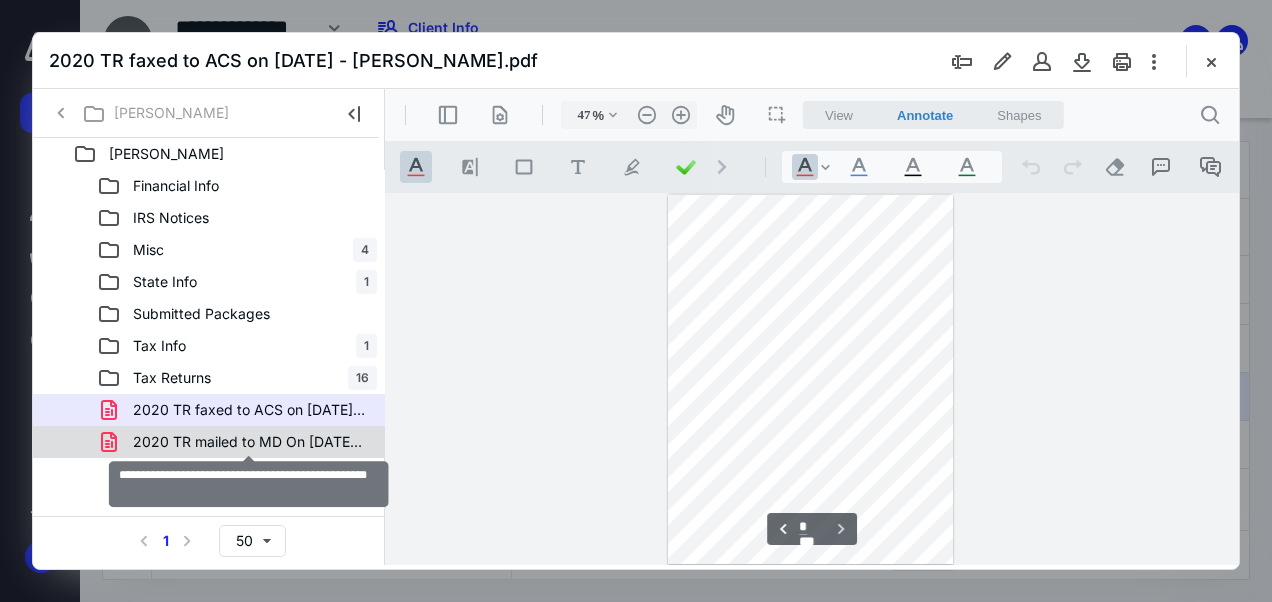 click on "2020 TR mailed to MD On 7.10.25 - Julia Turner.pdf" at bounding box center [249, 442] 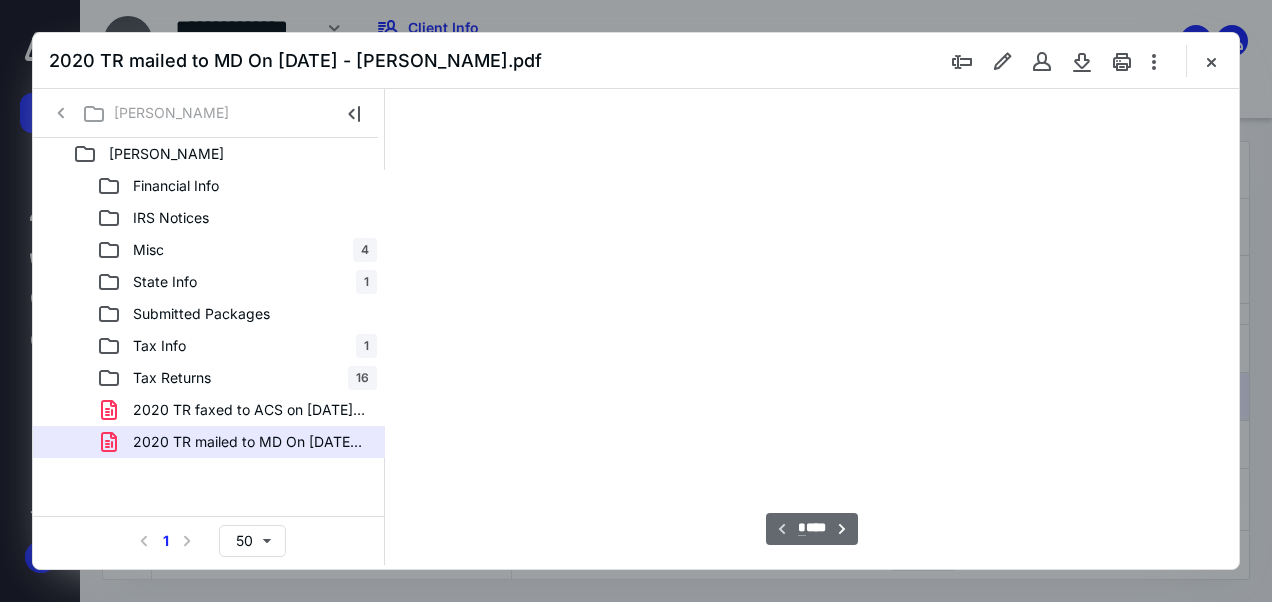 type on "47" 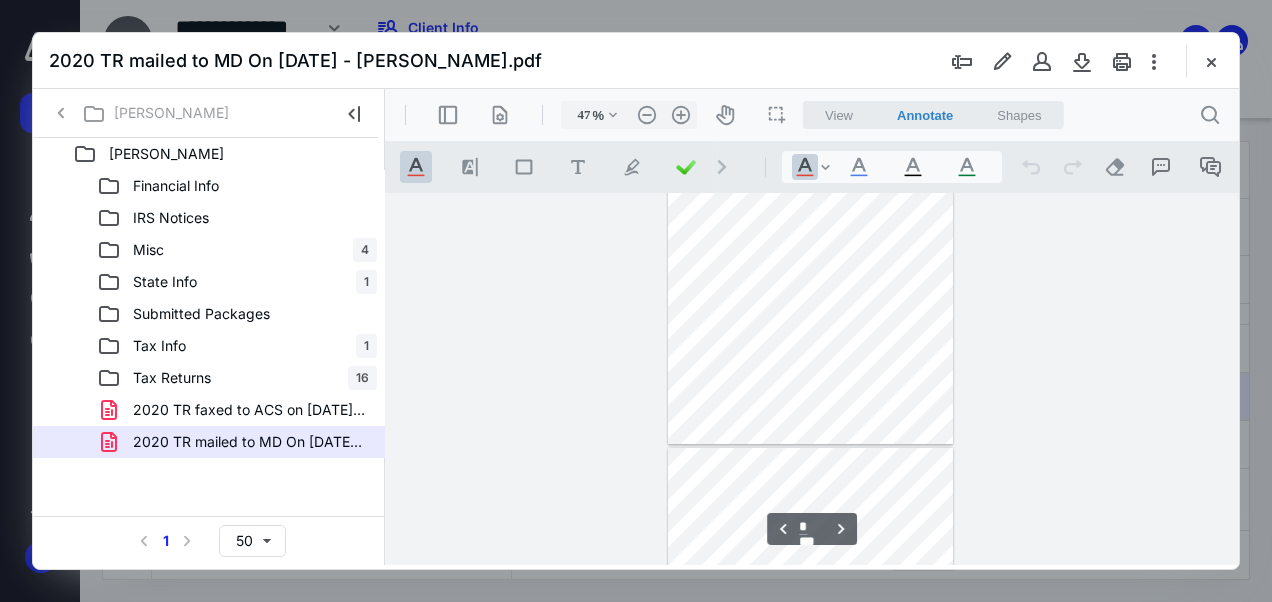 scroll, scrollTop: 499, scrollLeft: 0, axis: vertical 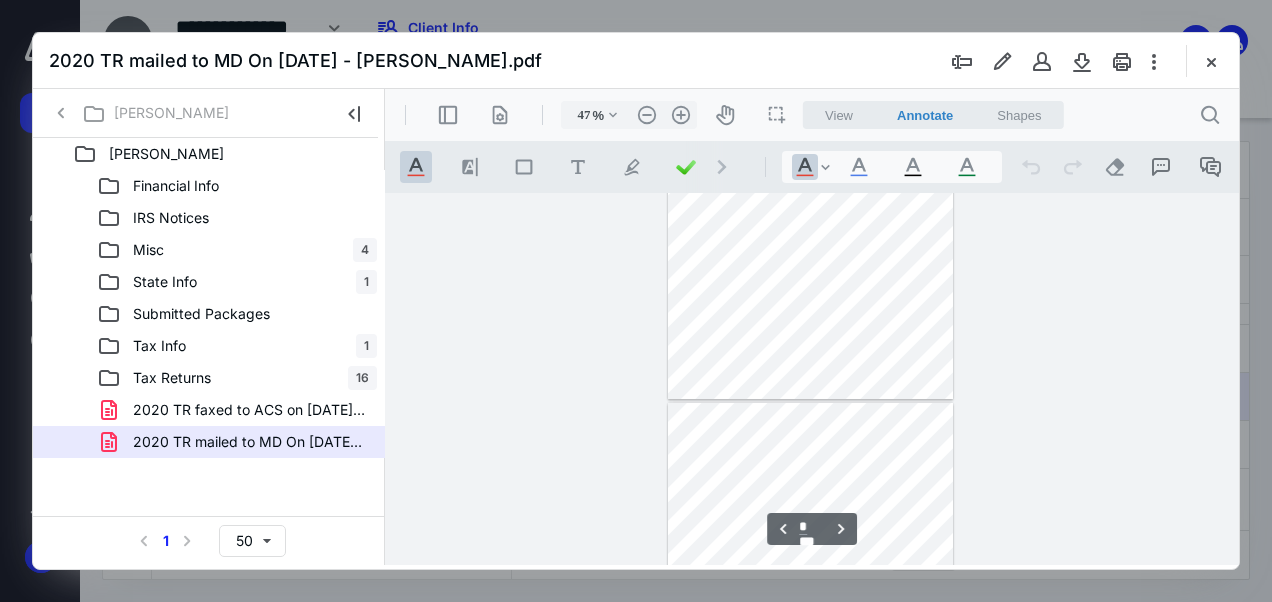 type on "*" 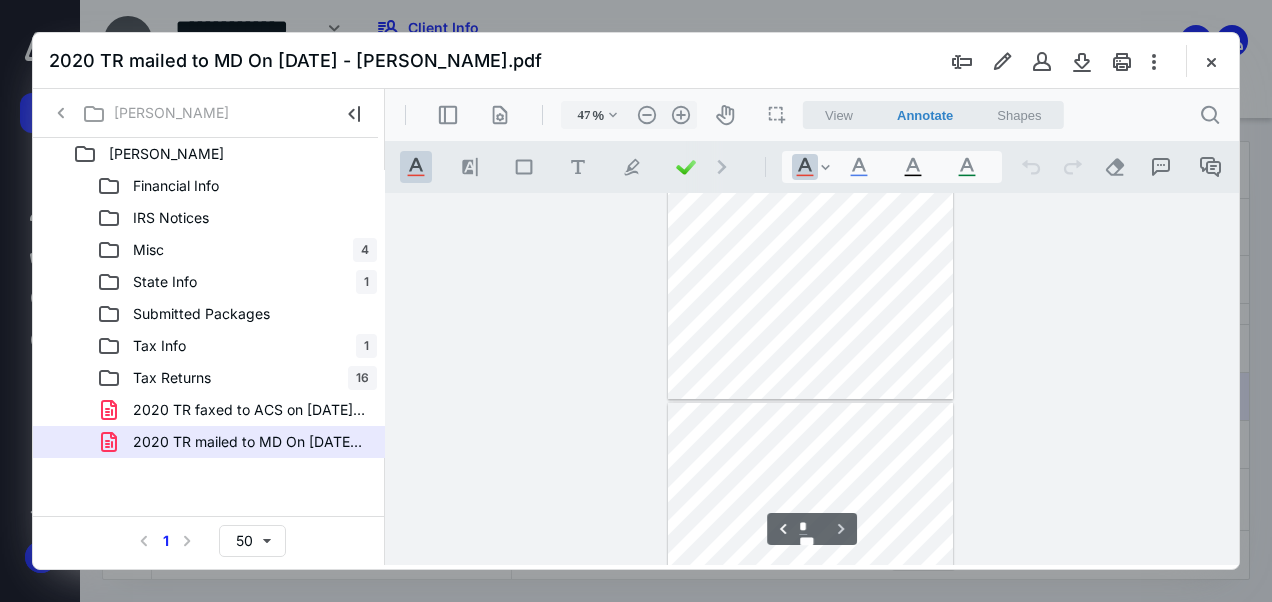 scroll, scrollTop: 1119, scrollLeft: 0, axis: vertical 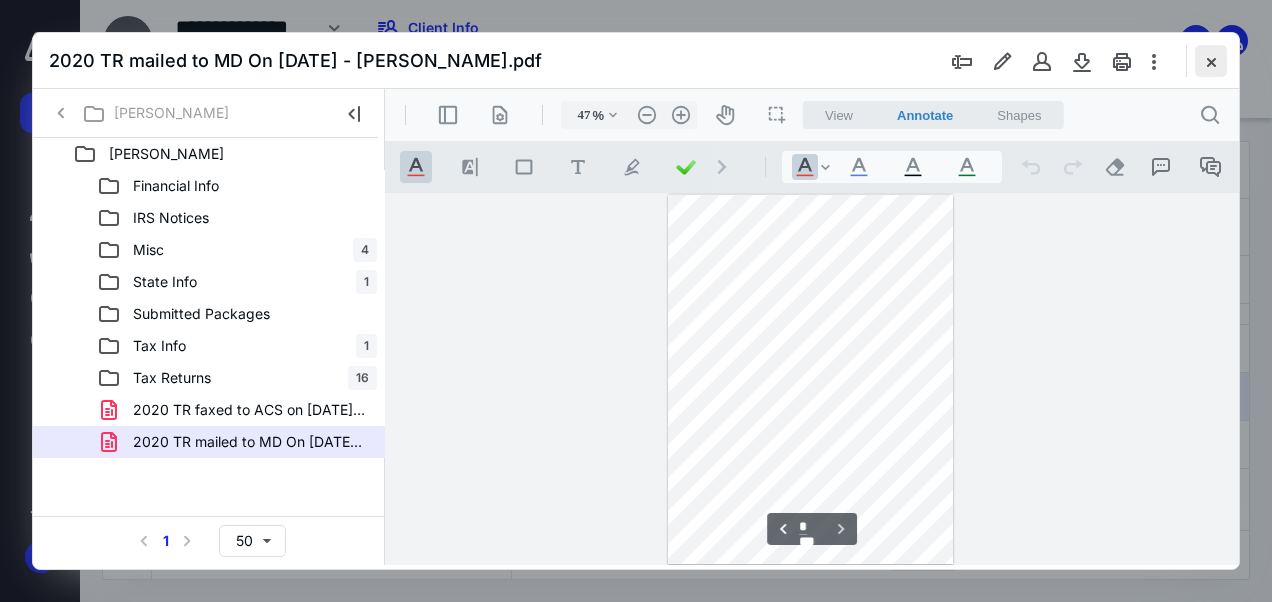 click at bounding box center [1211, 61] 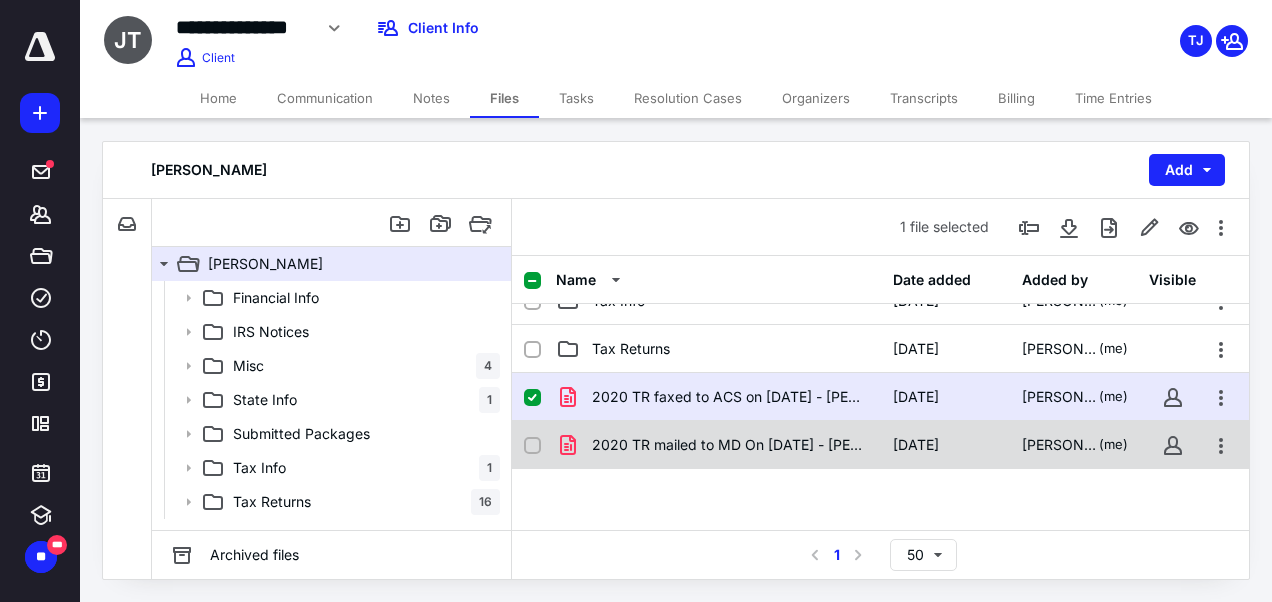 click 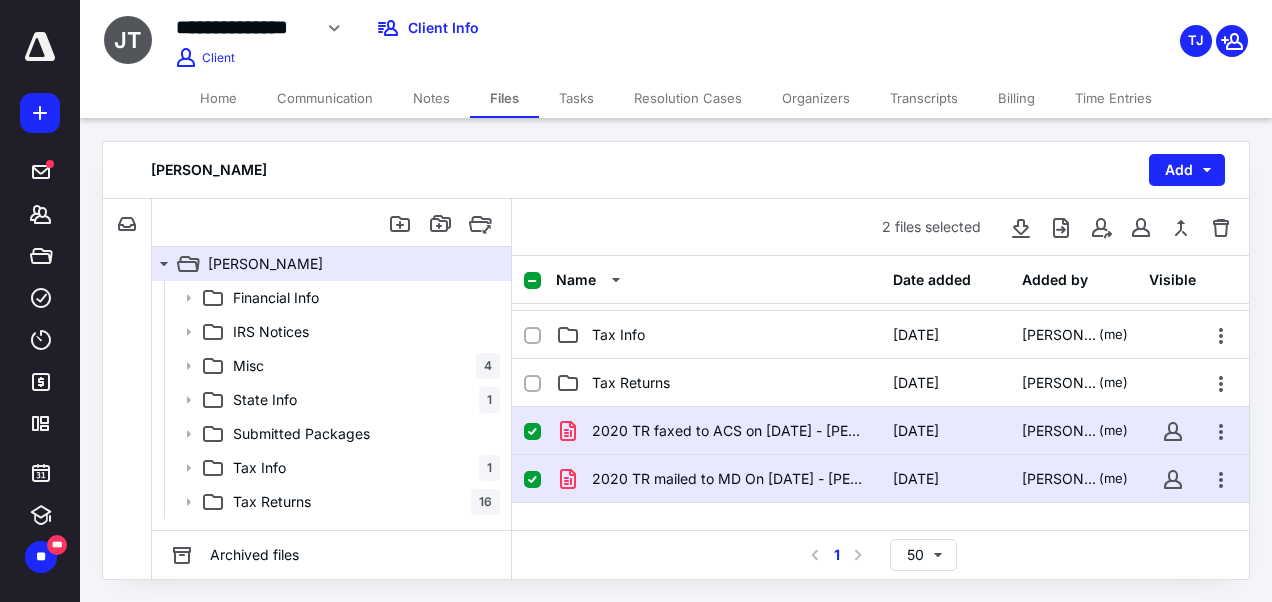 scroll, scrollTop: 231, scrollLeft: 0, axis: vertical 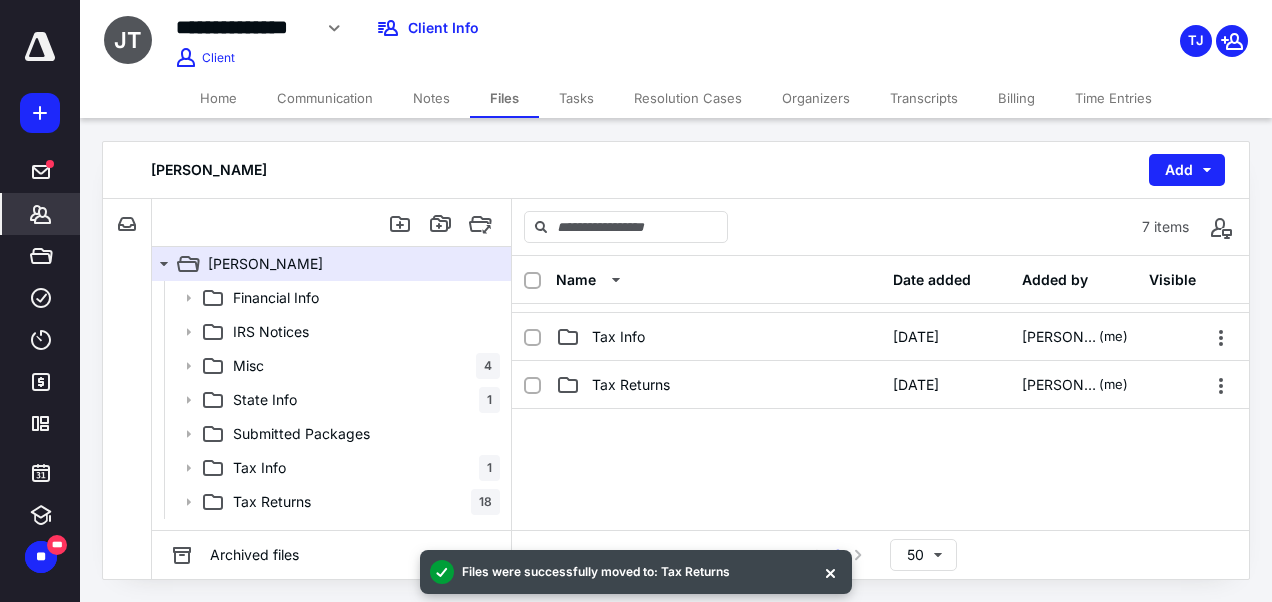 click on "*******" at bounding box center [41, 214] 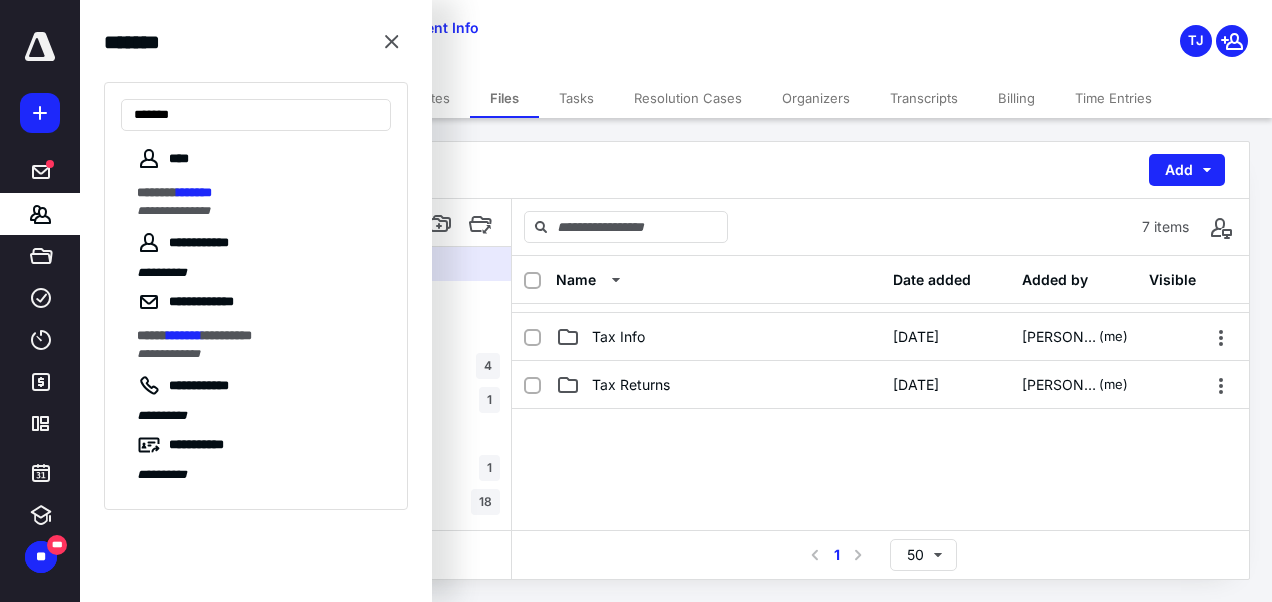 type on "*******" 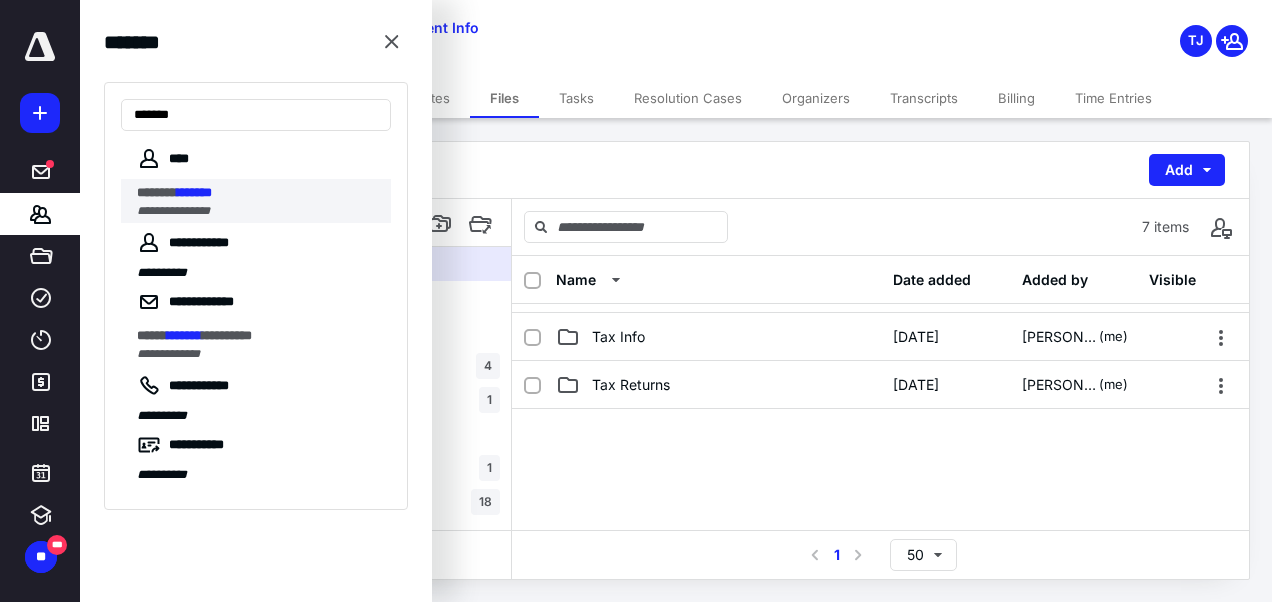 click on "******* *******" at bounding box center [258, 193] 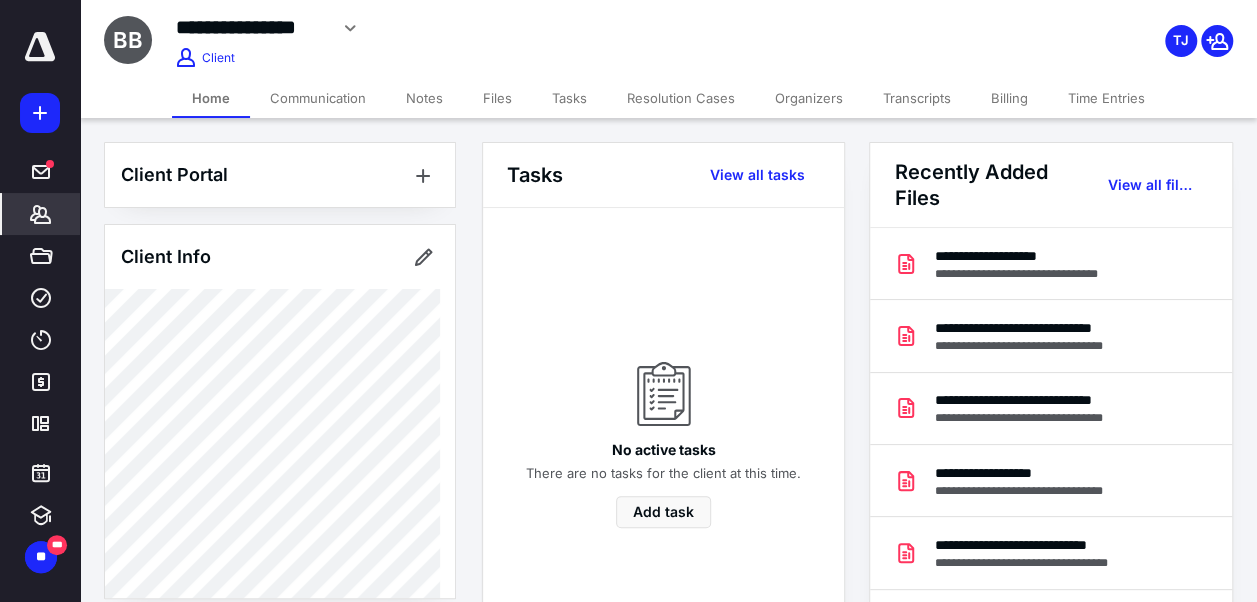 click on "Notes" at bounding box center [424, 98] 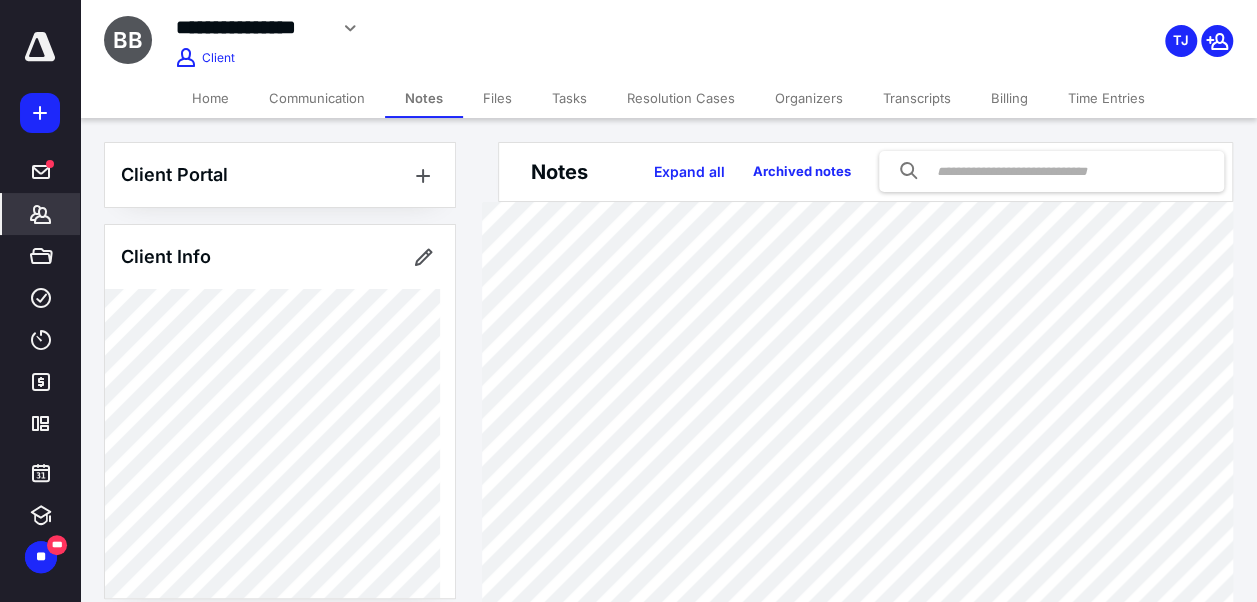 click on "Files" at bounding box center (497, 98) 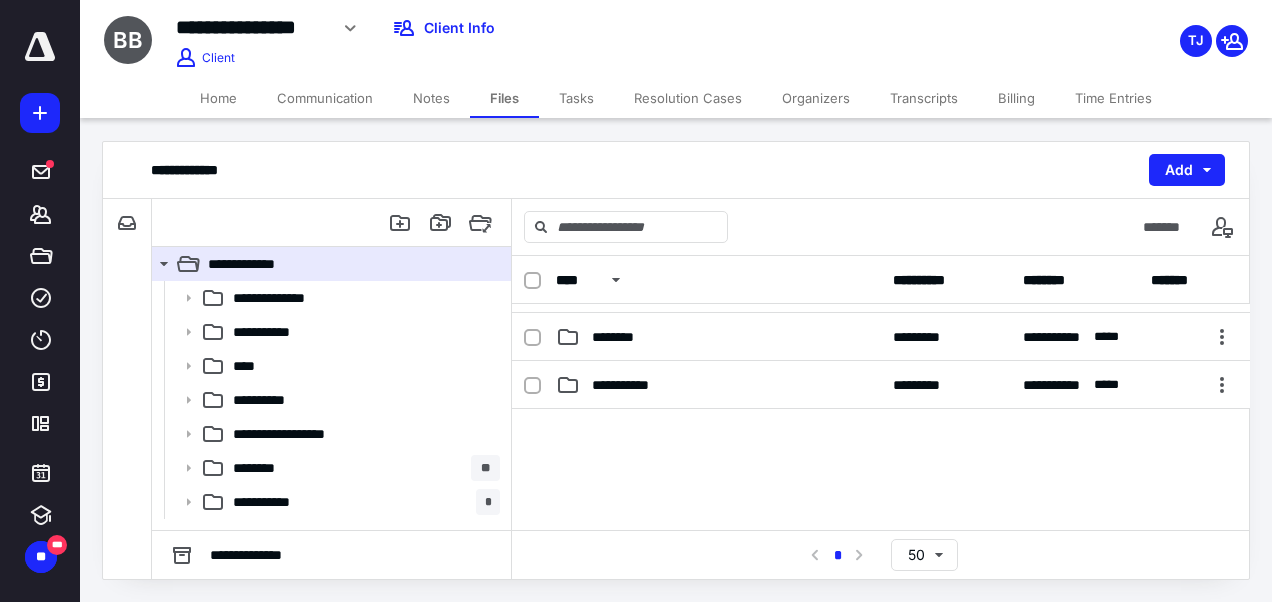 scroll, scrollTop: 246, scrollLeft: 0, axis: vertical 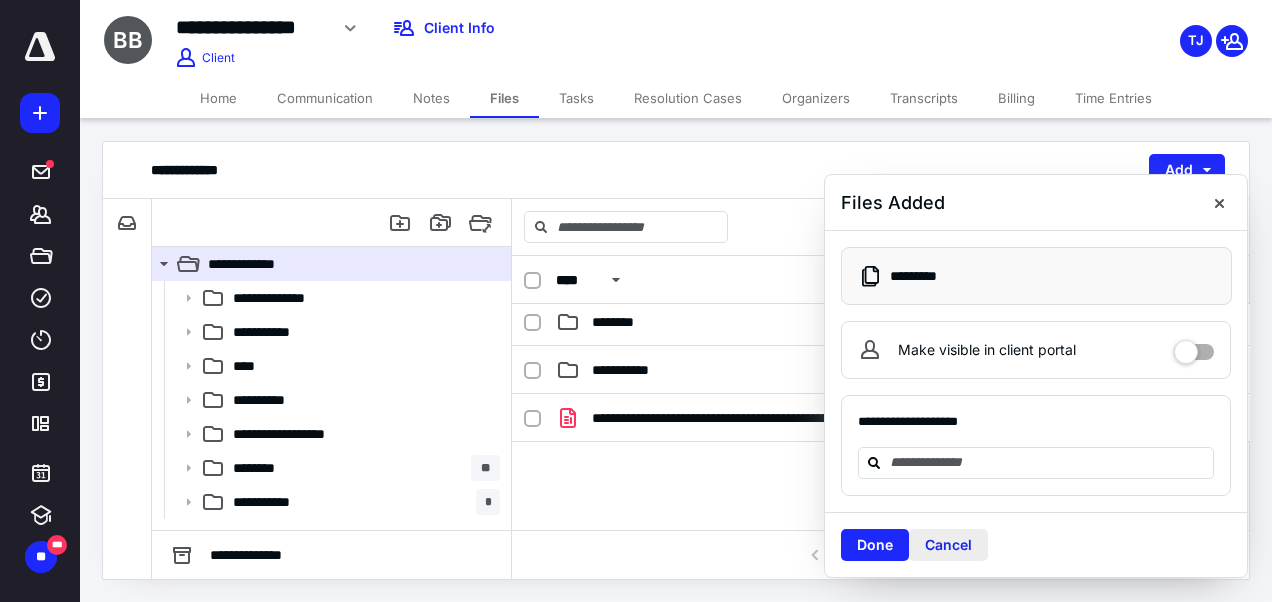 click on "Cancel" at bounding box center [948, 545] 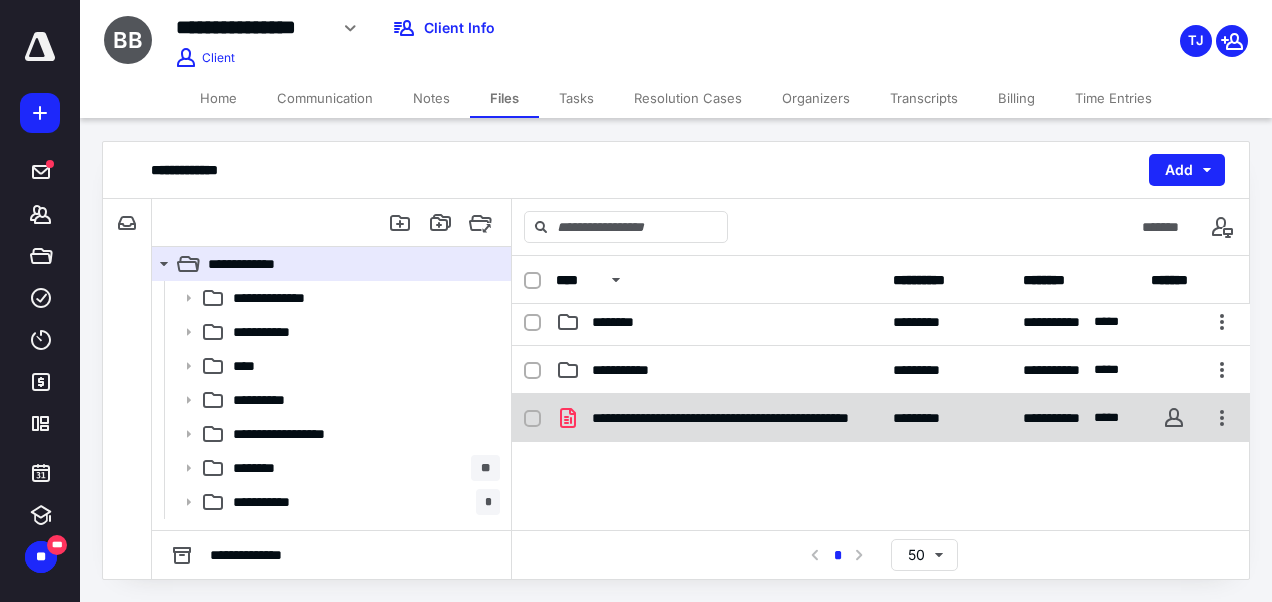 click on "**********" at bounding box center (726, 418) 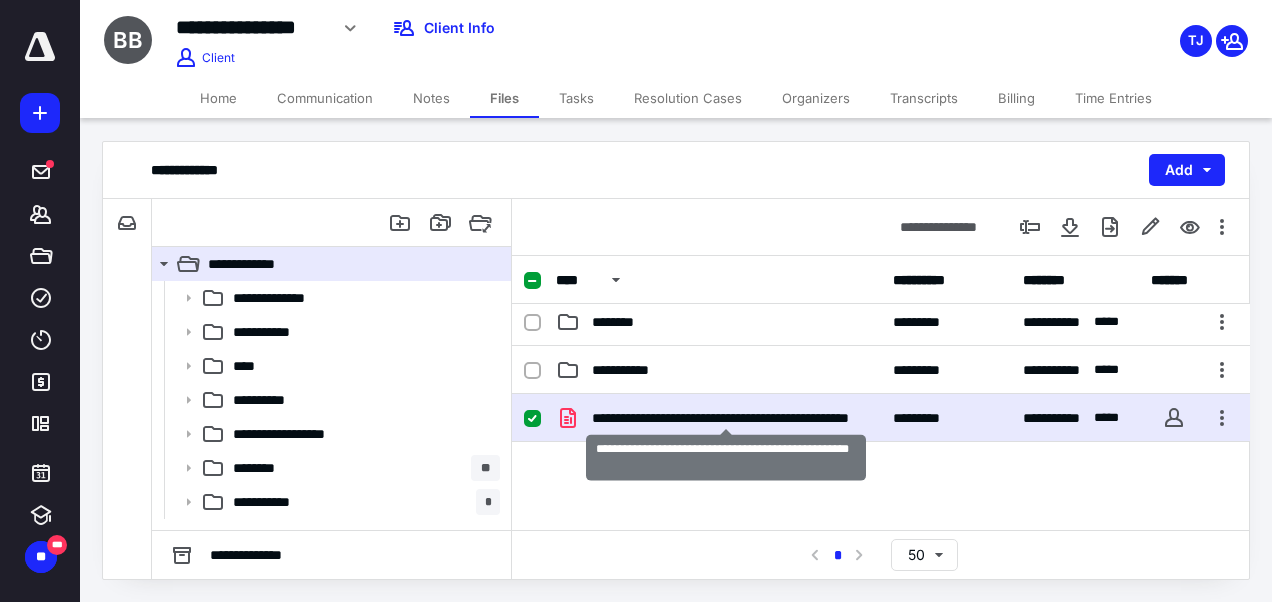 click on "**********" at bounding box center [726, 418] 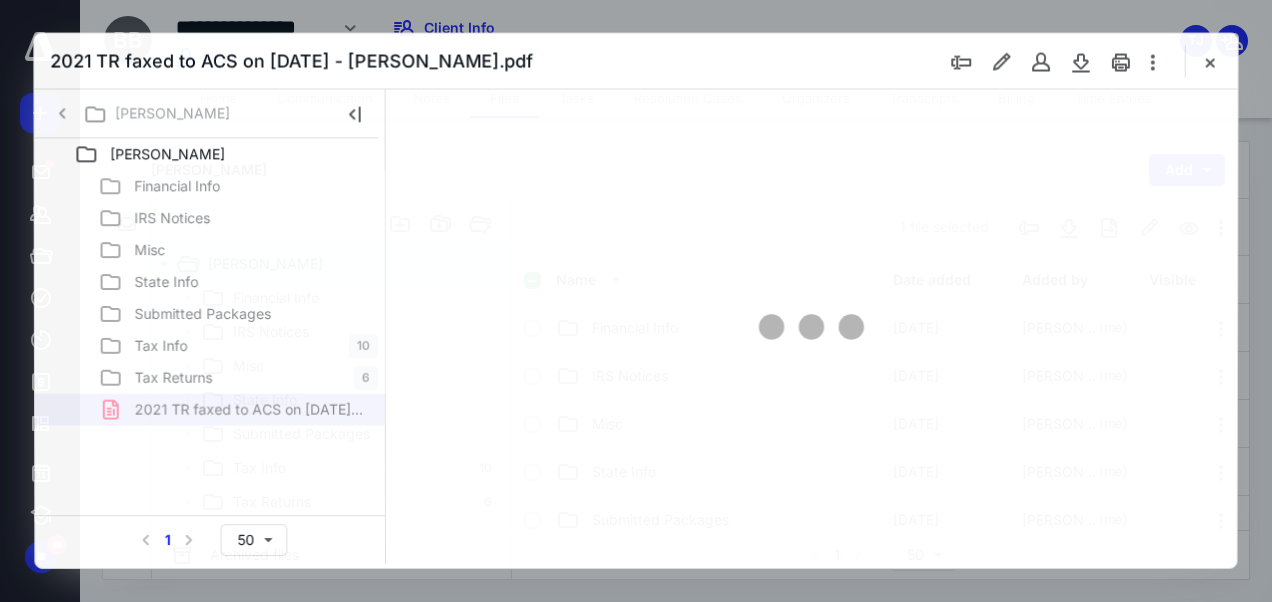 scroll, scrollTop: 246, scrollLeft: 0, axis: vertical 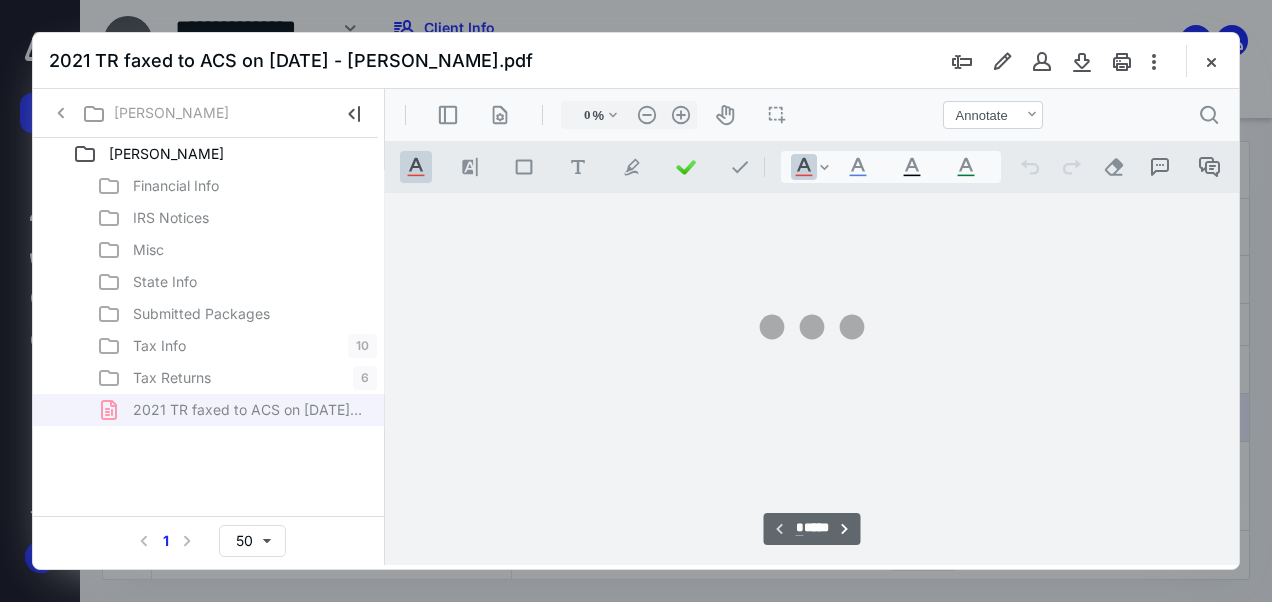type on "47" 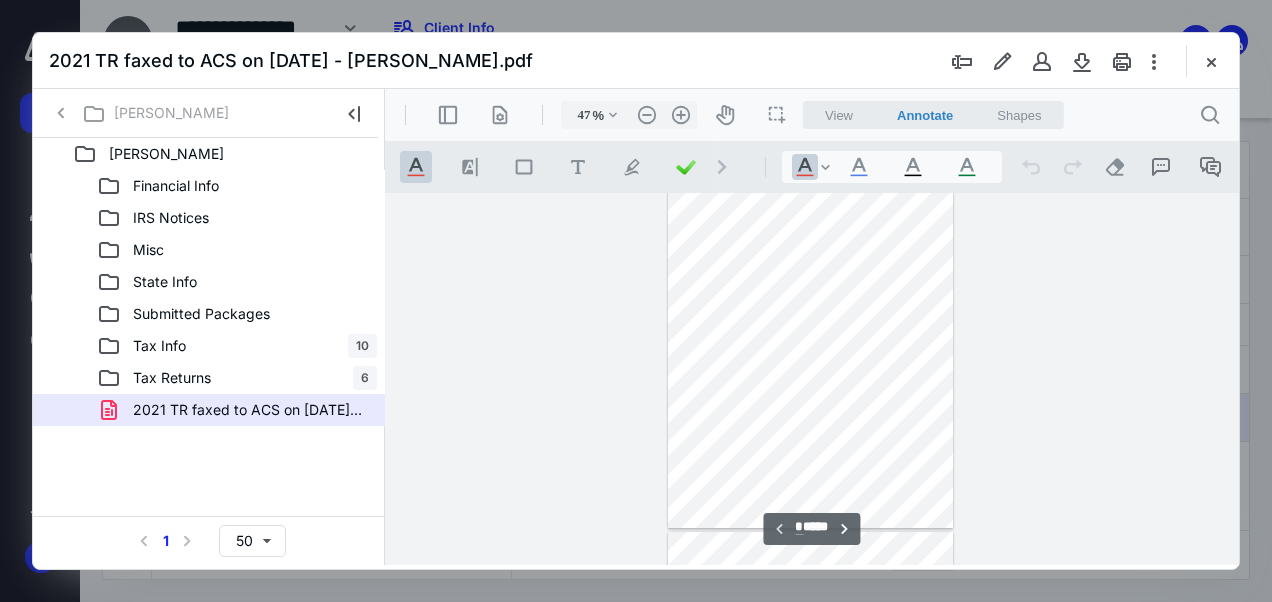 scroll, scrollTop: 0, scrollLeft: 0, axis: both 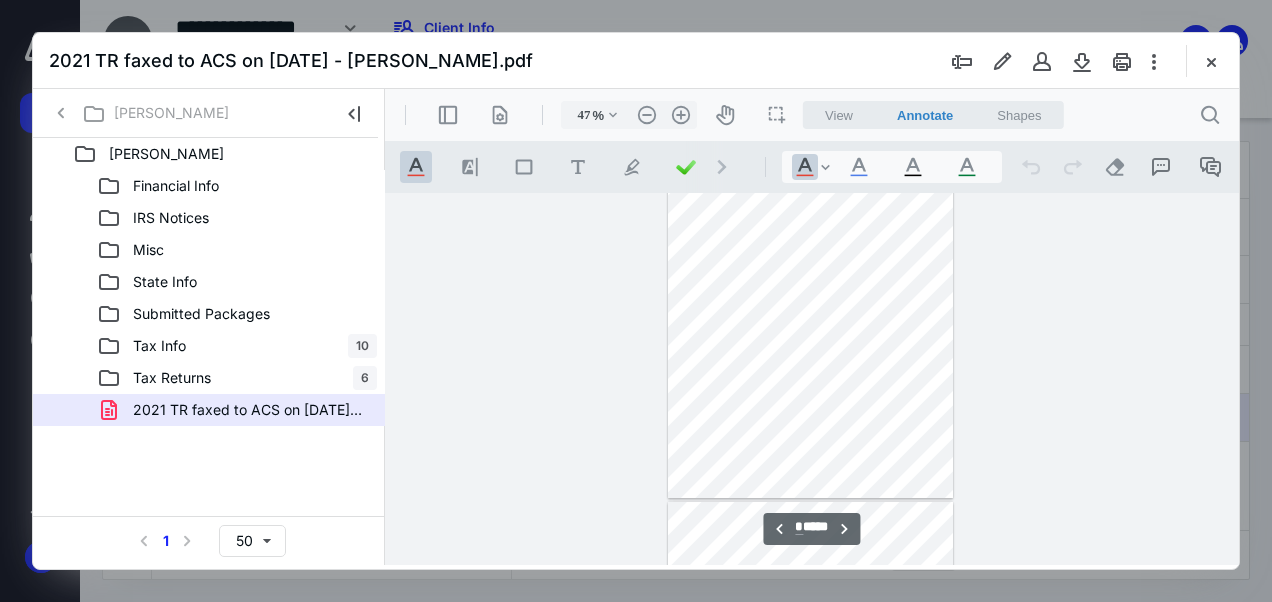 type on "*" 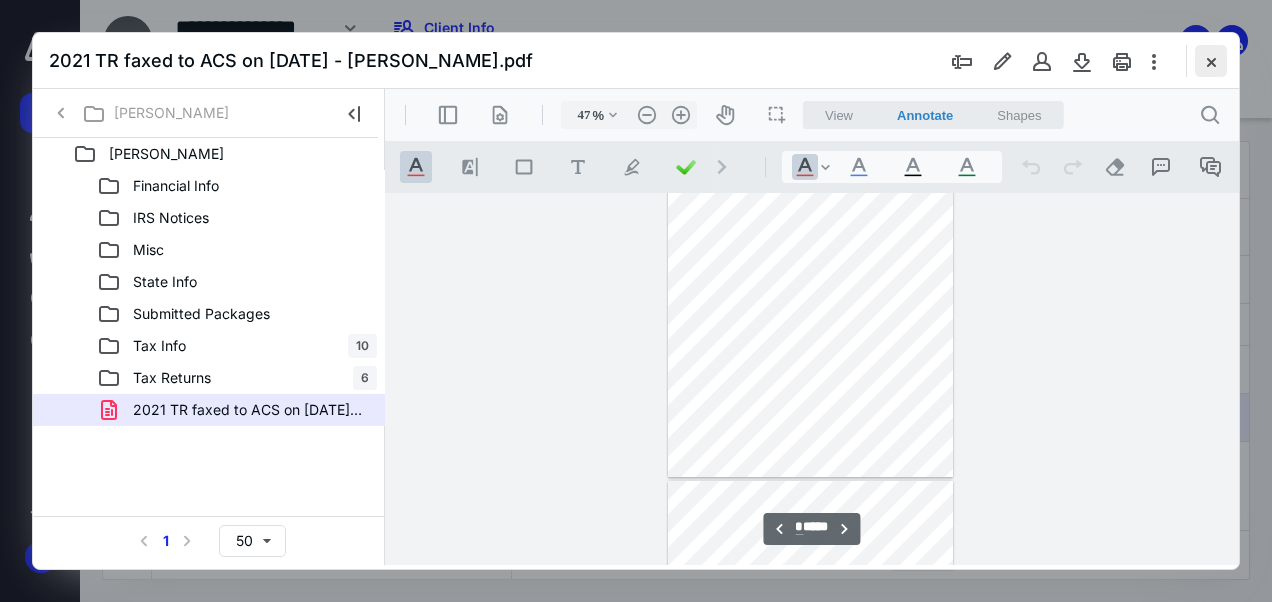 scroll, scrollTop: 2327, scrollLeft: 0, axis: vertical 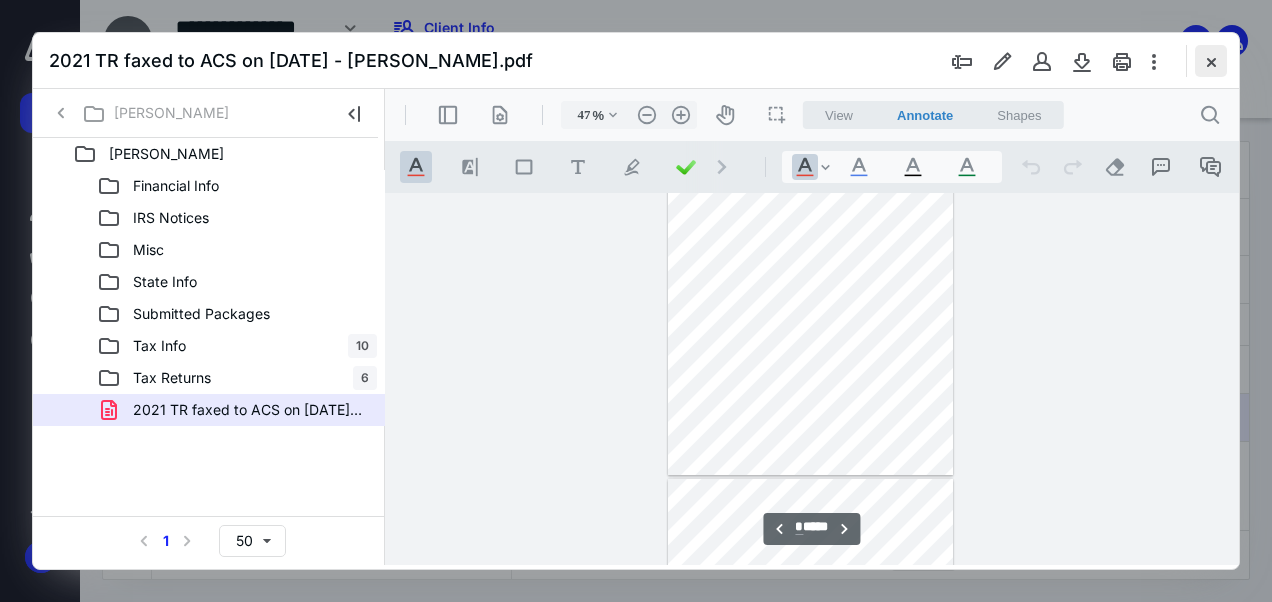 click at bounding box center (1211, 61) 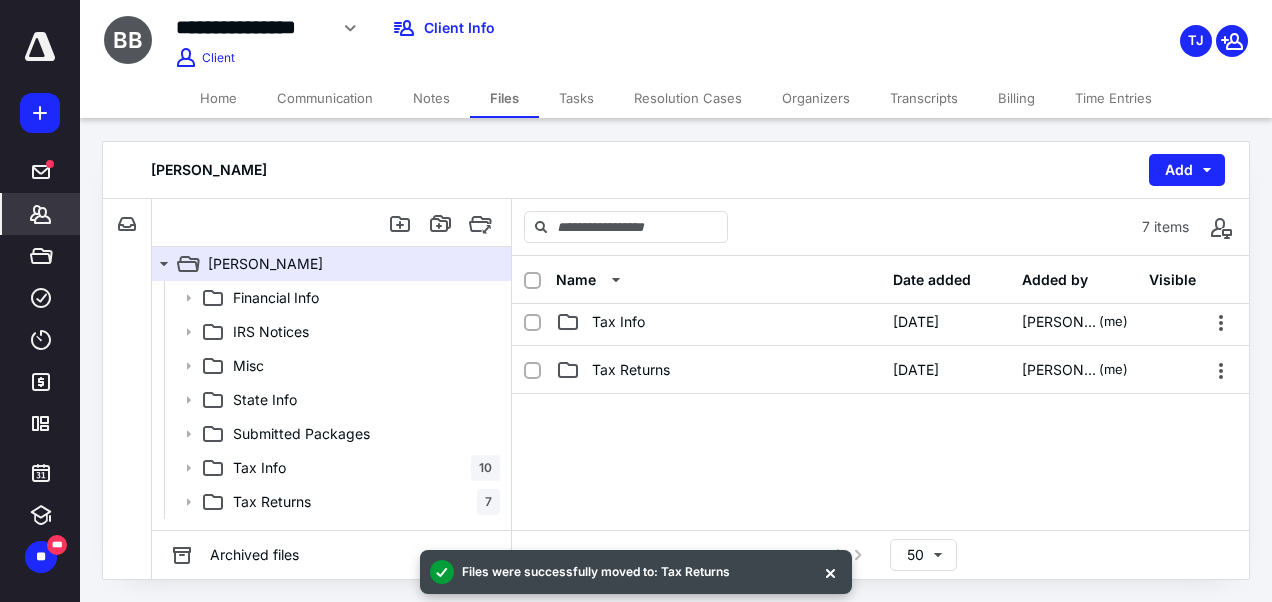 click 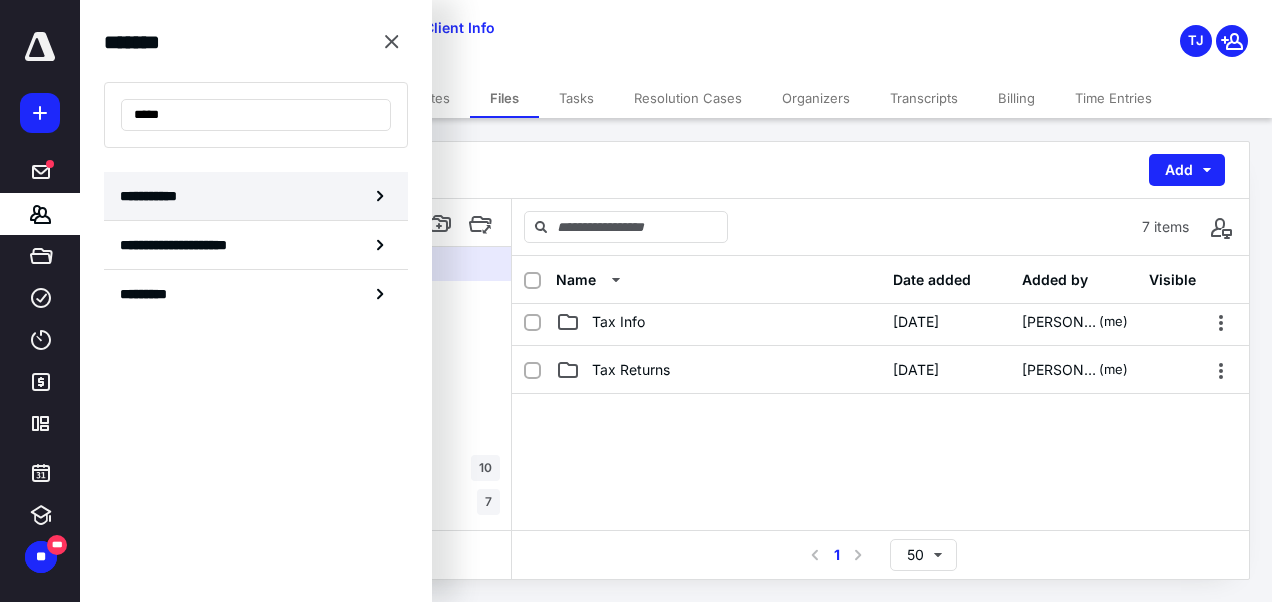 type on "*****" 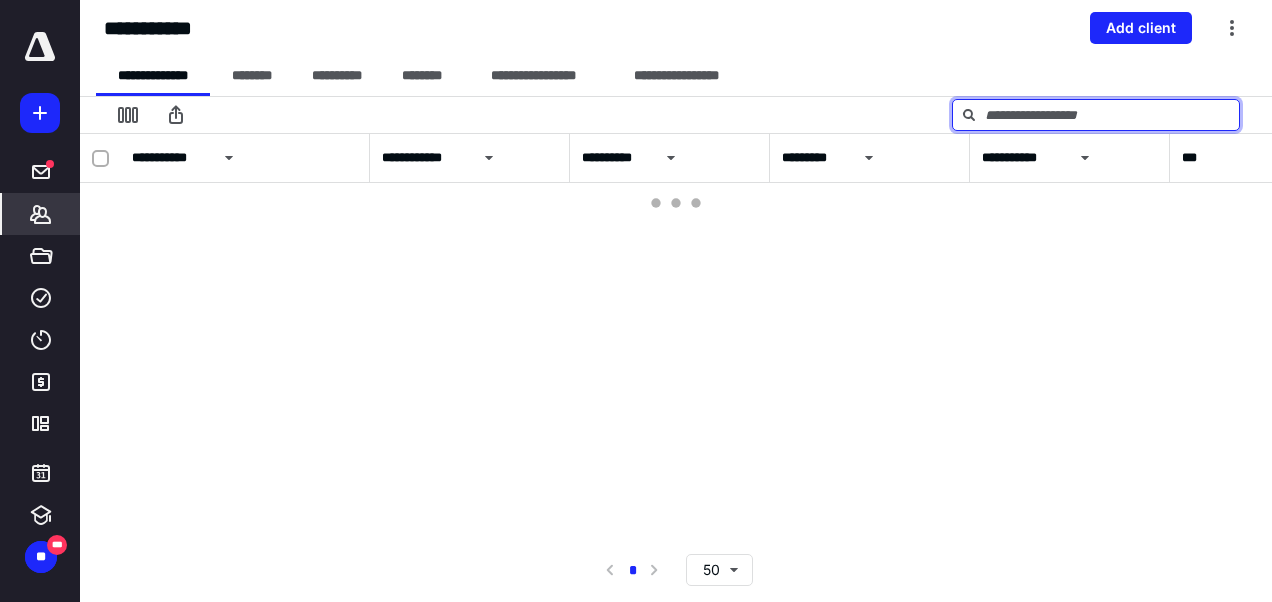 click at bounding box center [1096, 115] 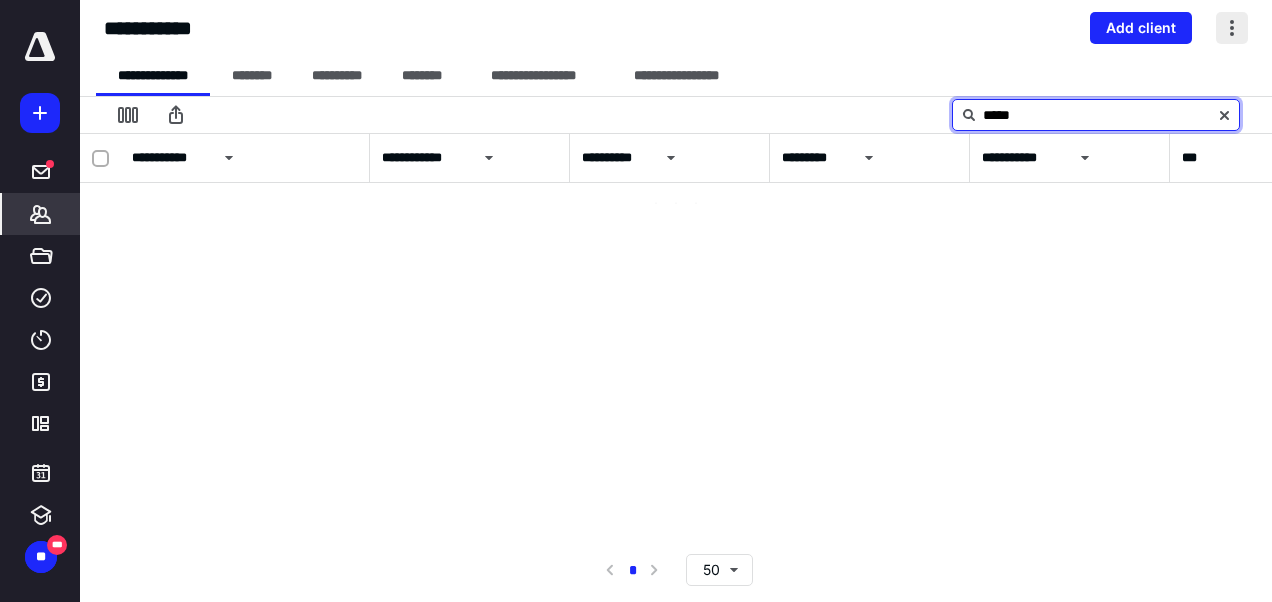 type on "*****" 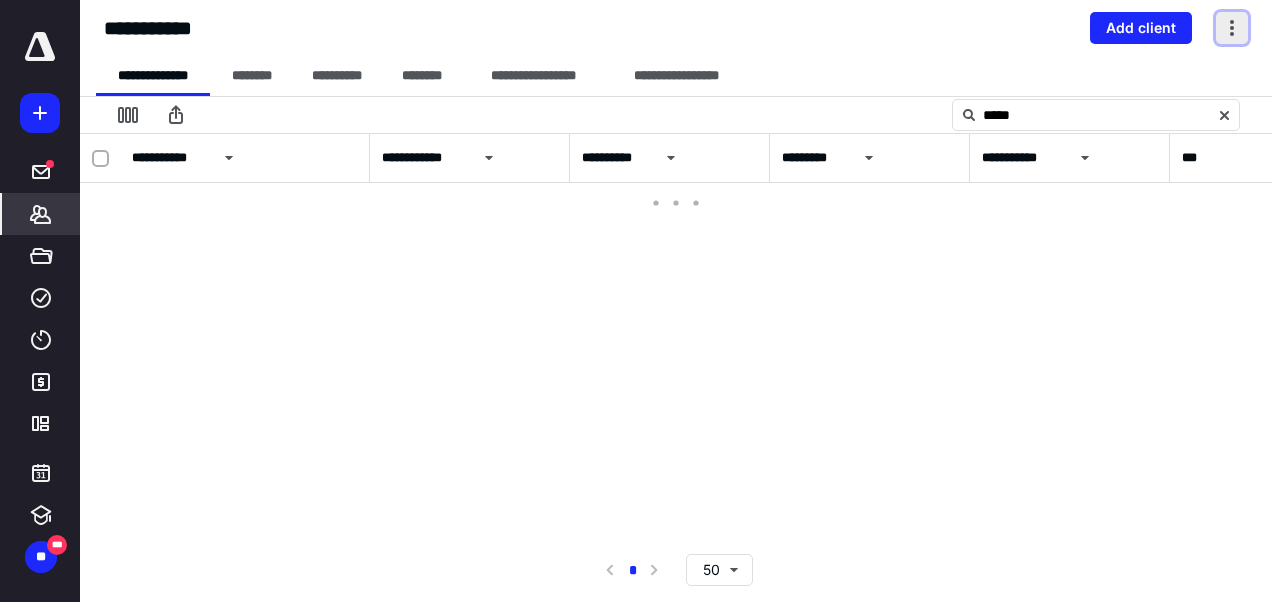 click at bounding box center (1232, 28) 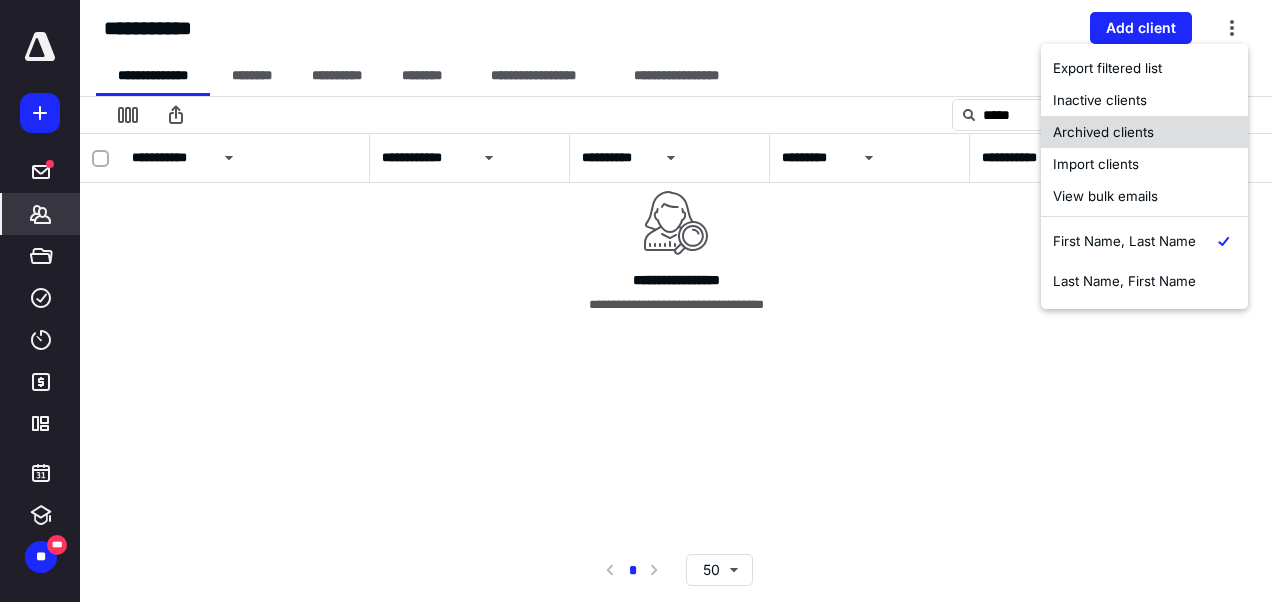 click on "Archived clients" at bounding box center (1144, 132) 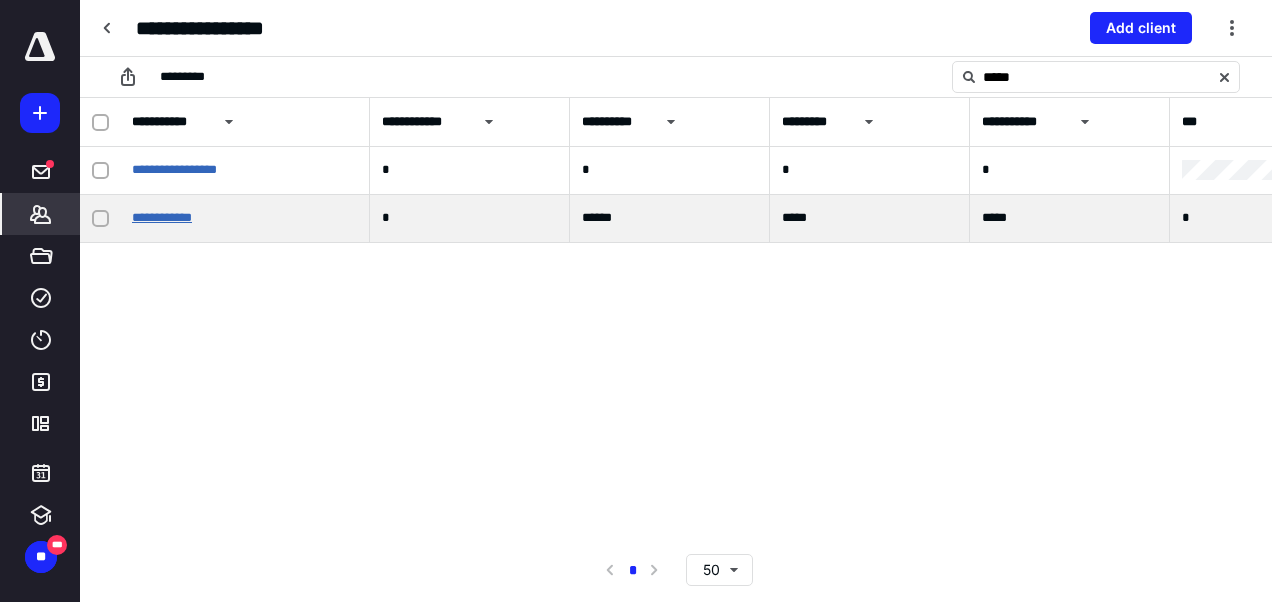 click on "**********" at bounding box center [162, 217] 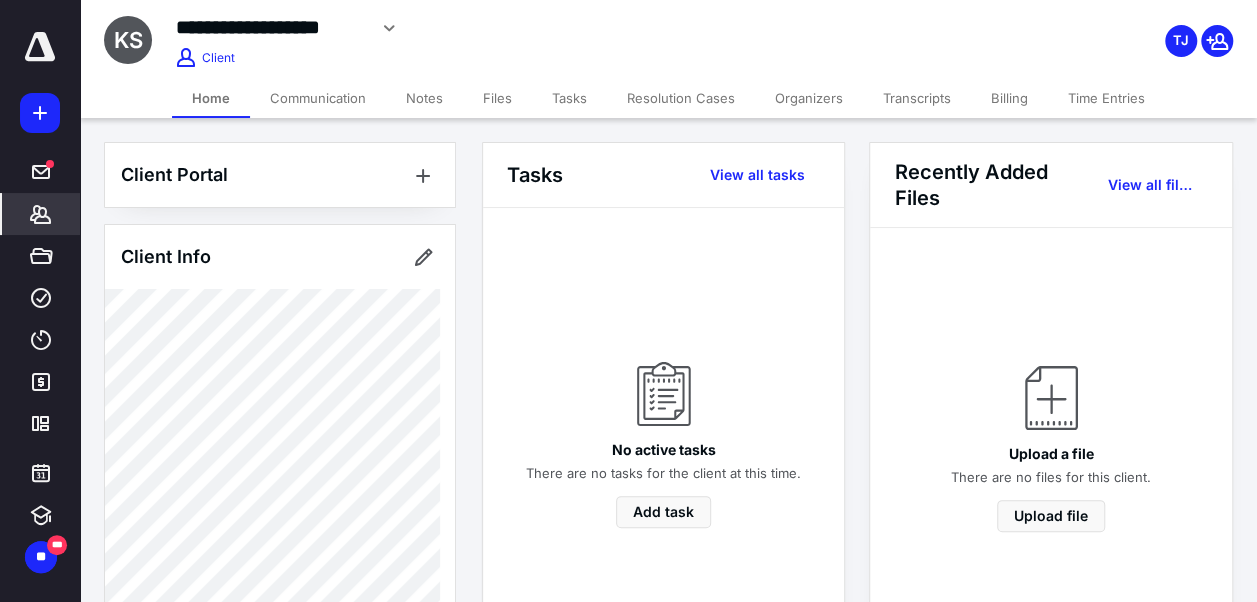 click on "Notes" at bounding box center [424, 98] 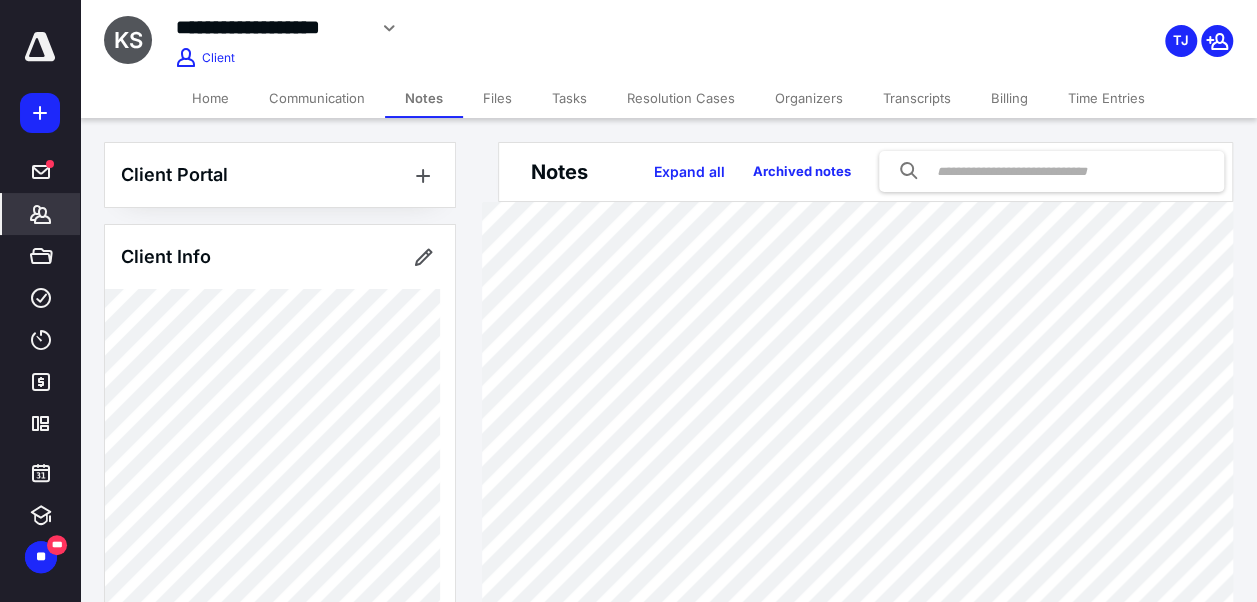 click on "Files" at bounding box center (497, 98) 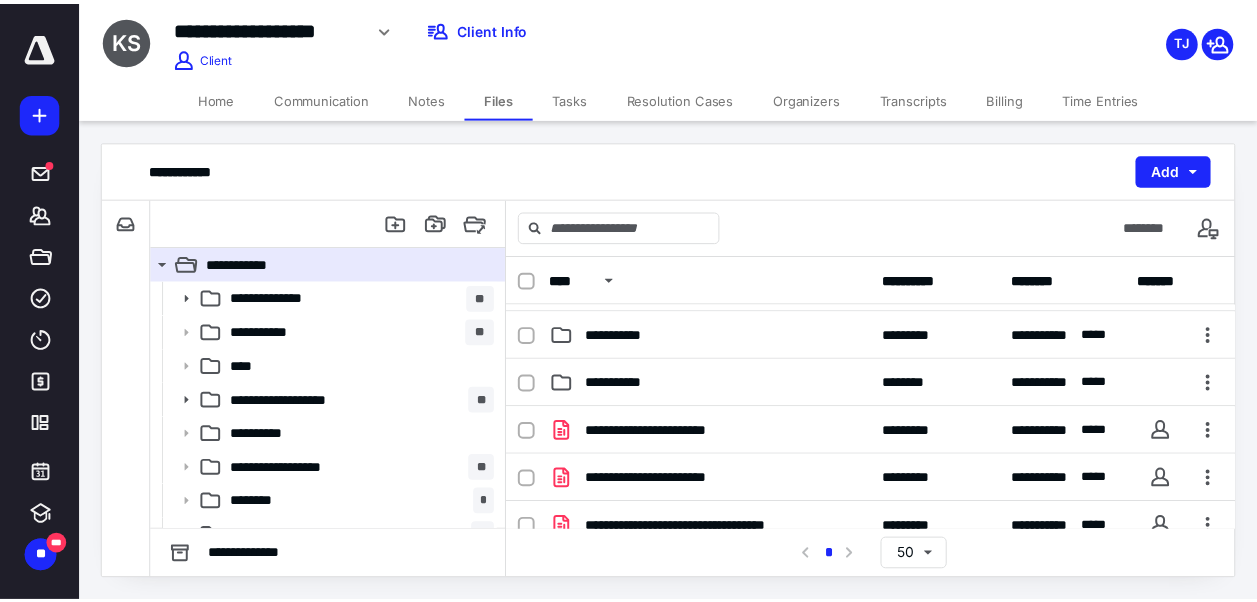 scroll, scrollTop: 322, scrollLeft: 0, axis: vertical 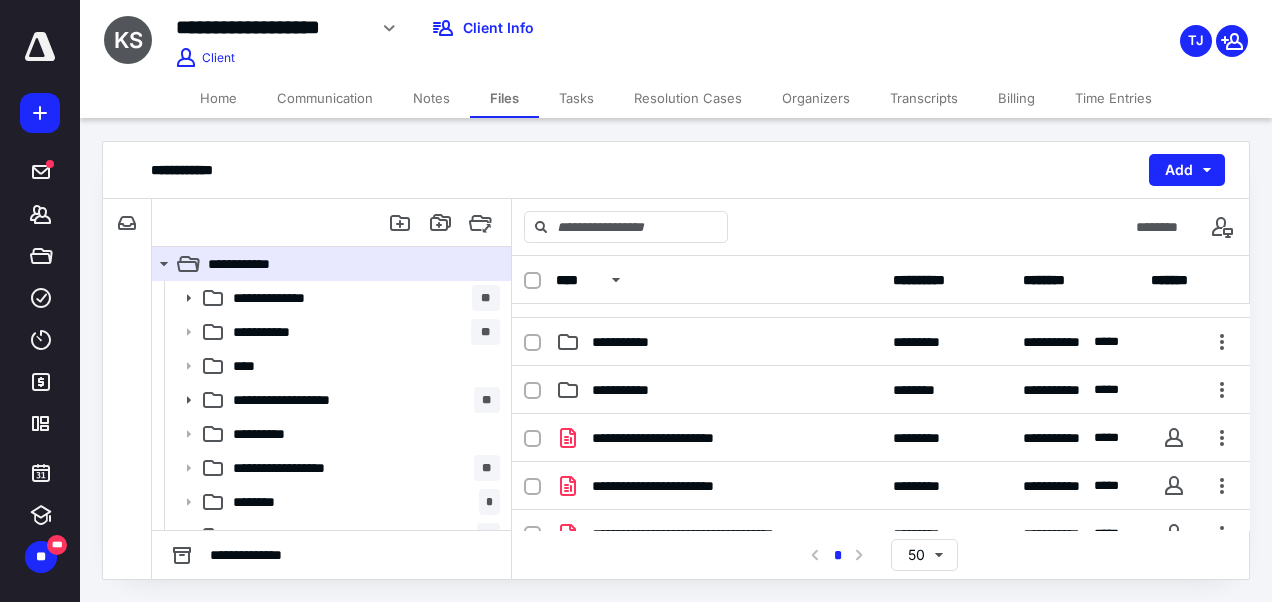 click on "Notes" at bounding box center (431, 98) 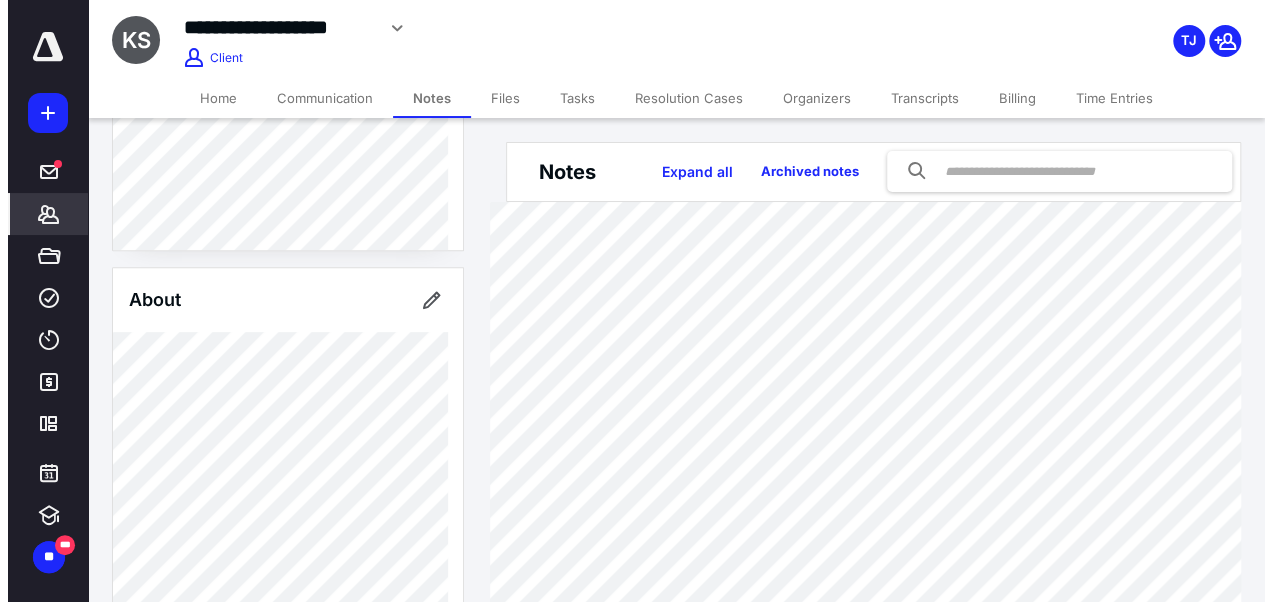 scroll, scrollTop: 498, scrollLeft: 0, axis: vertical 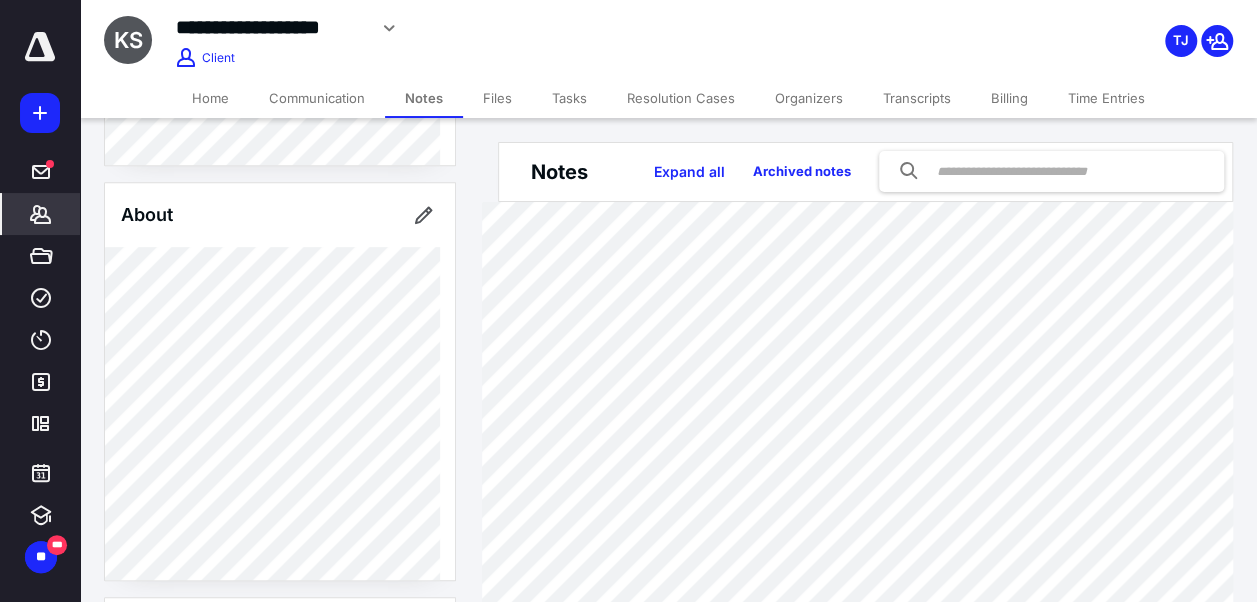click on "Files" at bounding box center (497, 98) 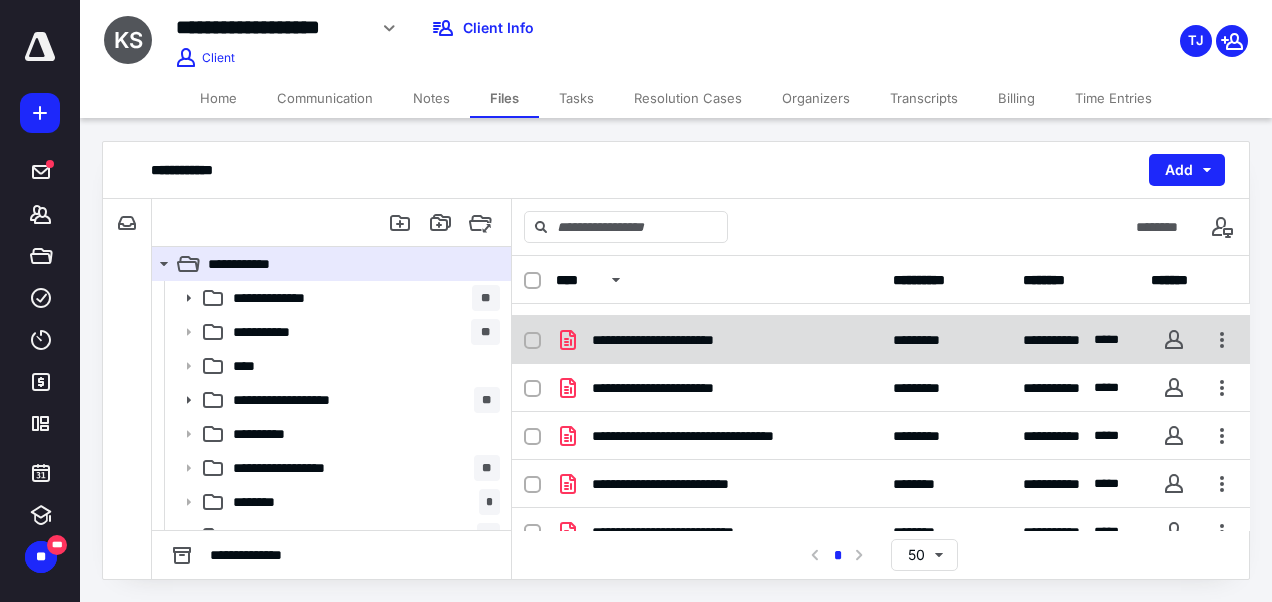 scroll, scrollTop: 433, scrollLeft: 0, axis: vertical 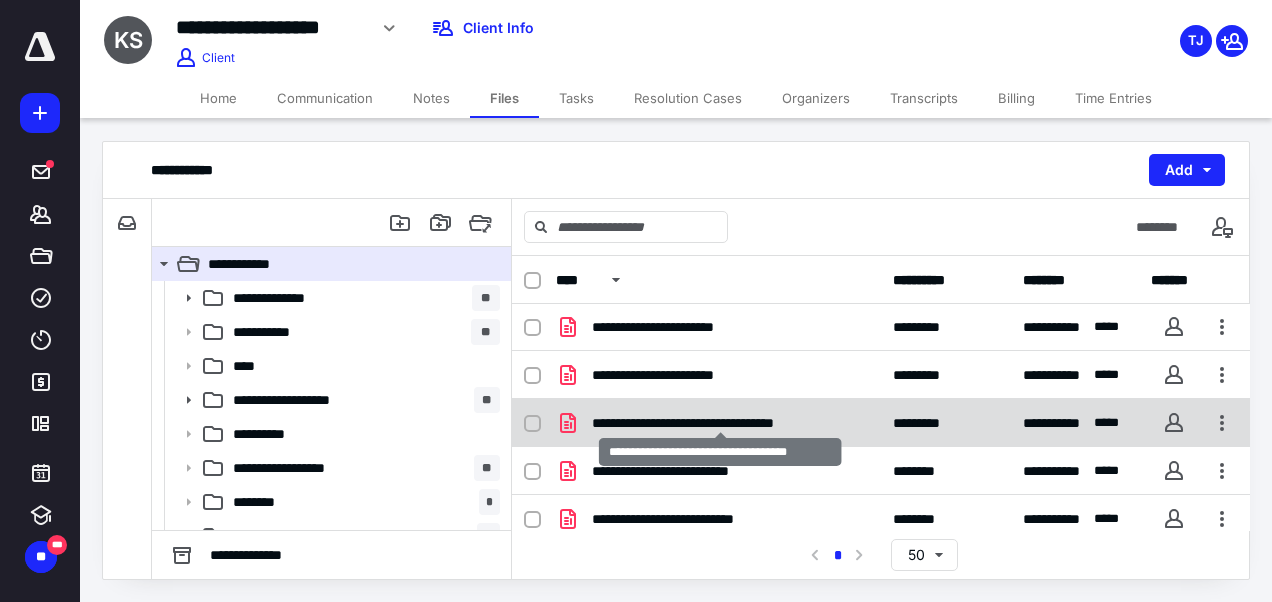 click on "**********" at bounding box center [720, 423] 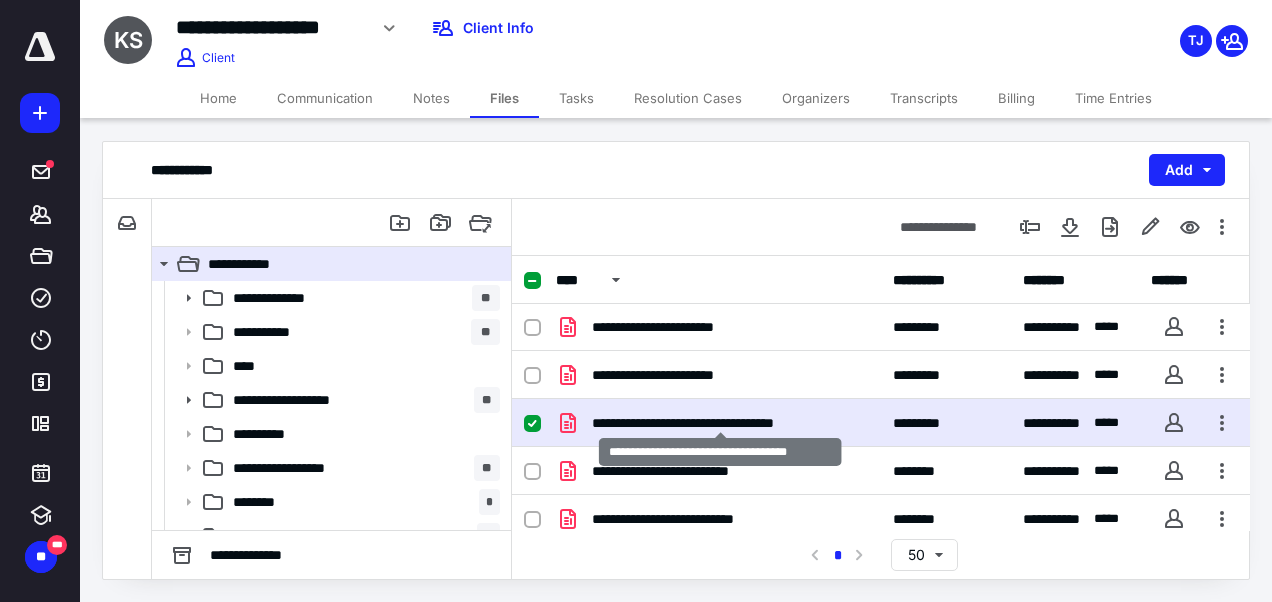 click on "**********" at bounding box center [720, 423] 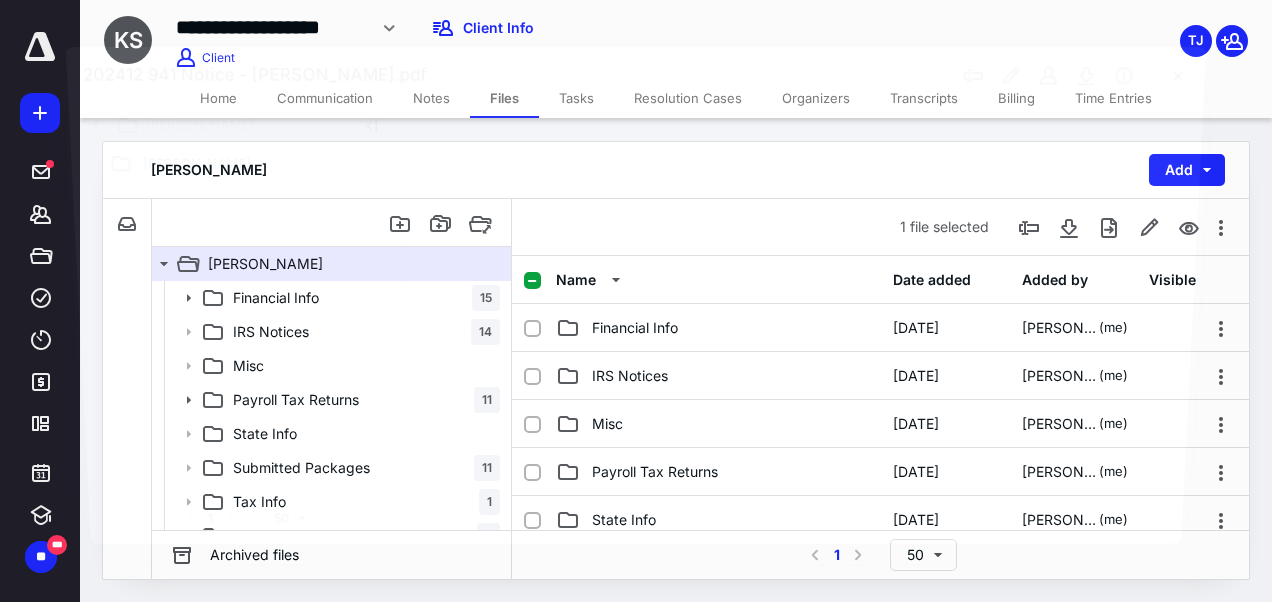 scroll, scrollTop: 433, scrollLeft: 0, axis: vertical 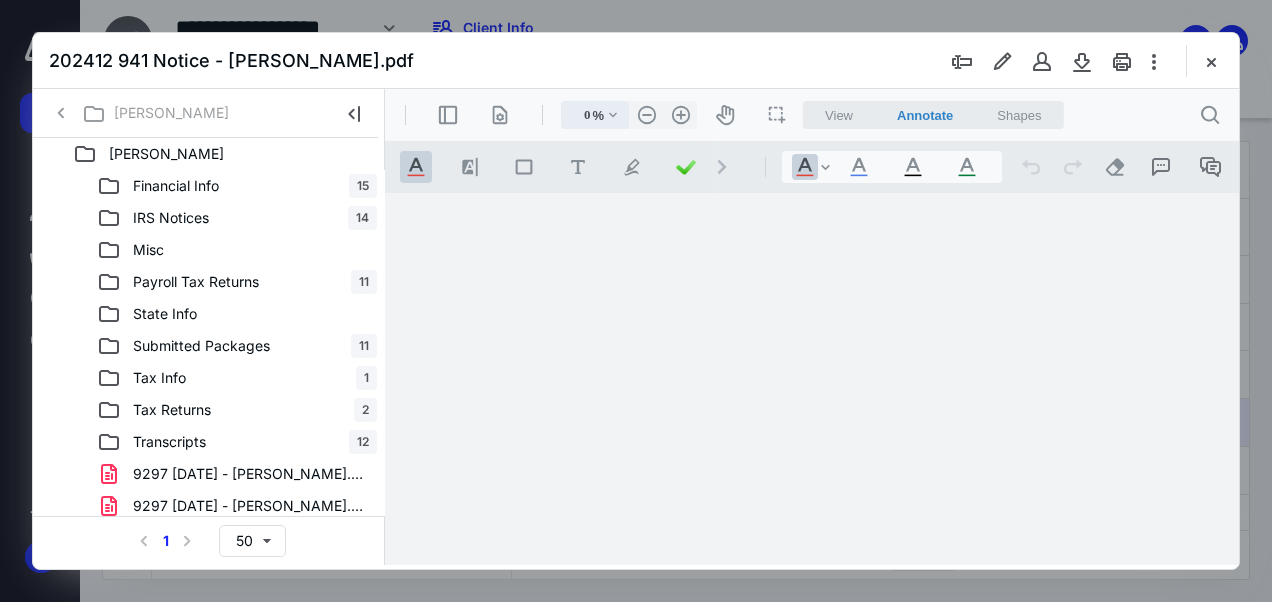 click on ".cls-1{fill:#abb0c4;} icon - chevron - down" at bounding box center (613, 115) 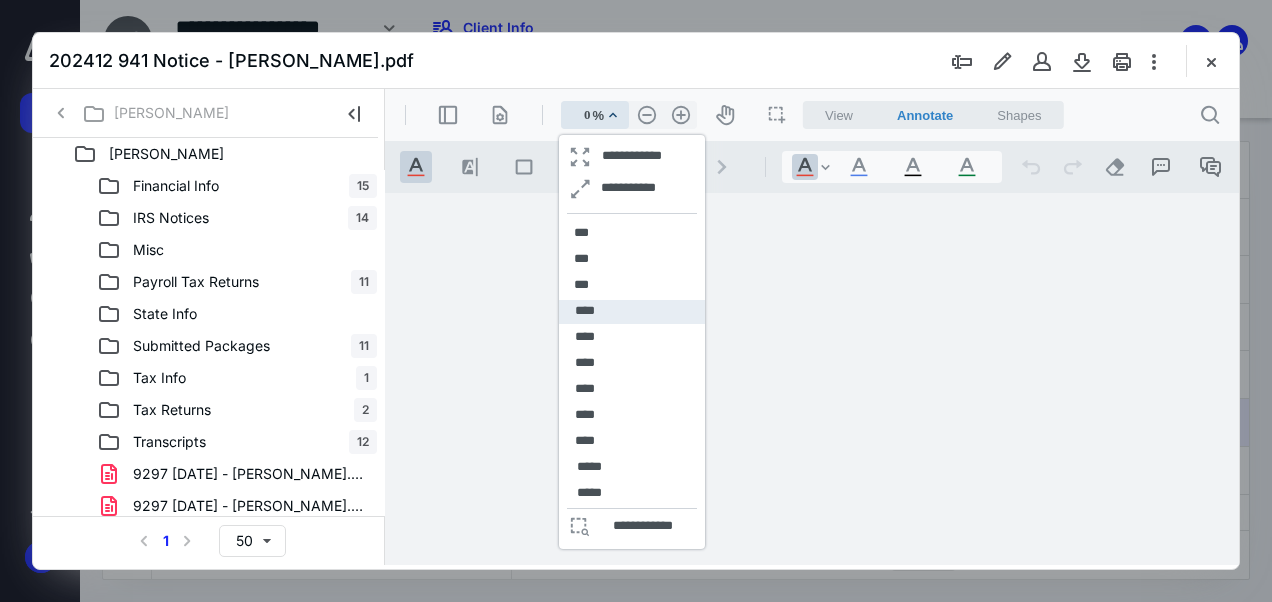 click on "****" at bounding box center (632, 312) 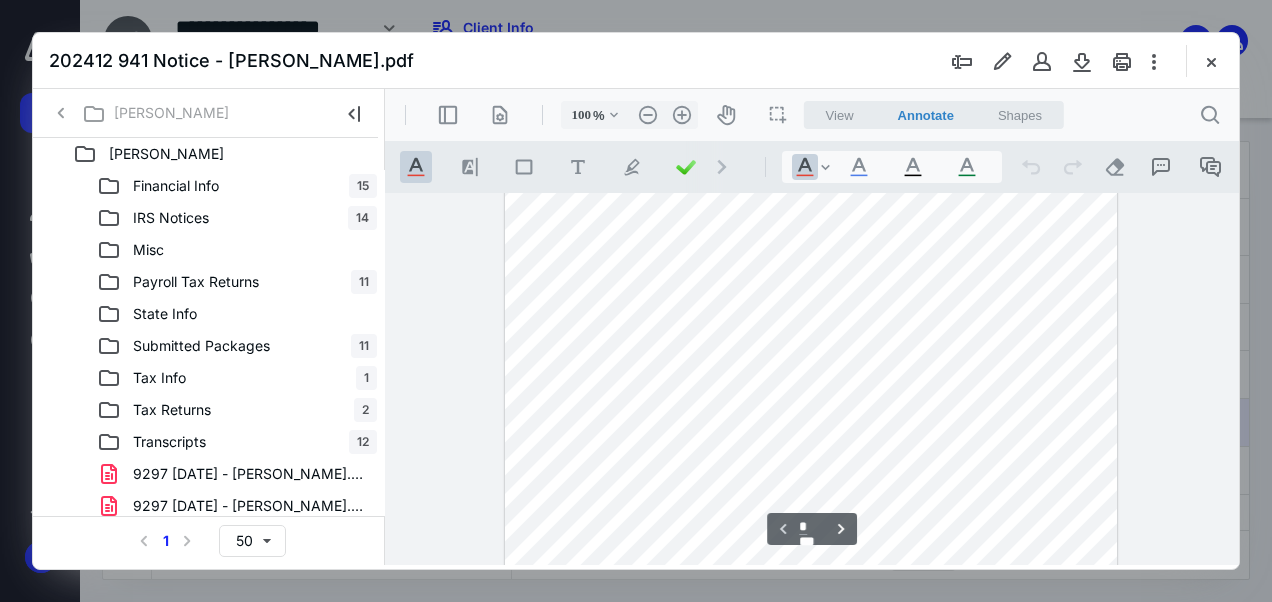 scroll, scrollTop: 0, scrollLeft: 0, axis: both 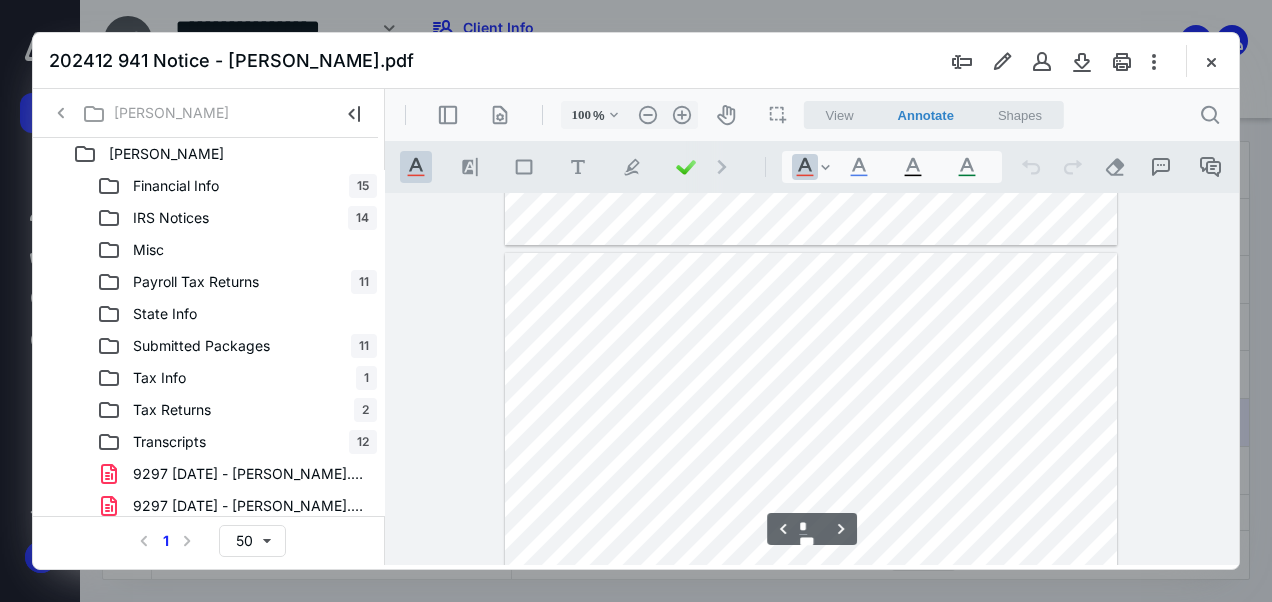 type on "*" 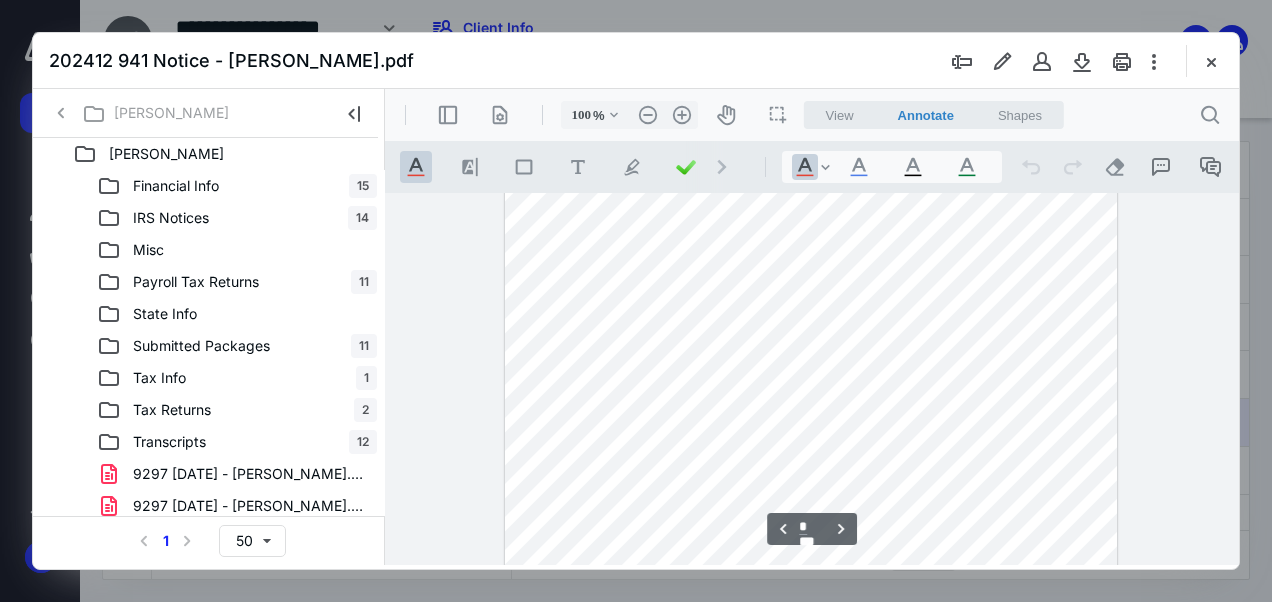 scroll, scrollTop: 1730, scrollLeft: 0, axis: vertical 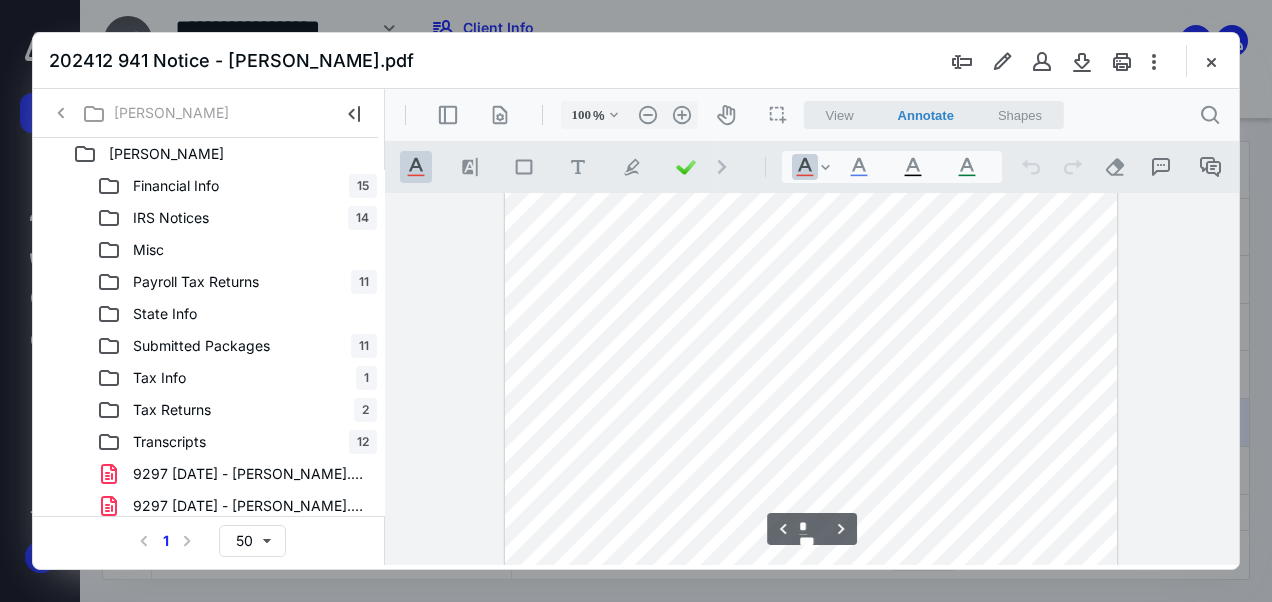 click on "202412 941 Notice - Kimber Serma.pdf" at bounding box center [636, 61] 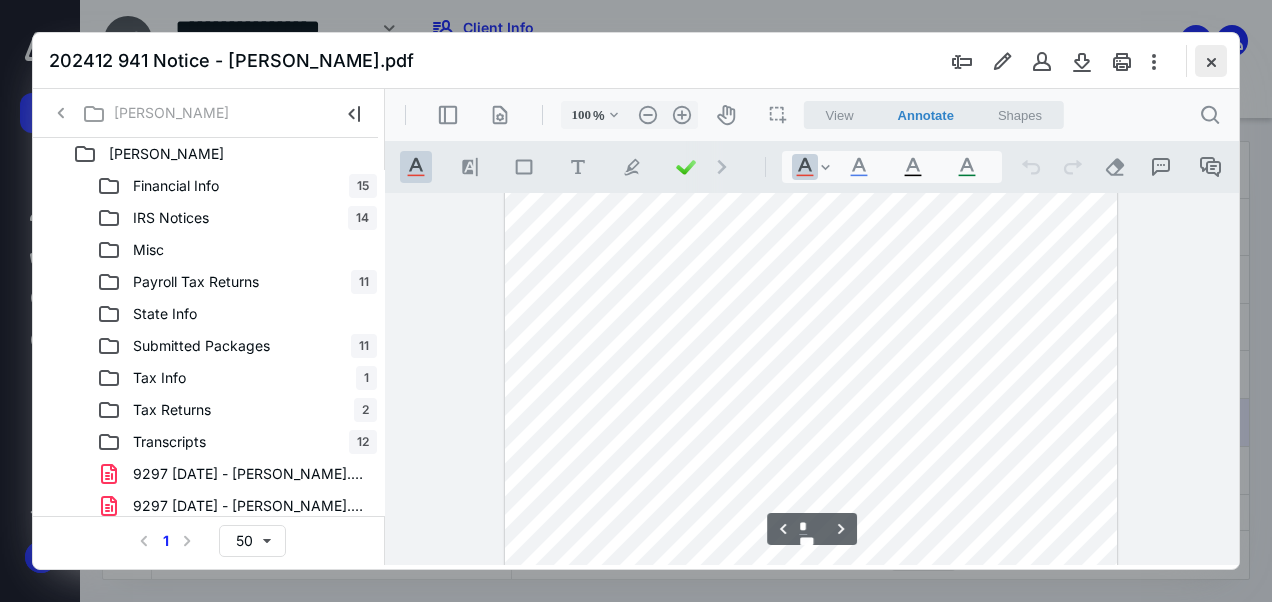 click at bounding box center [1211, 61] 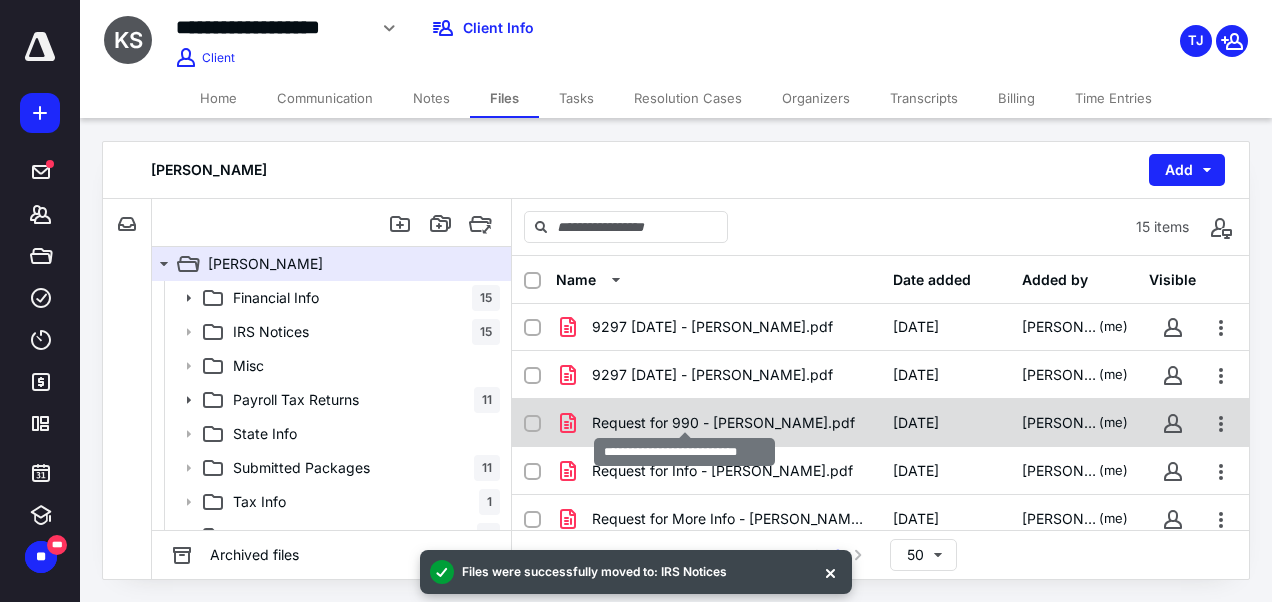 click on "Request for 990 - Serna.pdf" at bounding box center (723, 423) 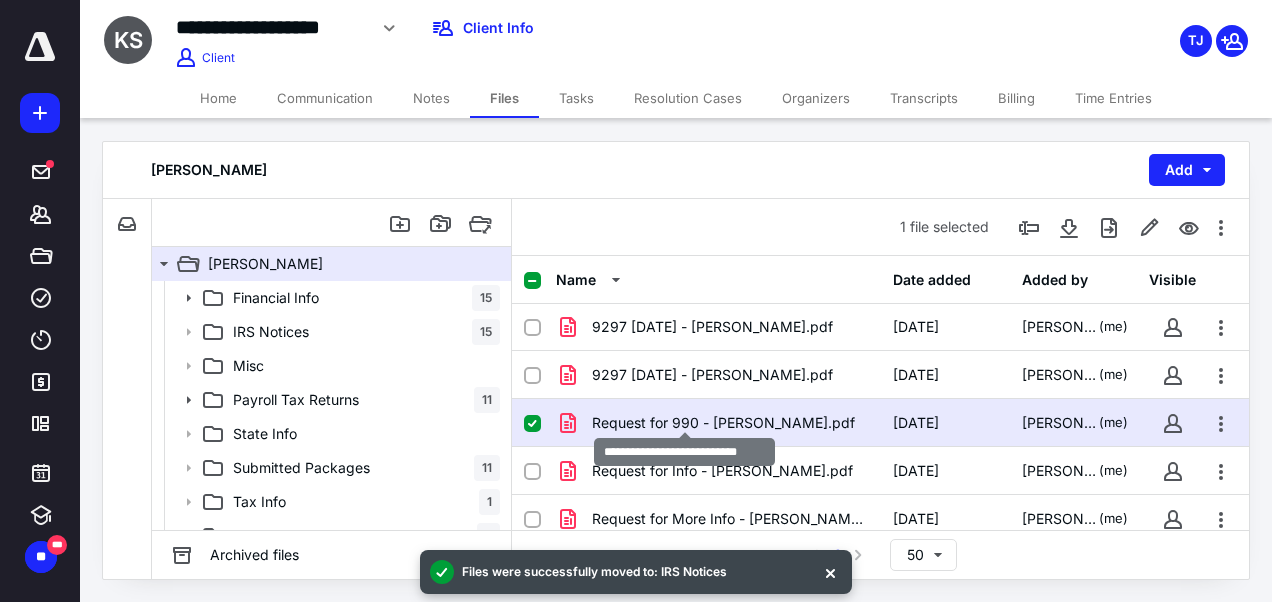 click on "Request for 990 - Serna.pdf" at bounding box center (723, 423) 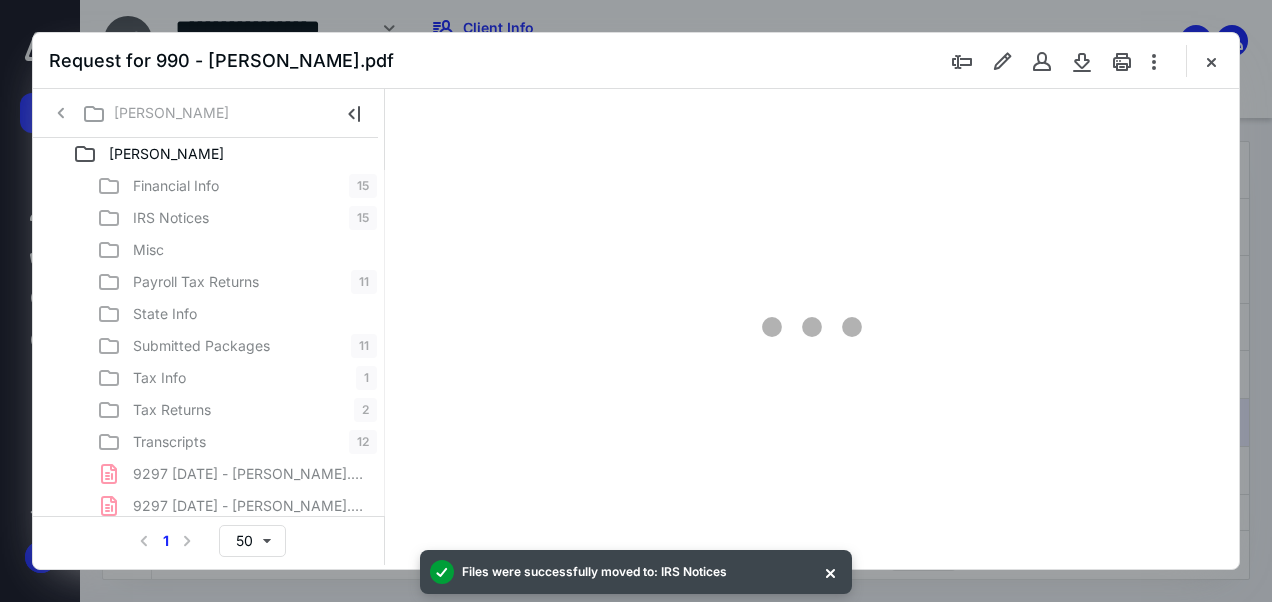 scroll, scrollTop: 0, scrollLeft: 0, axis: both 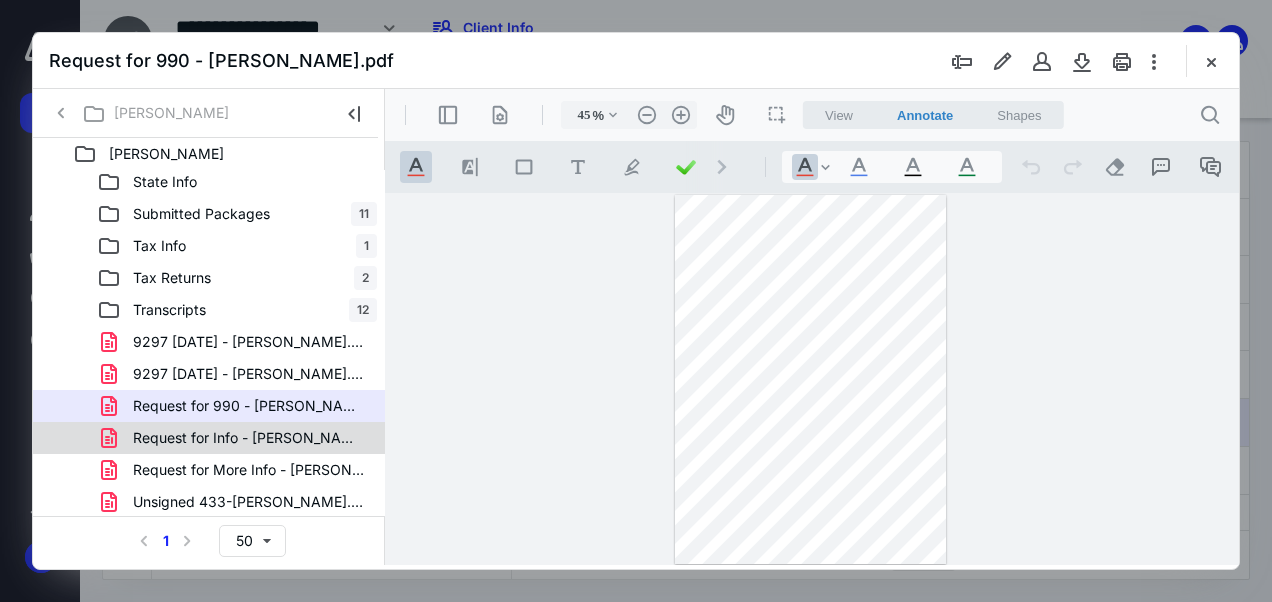 click on "Request for Info - Serna.pdf" at bounding box center [249, 438] 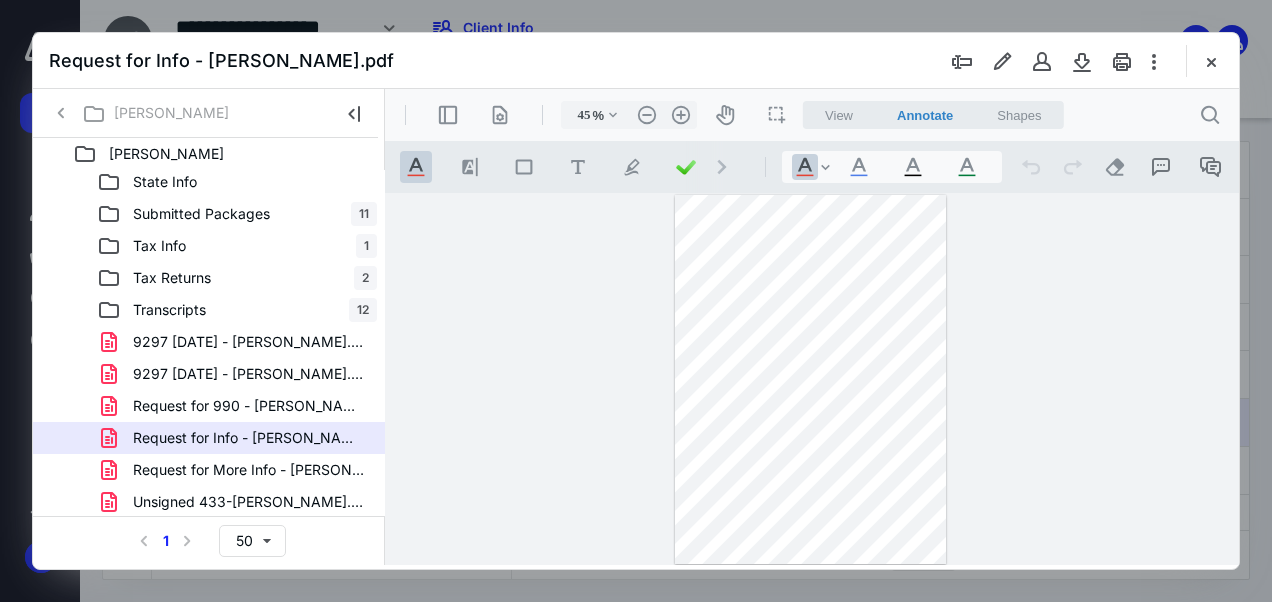 scroll, scrollTop: 0, scrollLeft: 0, axis: both 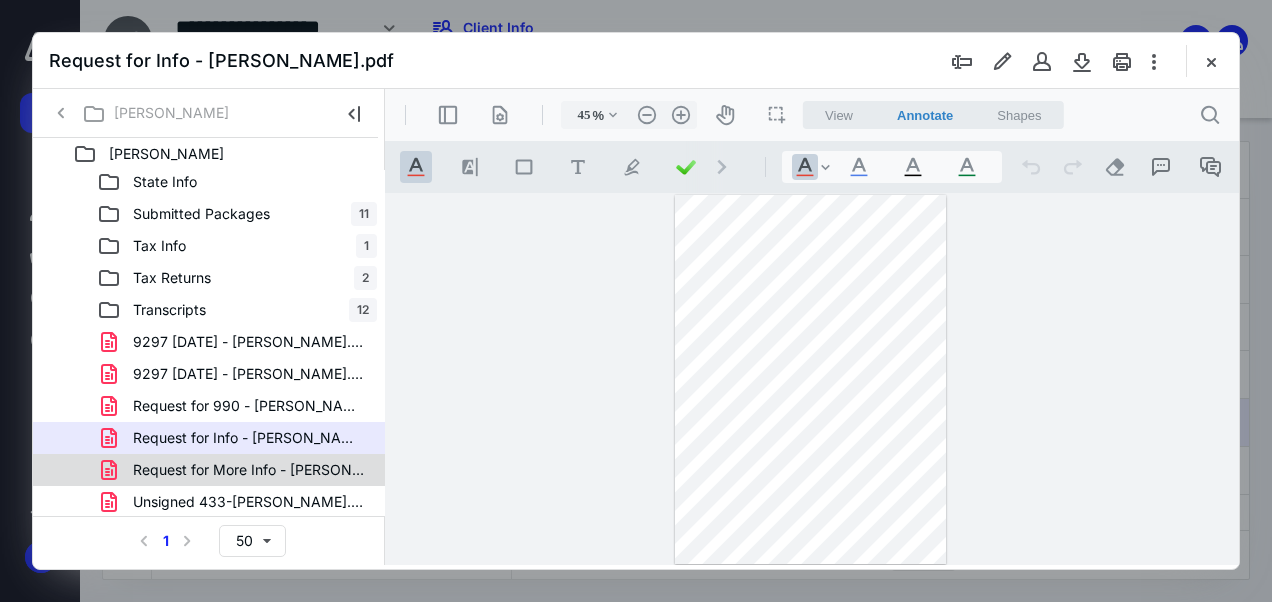 click on "Request for More Info - Serna.pdf" at bounding box center [249, 470] 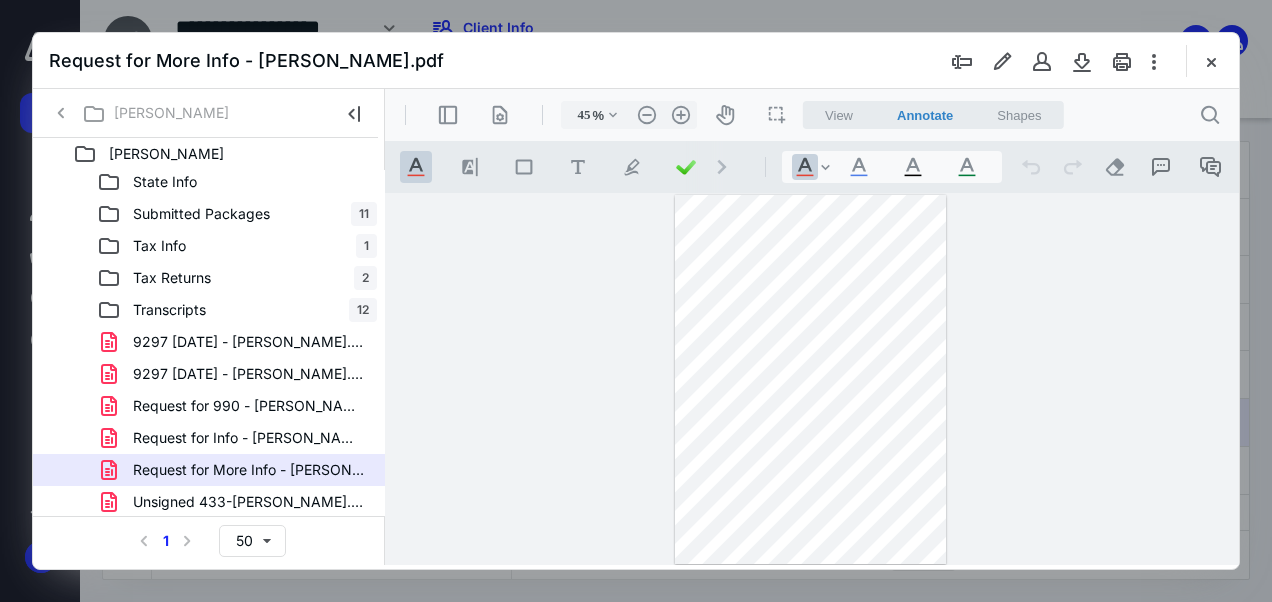 scroll, scrollTop: 0, scrollLeft: 0, axis: both 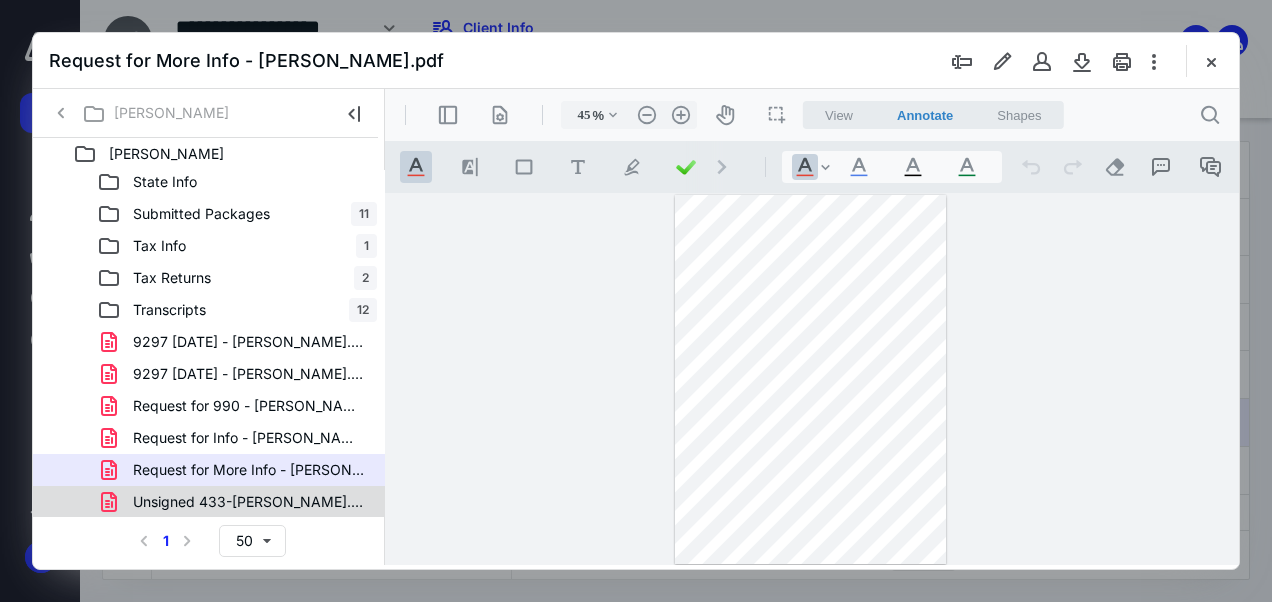 click on "Unsigned 433-D - Serna.pdf" at bounding box center [249, 502] 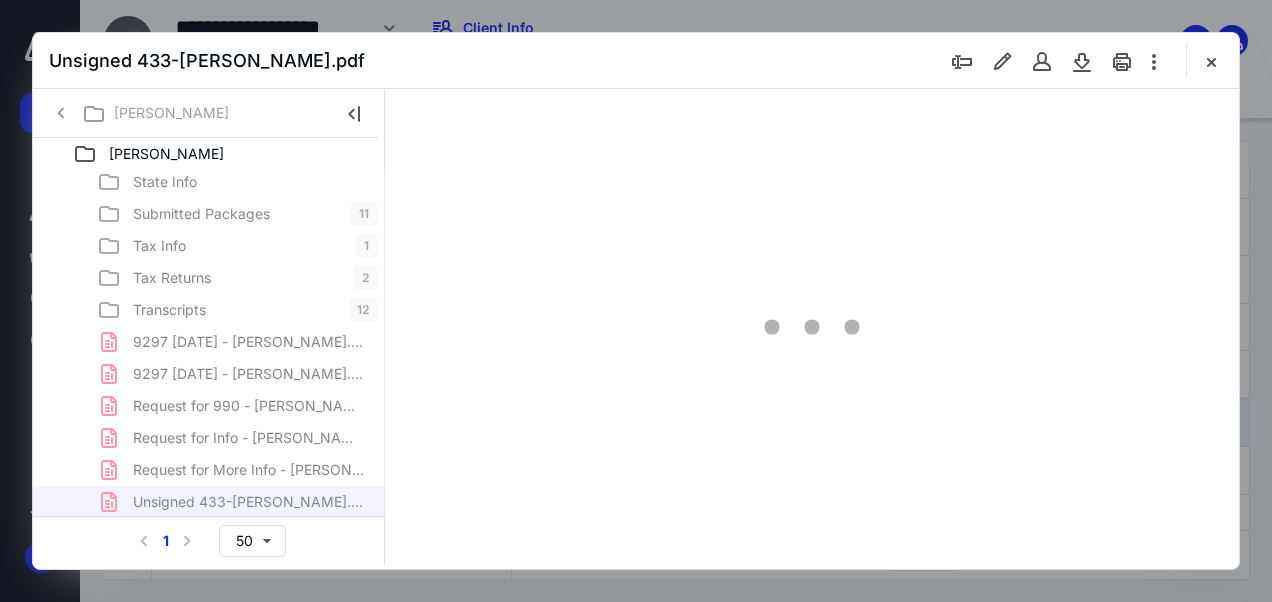 type on "45" 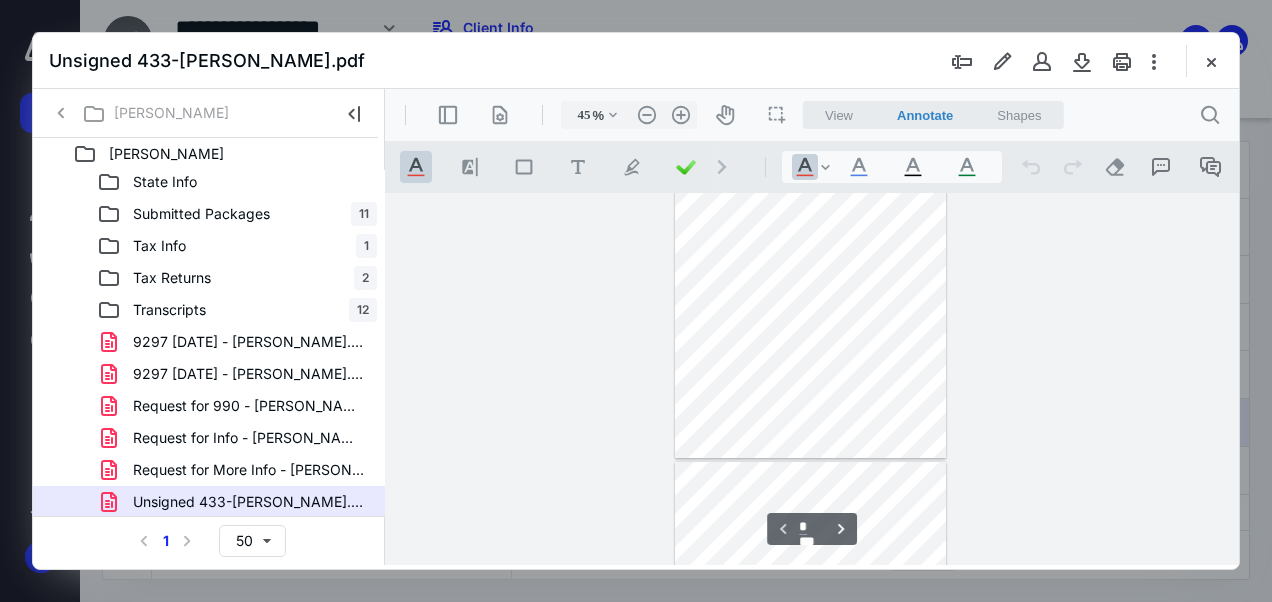 scroll, scrollTop: 0, scrollLeft: 0, axis: both 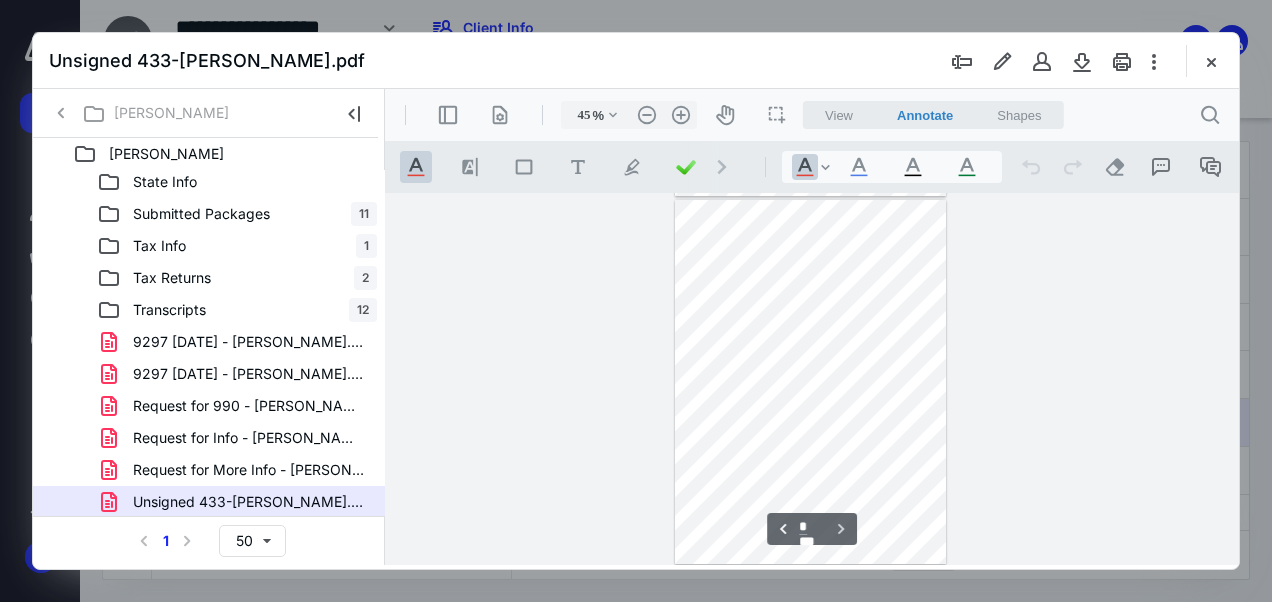 type on "*" 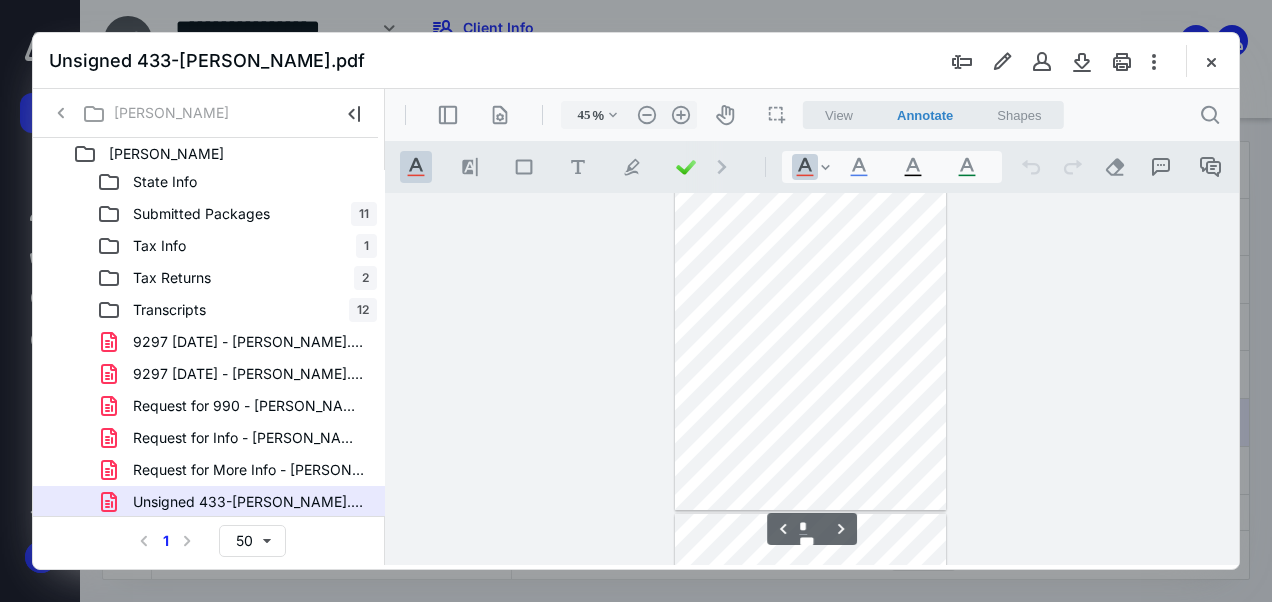 scroll, scrollTop: 406, scrollLeft: 0, axis: vertical 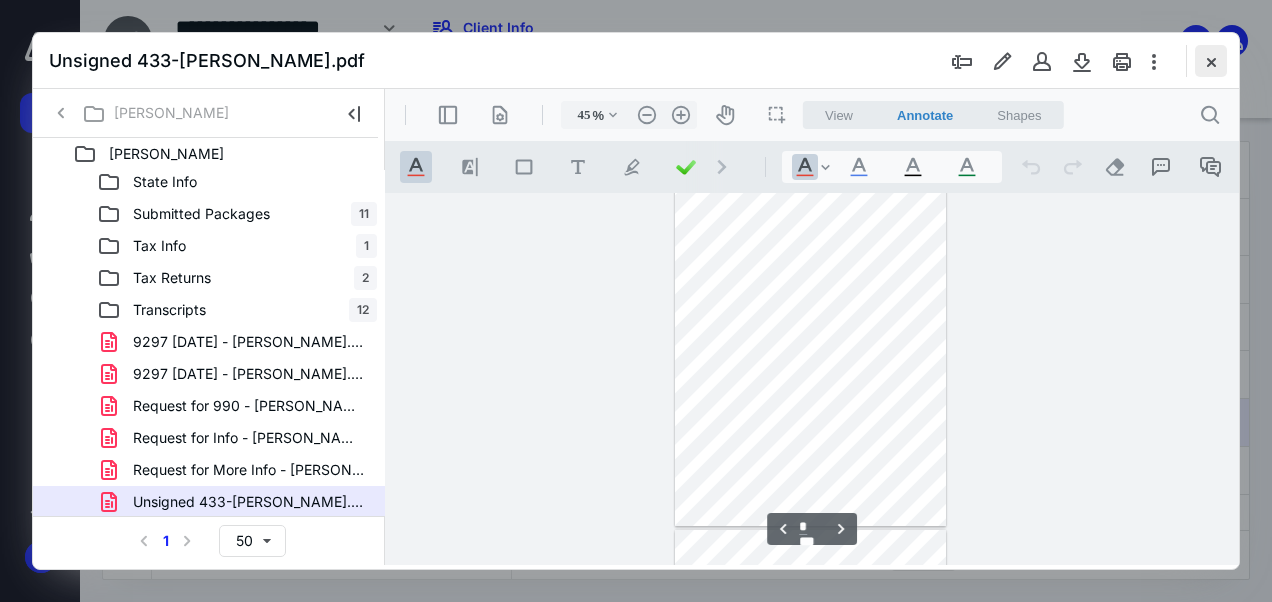 click at bounding box center (1211, 61) 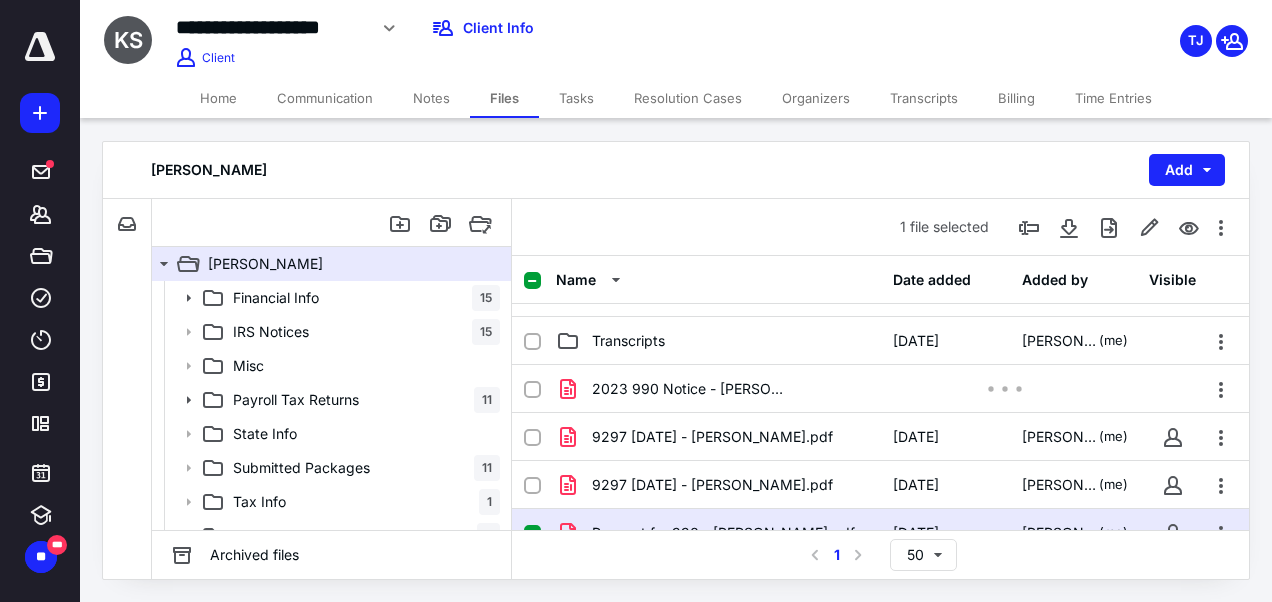 scroll, scrollTop: 370, scrollLeft: 0, axis: vertical 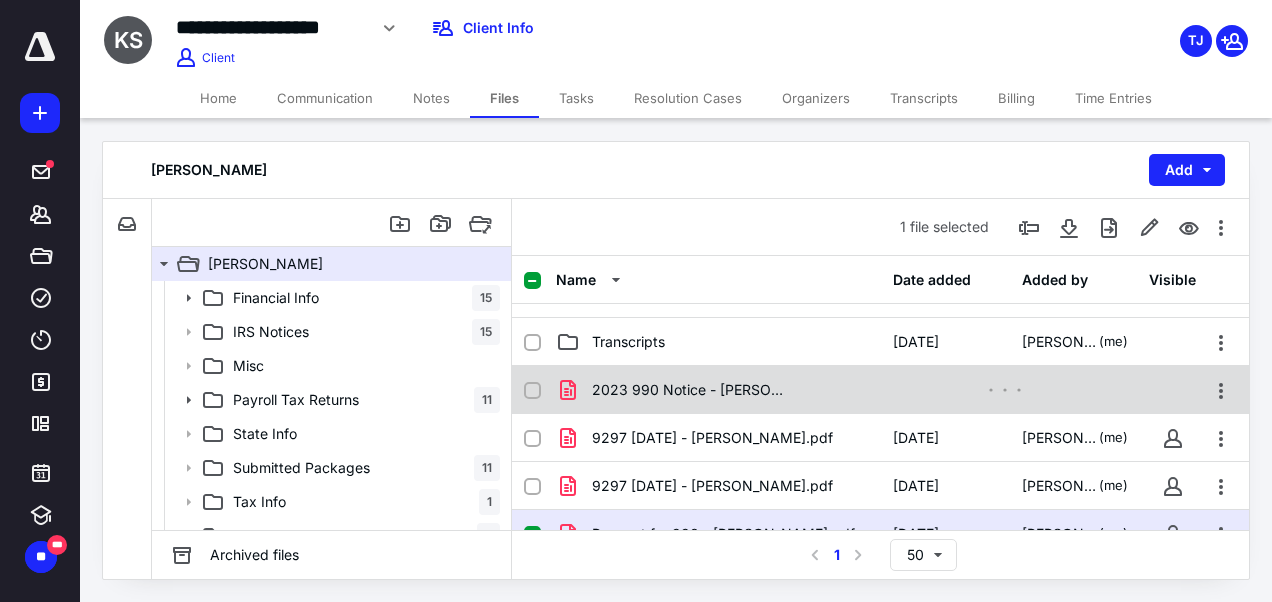 click on "2023 990 Notice - Kimber Serna.pdf" at bounding box center (880, 390) 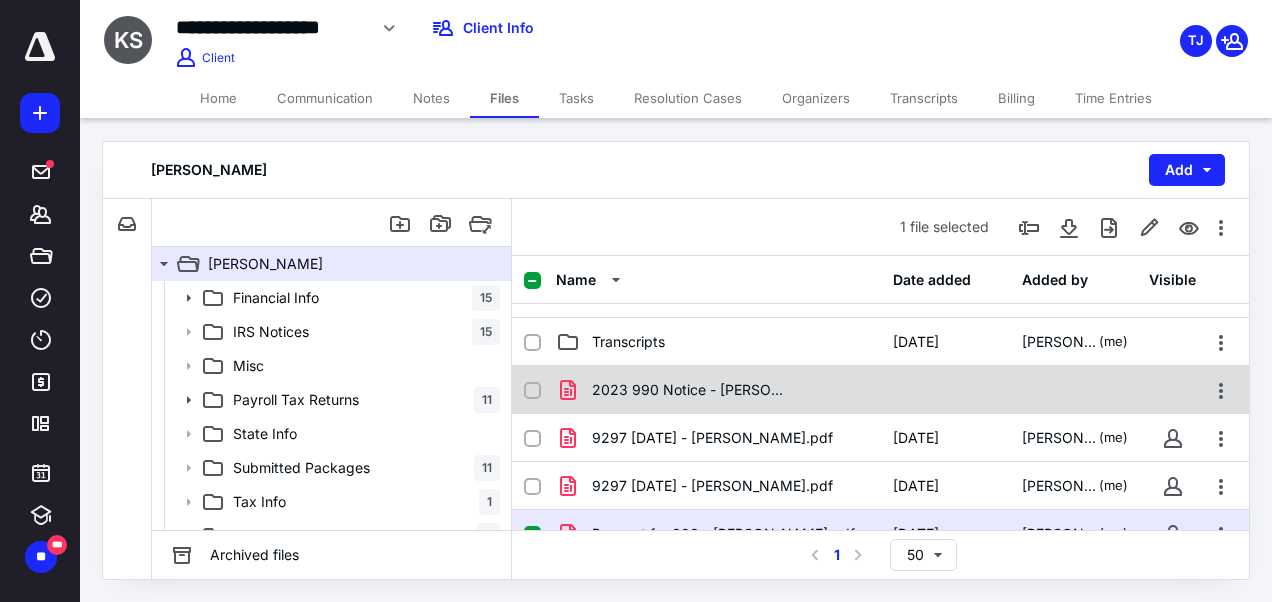 checkbox on "false" 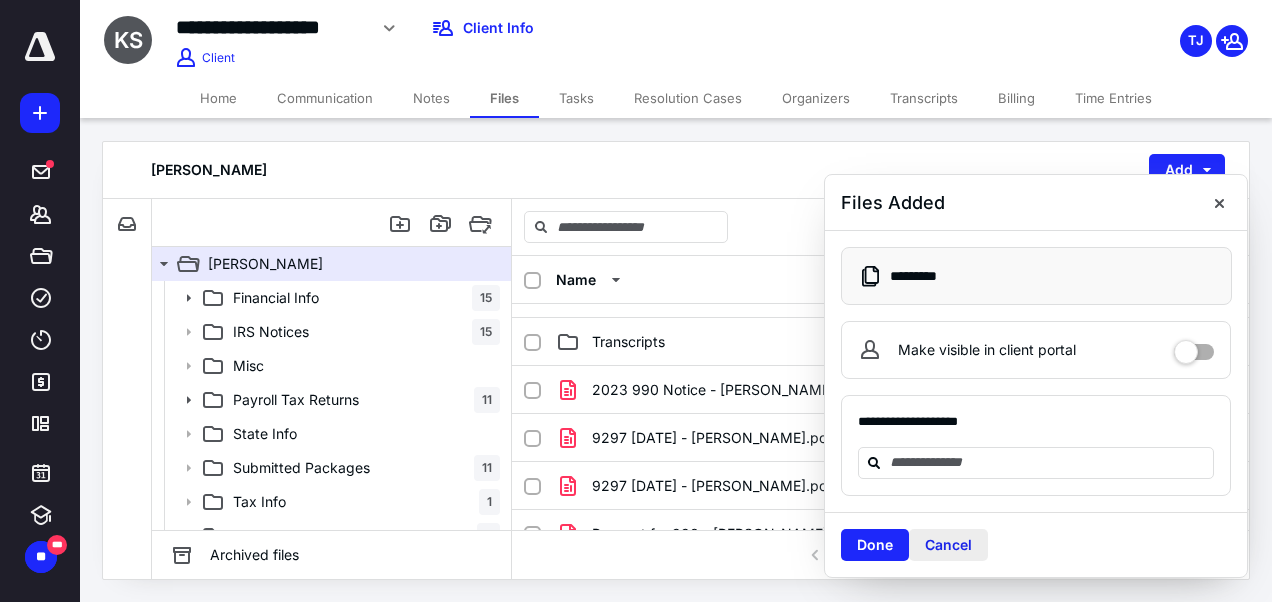 click on "Cancel" at bounding box center [948, 545] 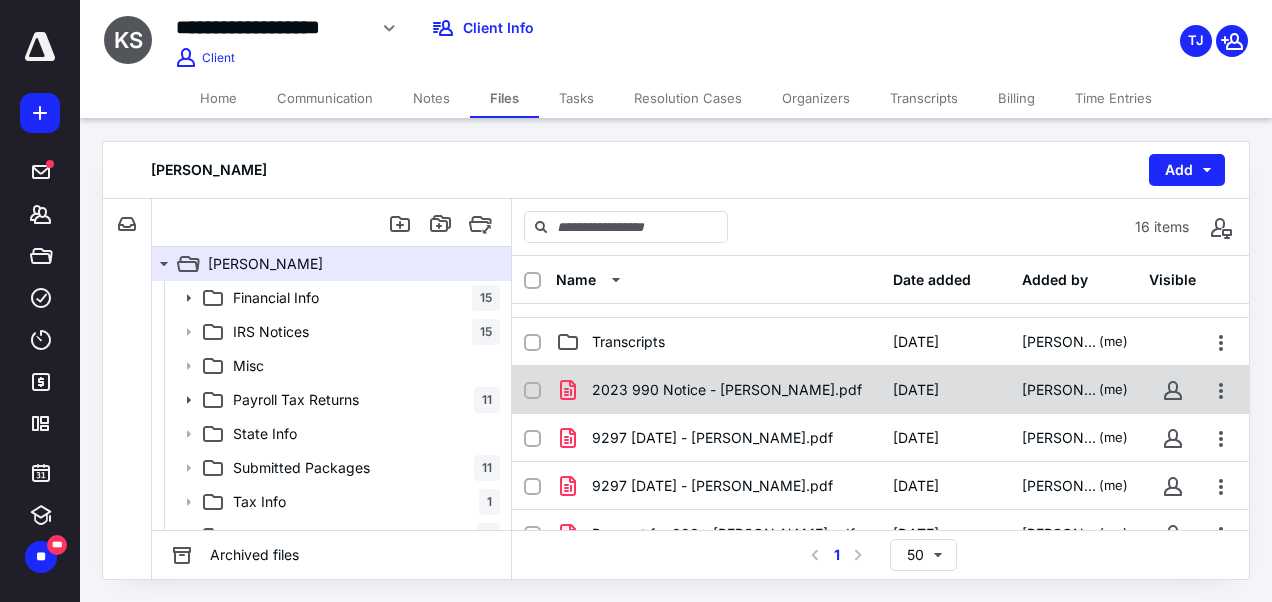 click on "7/11/2025" at bounding box center [916, 390] 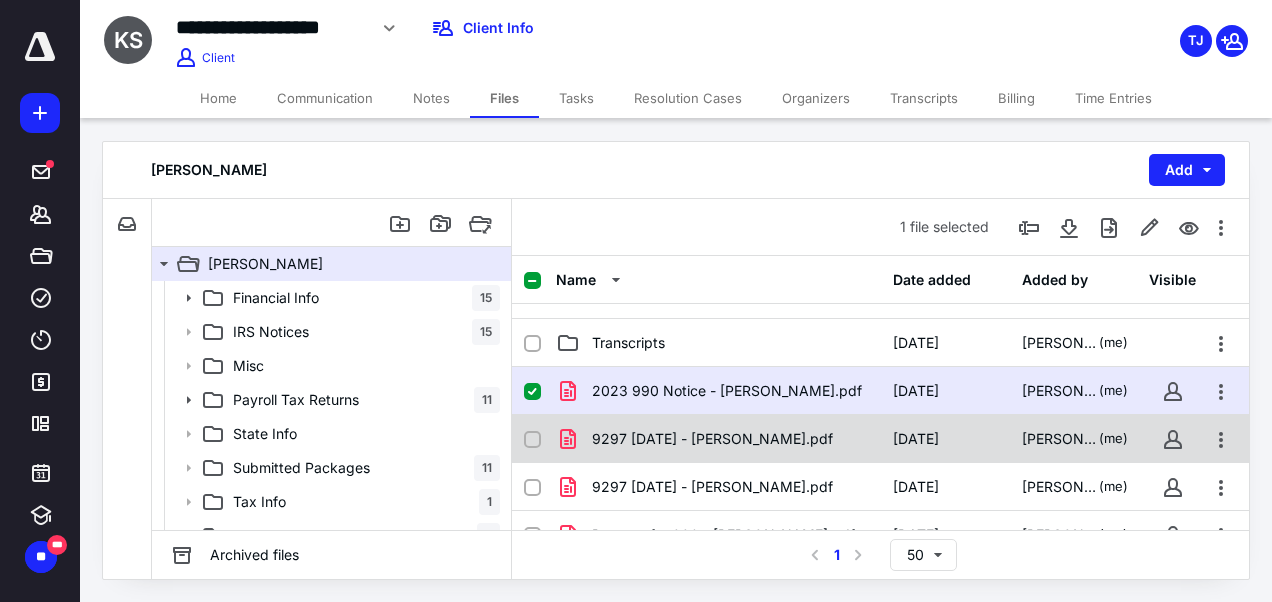 scroll, scrollTop: 364, scrollLeft: 0, axis: vertical 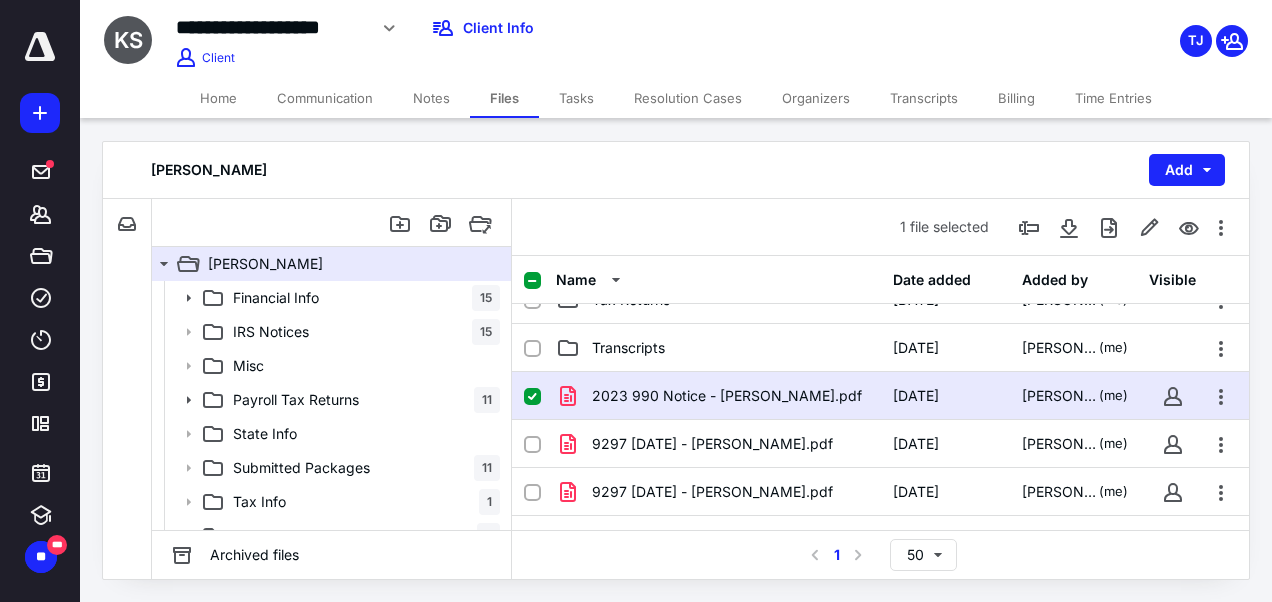 click on "2023 990 Notice - Kimber Serna.pdf" at bounding box center [727, 396] 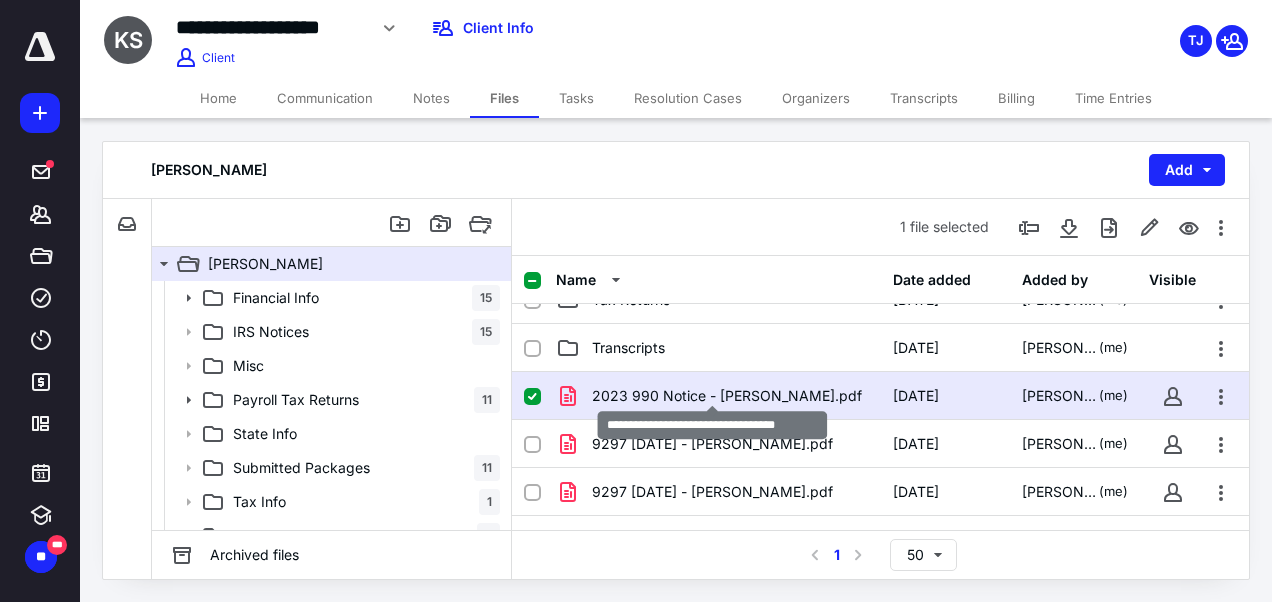 click on "2023 990 Notice - Kimber Serna.pdf" at bounding box center [727, 396] 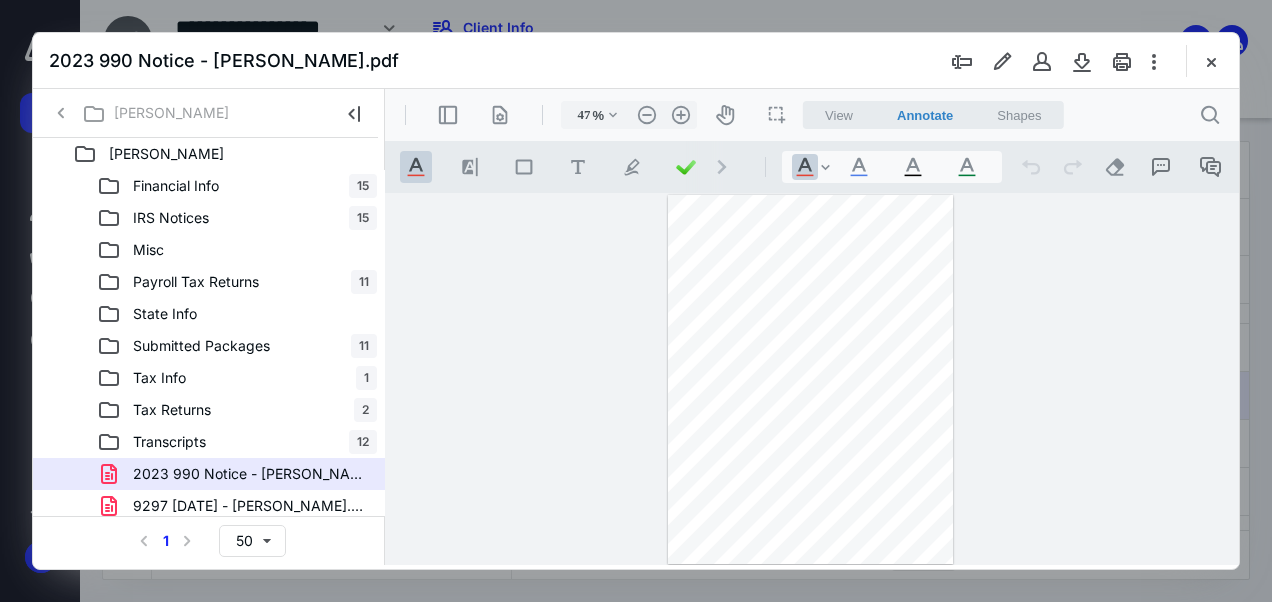 scroll, scrollTop: 0, scrollLeft: 0, axis: both 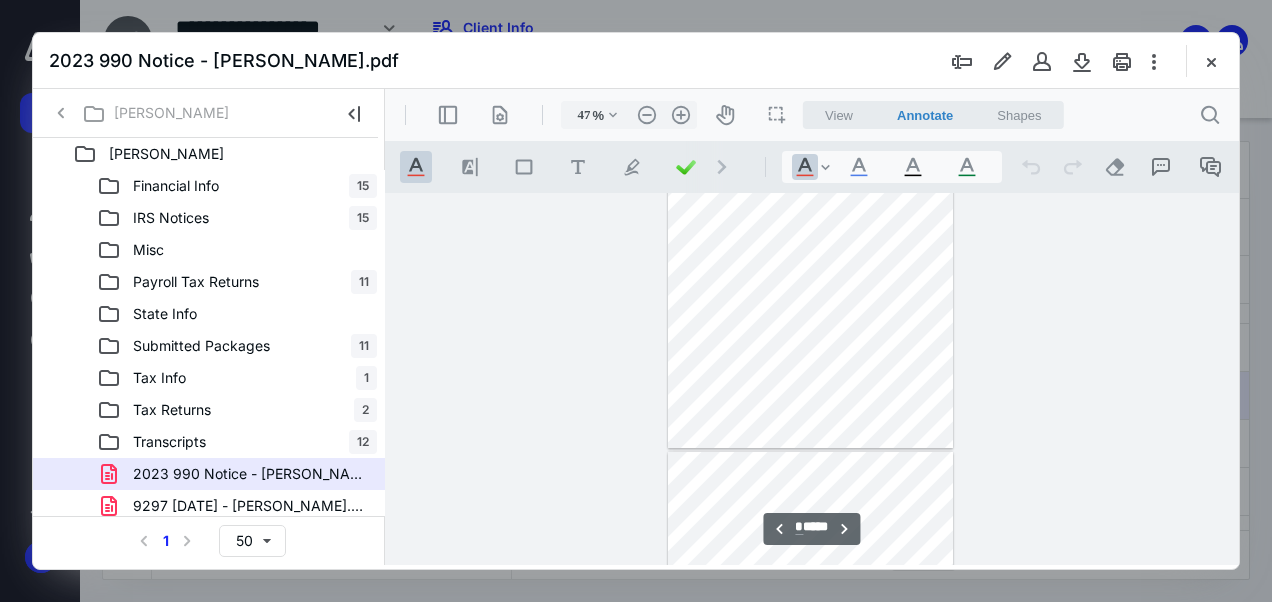 type on "*" 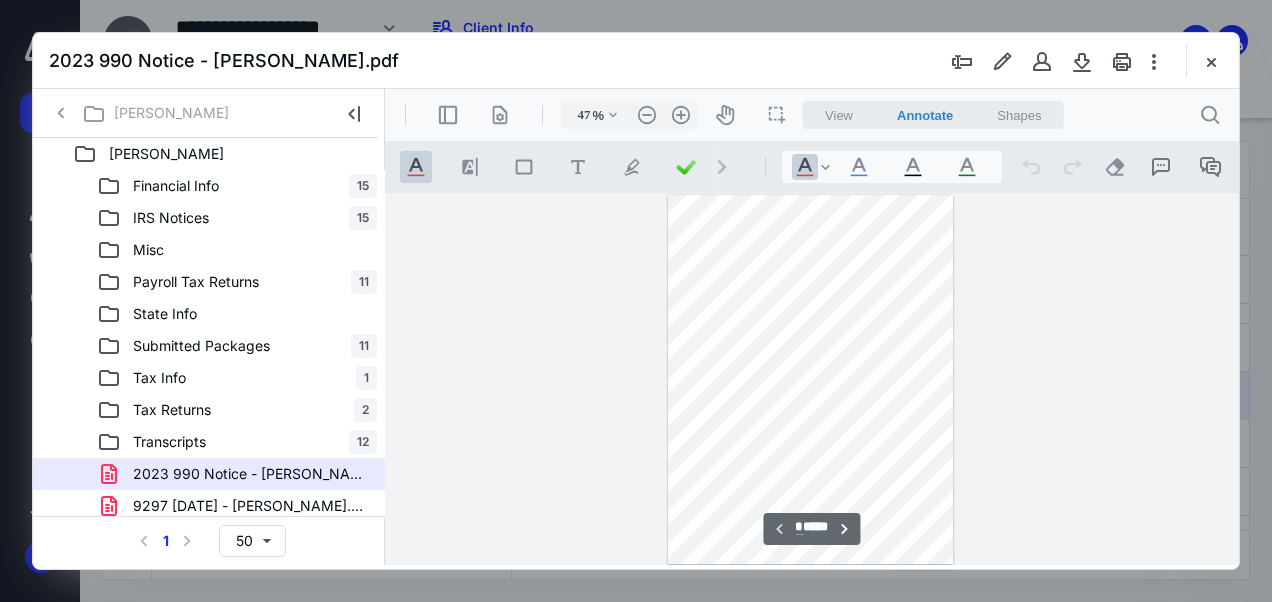type on "62" 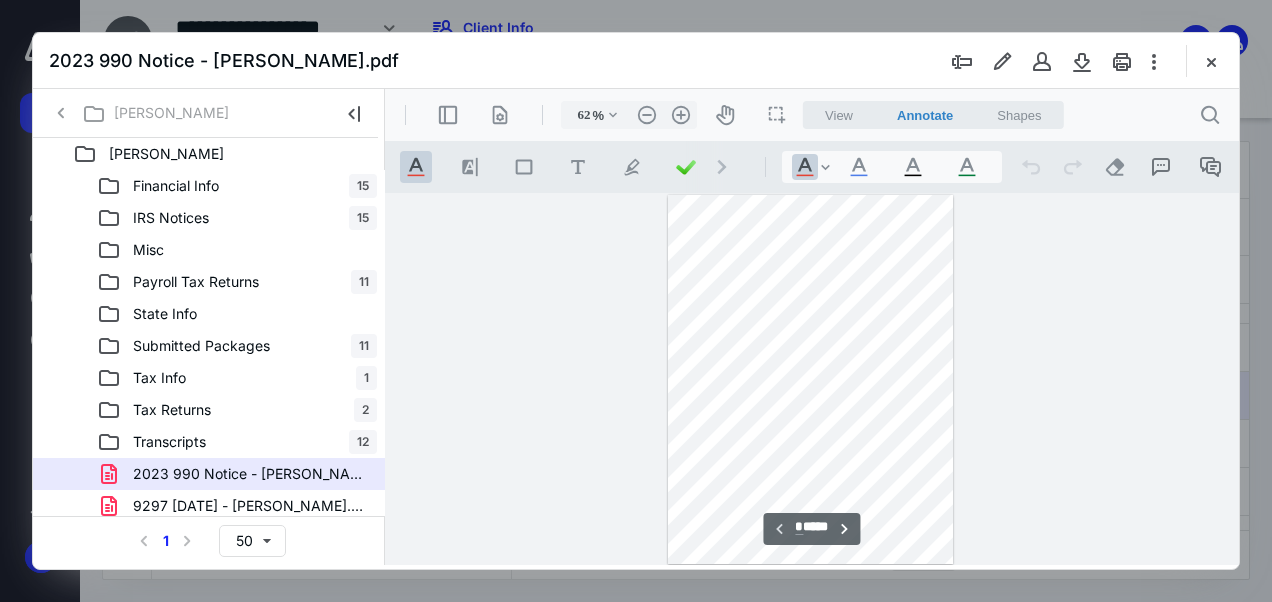 scroll, scrollTop: 13, scrollLeft: 0, axis: vertical 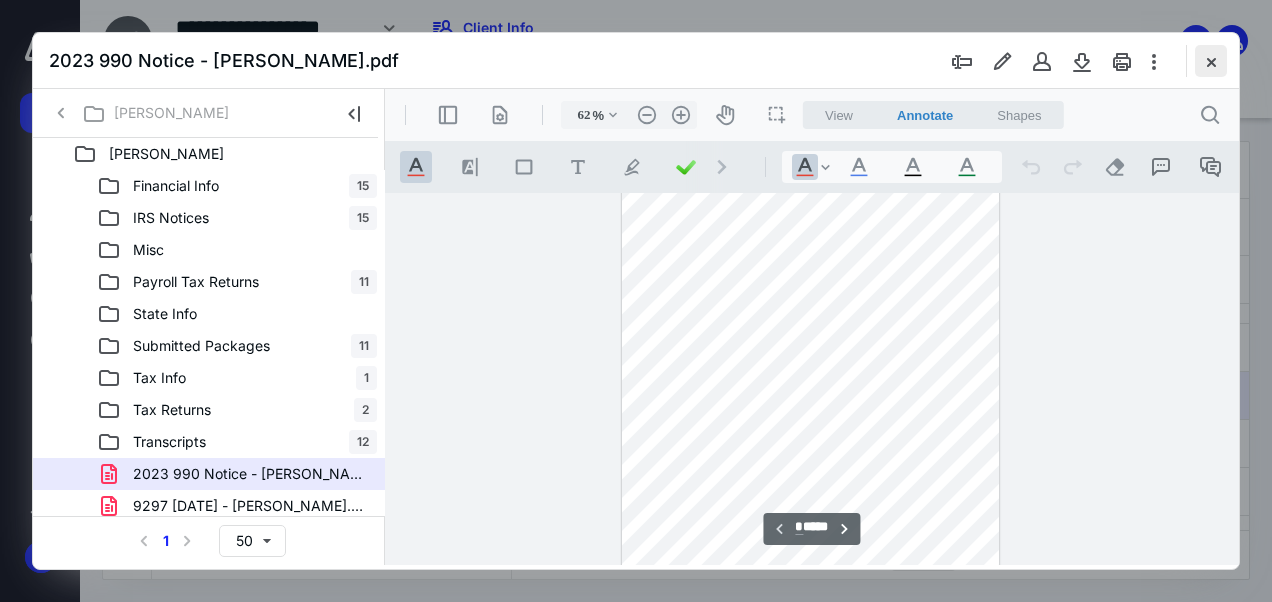 click at bounding box center (1211, 61) 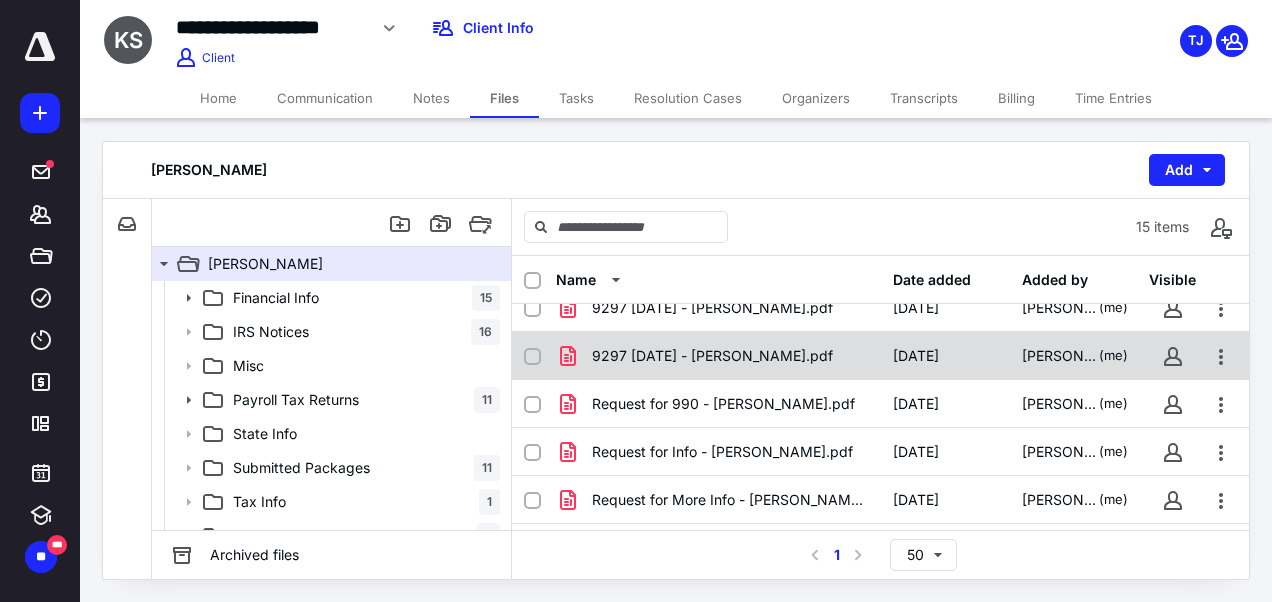 scroll, scrollTop: 501, scrollLeft: 0, axis: vertical 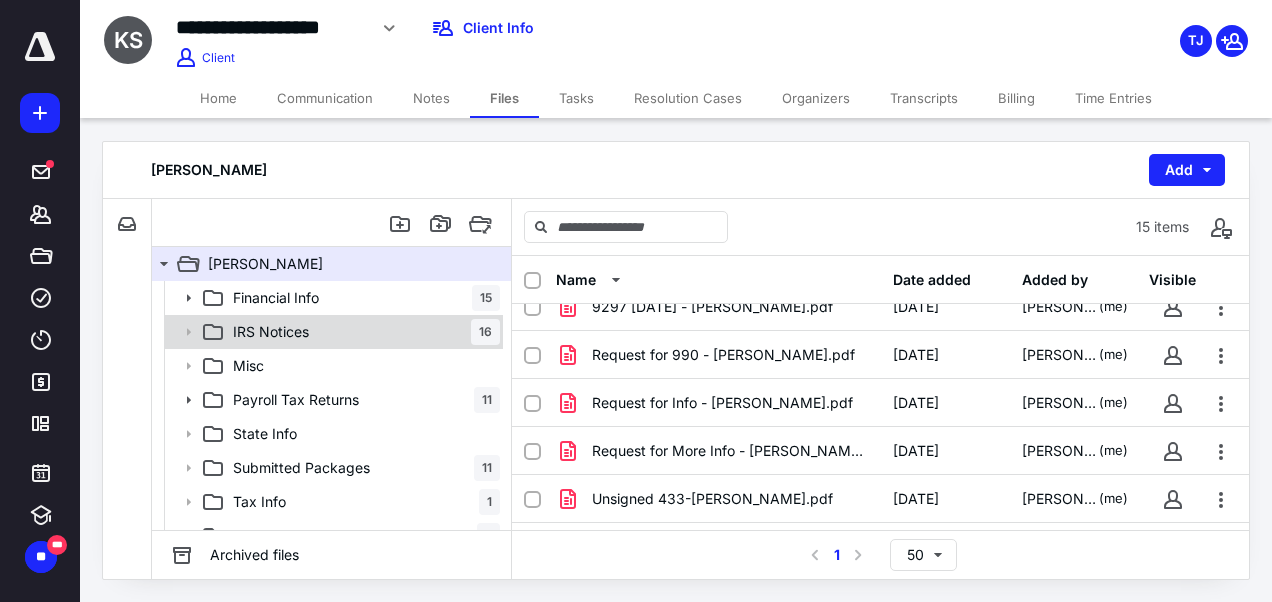 click on "IRS Notices 16" at bounding box center [362, 332] 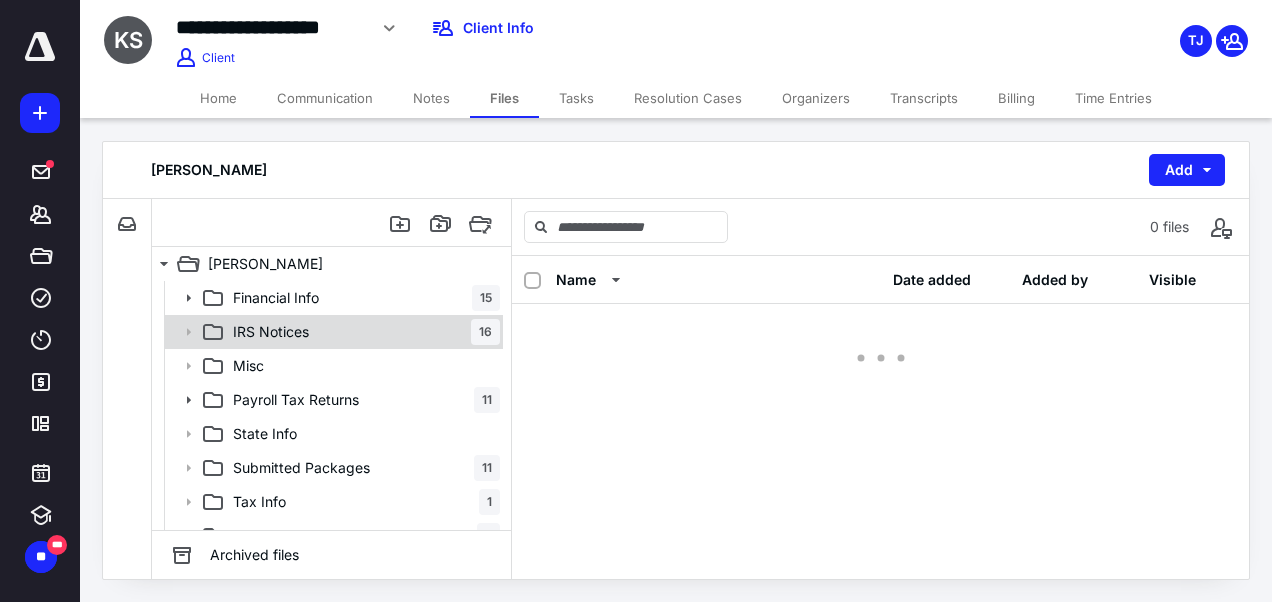 scroll, scrollTop: 0, scrollLeft: 0, axis: both 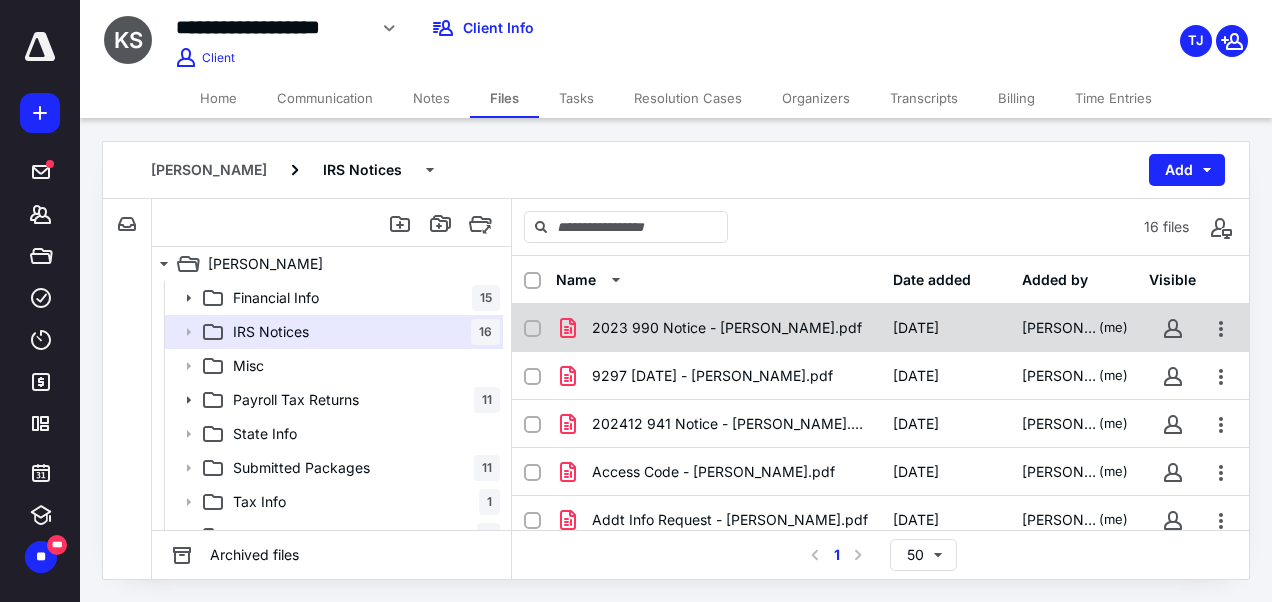 click on "2023 990 Notice - Kimber Serna.pdf 7/11/2025 Tyler Jones  (me)" at bounding box center (880, 328) 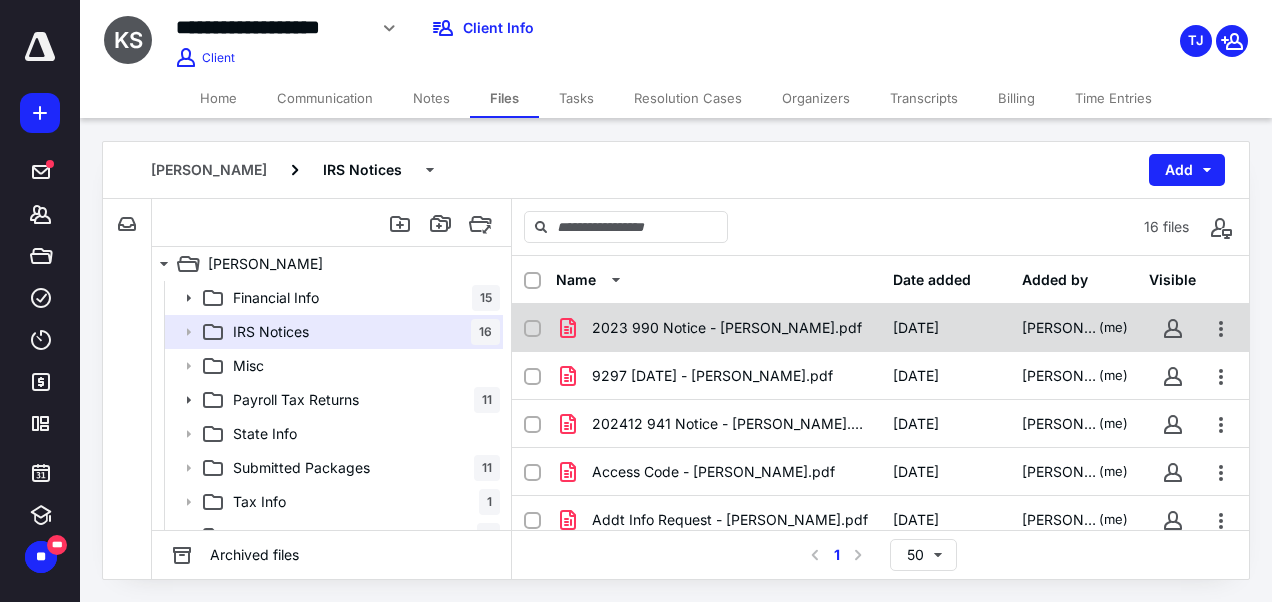 checkbox on "true" 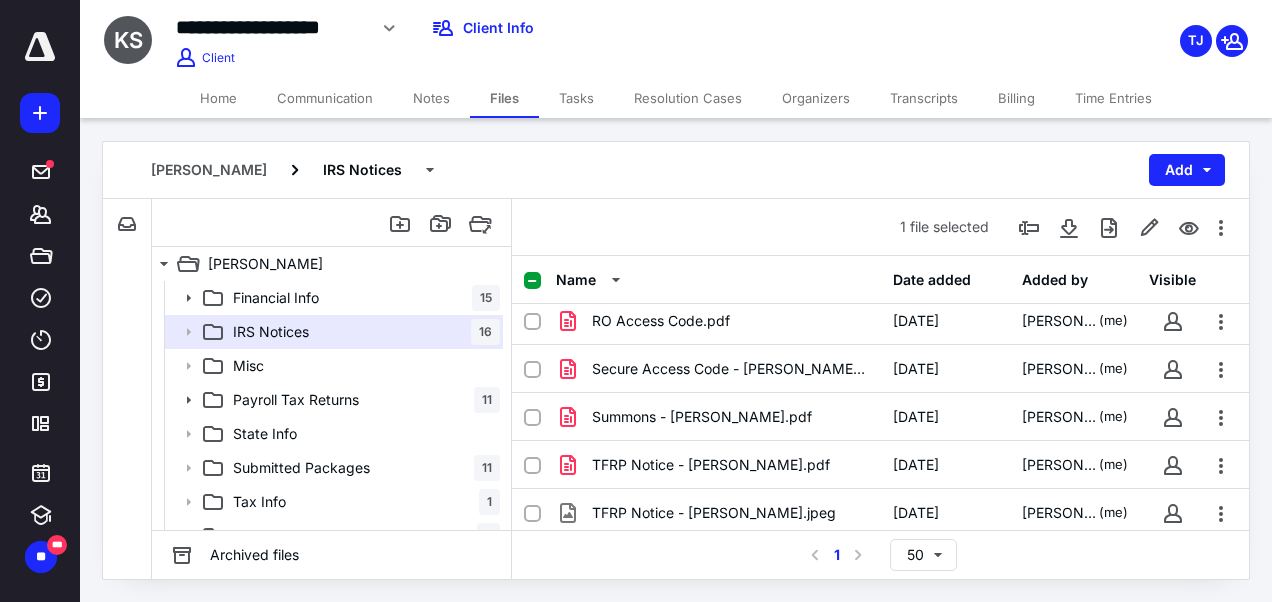 scroll, scrollTop: 0, scrollLeft: 0, axis: both 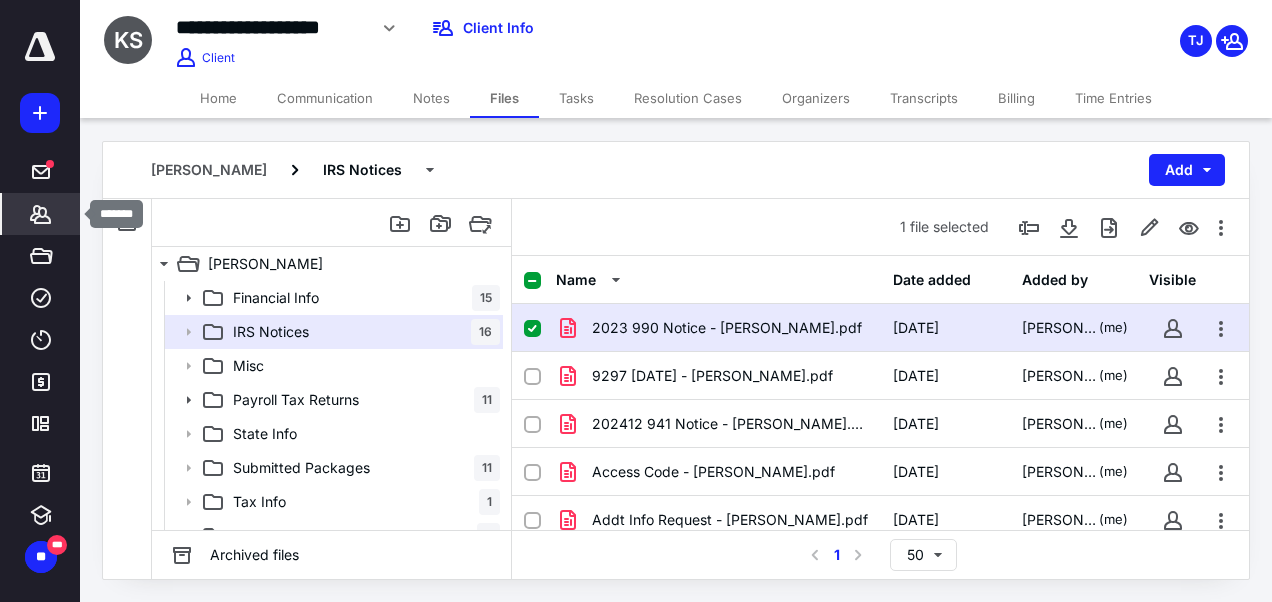 click on "*******" at bounding box center [41, 214] 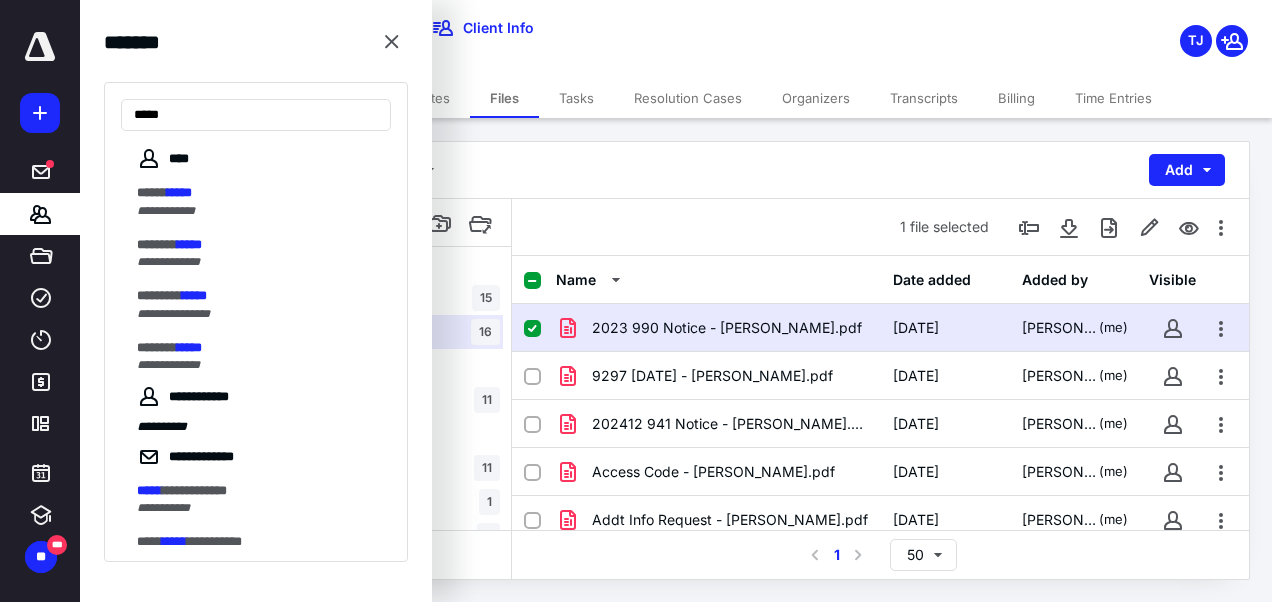type on "*****" 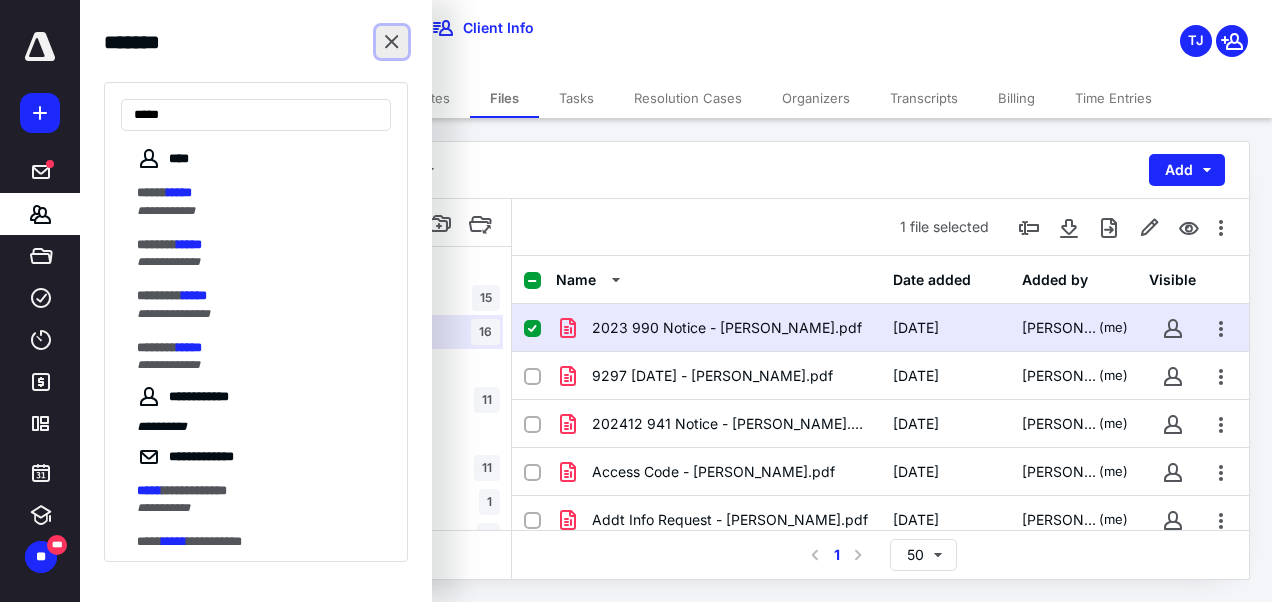 click at bounding box center (392, 42) 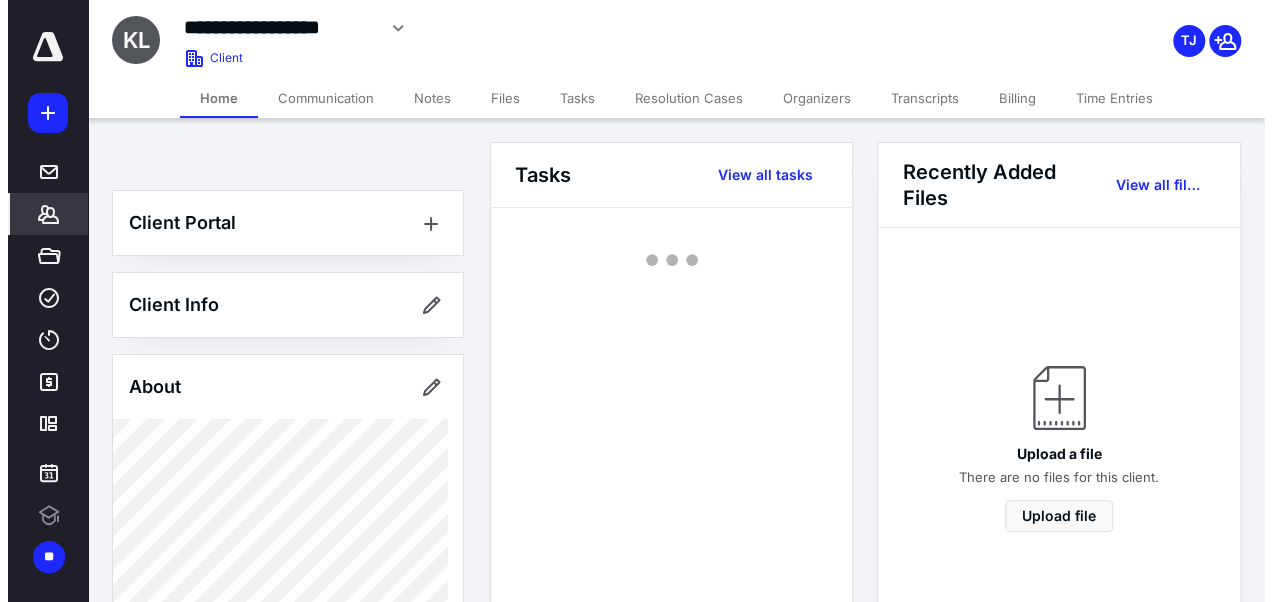 scroll, scrollTop: 0, scrollLeft: 0, axis: both 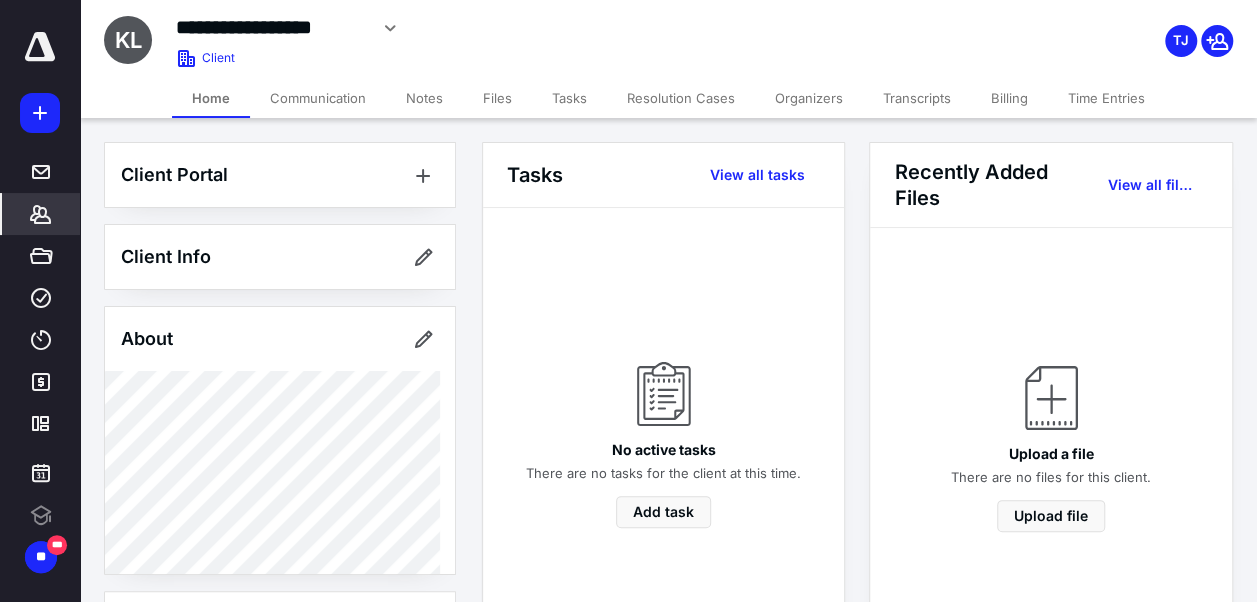 click on "Notes" at bounding box center (424, 98) 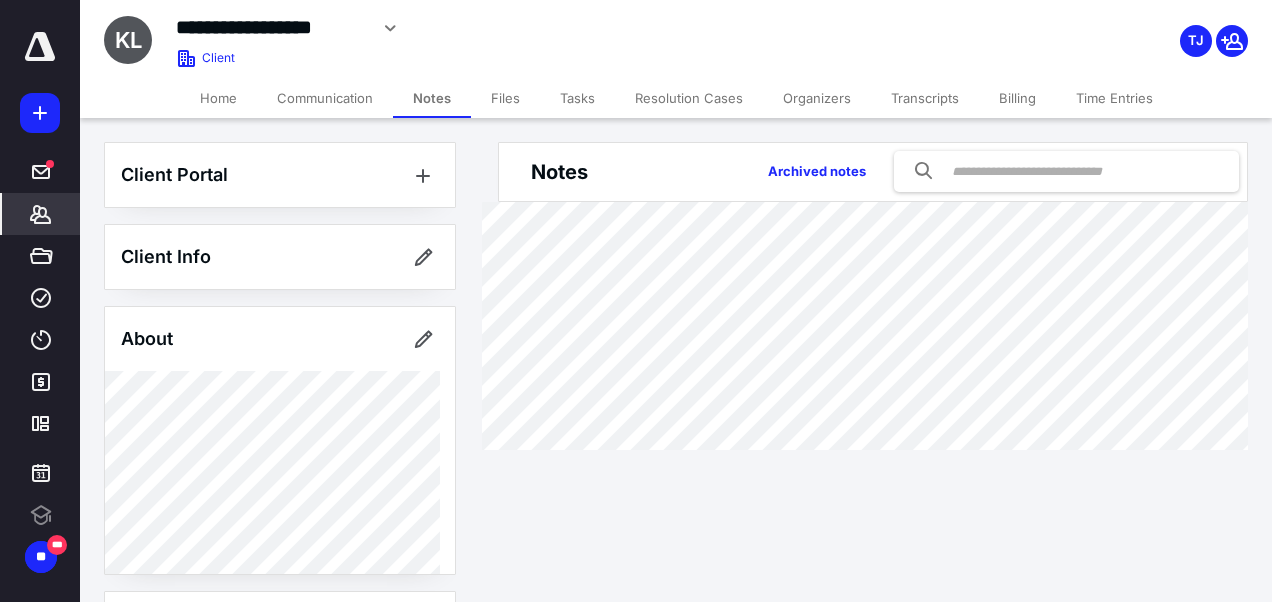 scroll, scrollTop: 0, scrollLeft: 0, axis: both 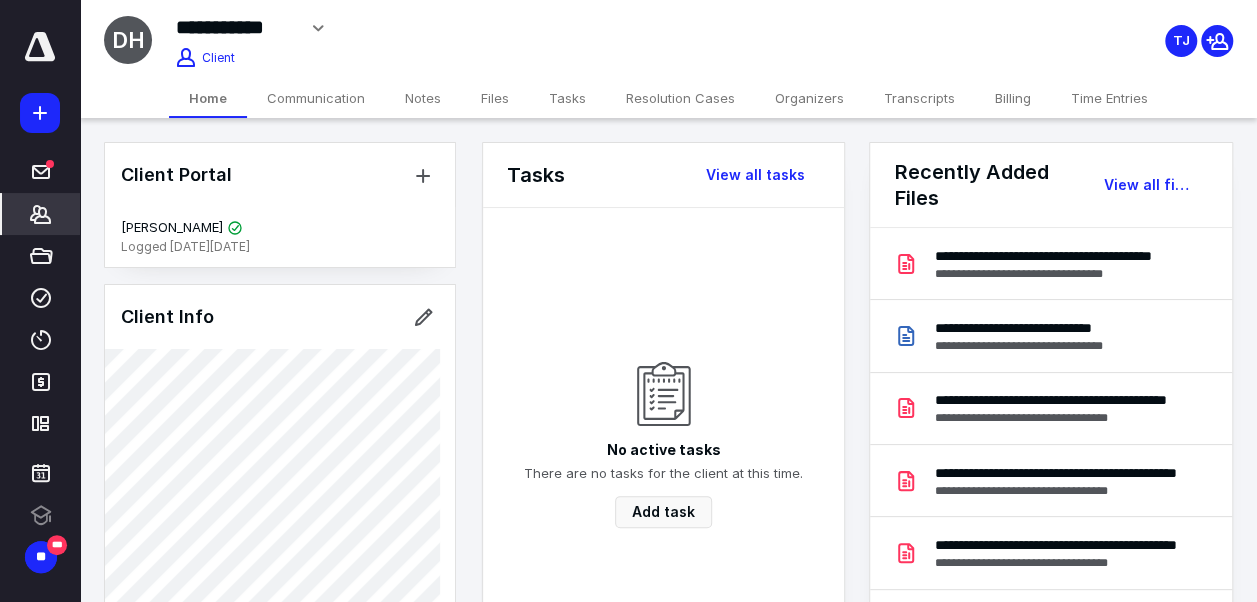 click on "Notes" at bounding box center (423, 98) 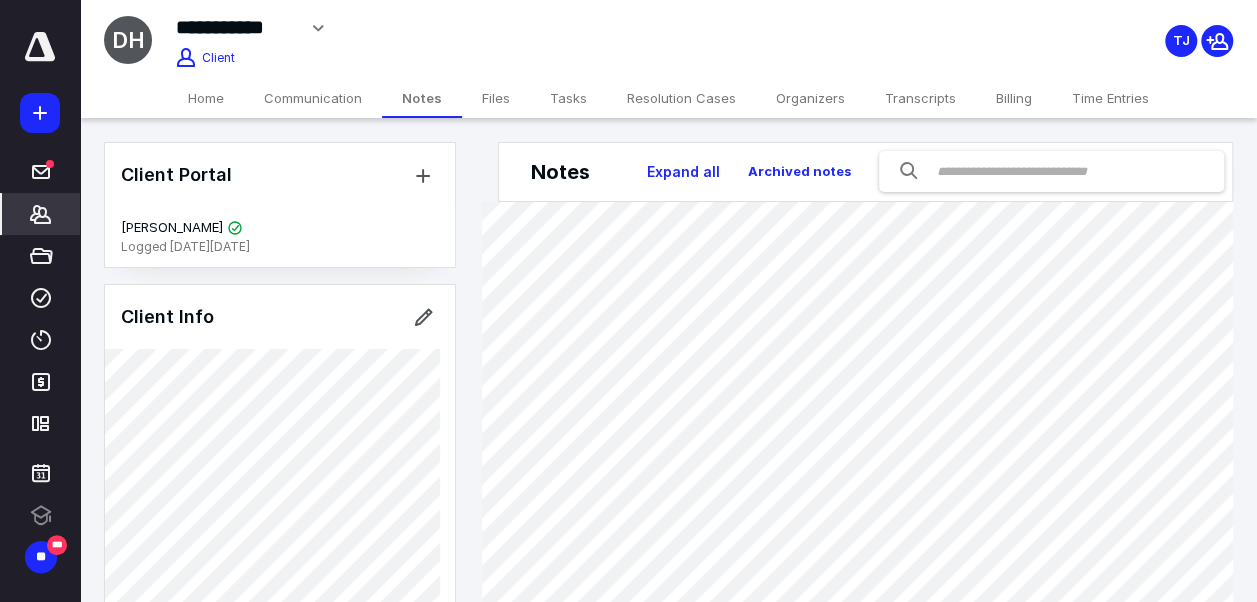 click on "Files" at bounding box center [496, 98] 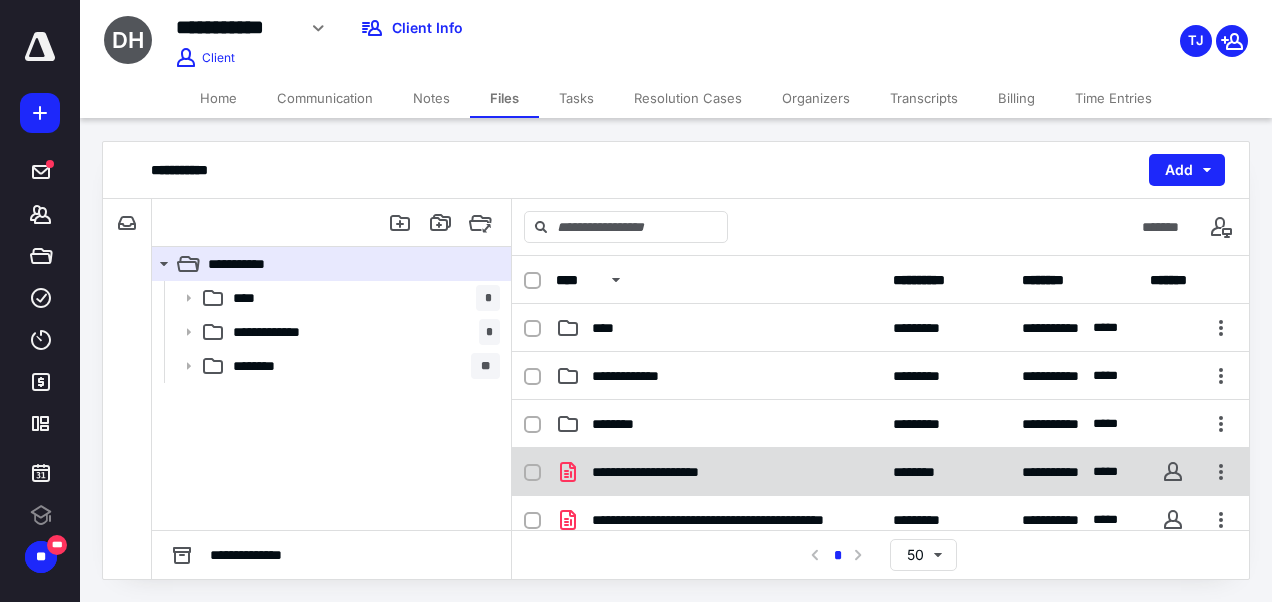 scroll, scrollTop: 22, scrollLeft: 0, axis: vertical 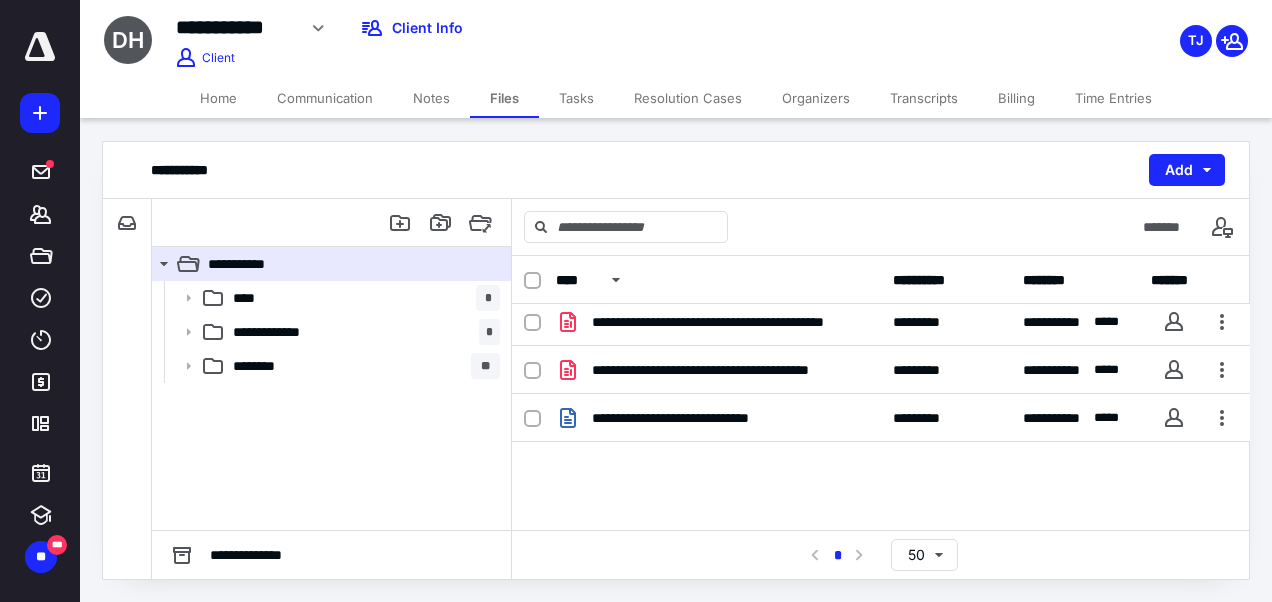 click on "**********" at bounding box center [881, 400] 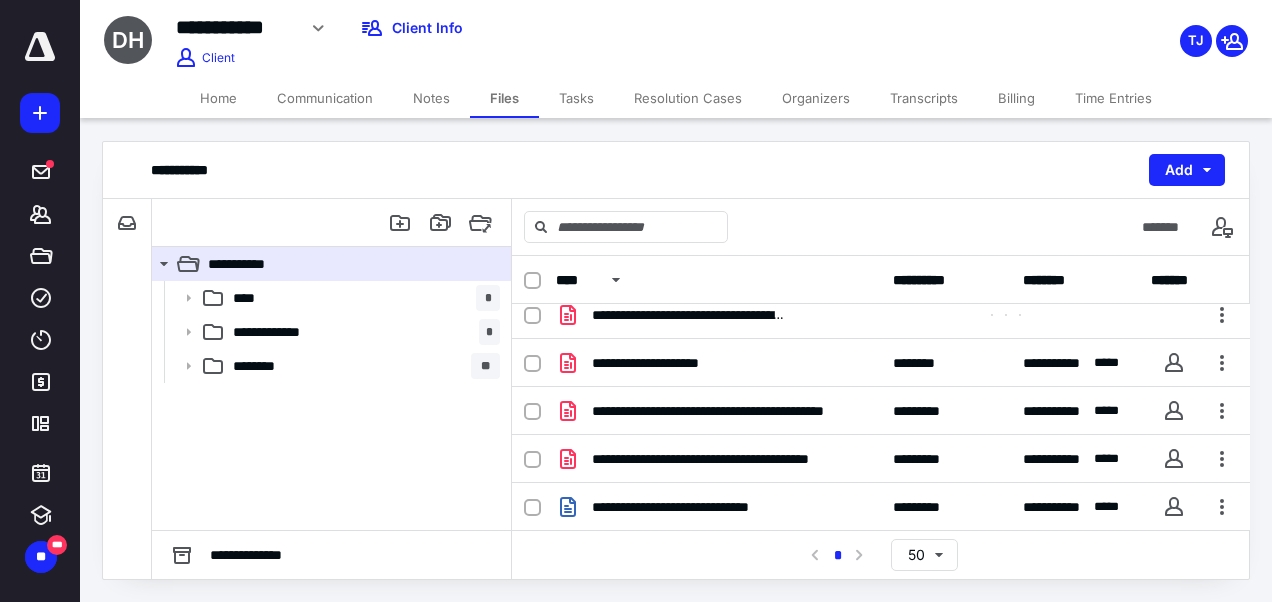 scroll, scrollTop: 154, scrollLeft: 0, axis: vertical 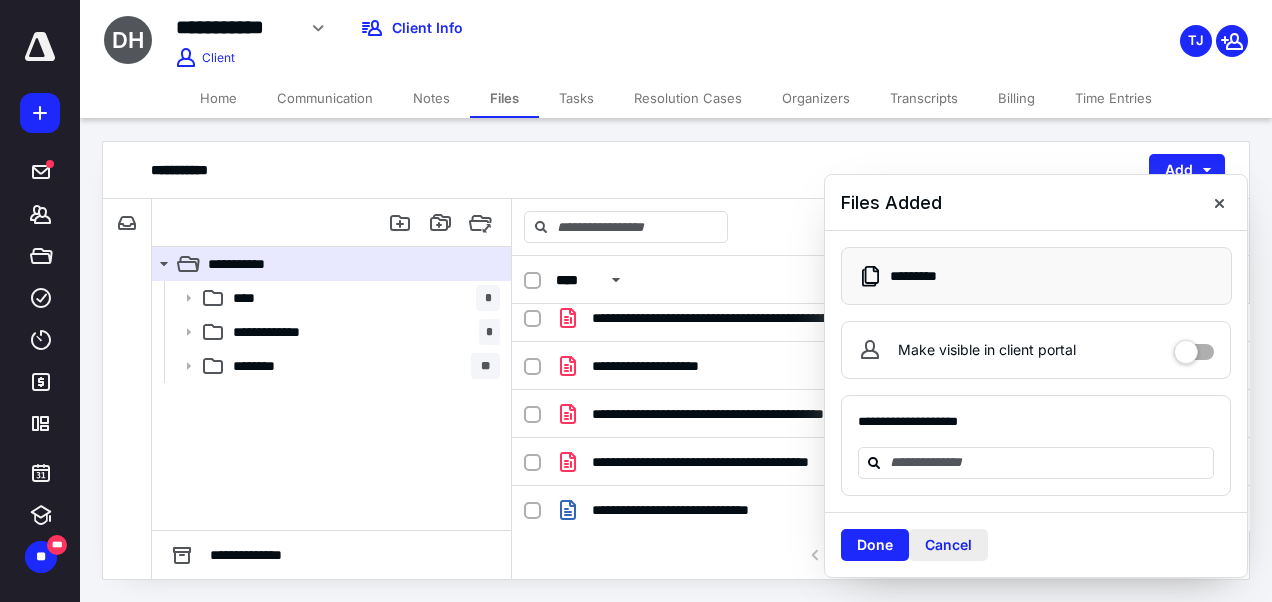 click on "Cancel" at bounding box center (948, 545) 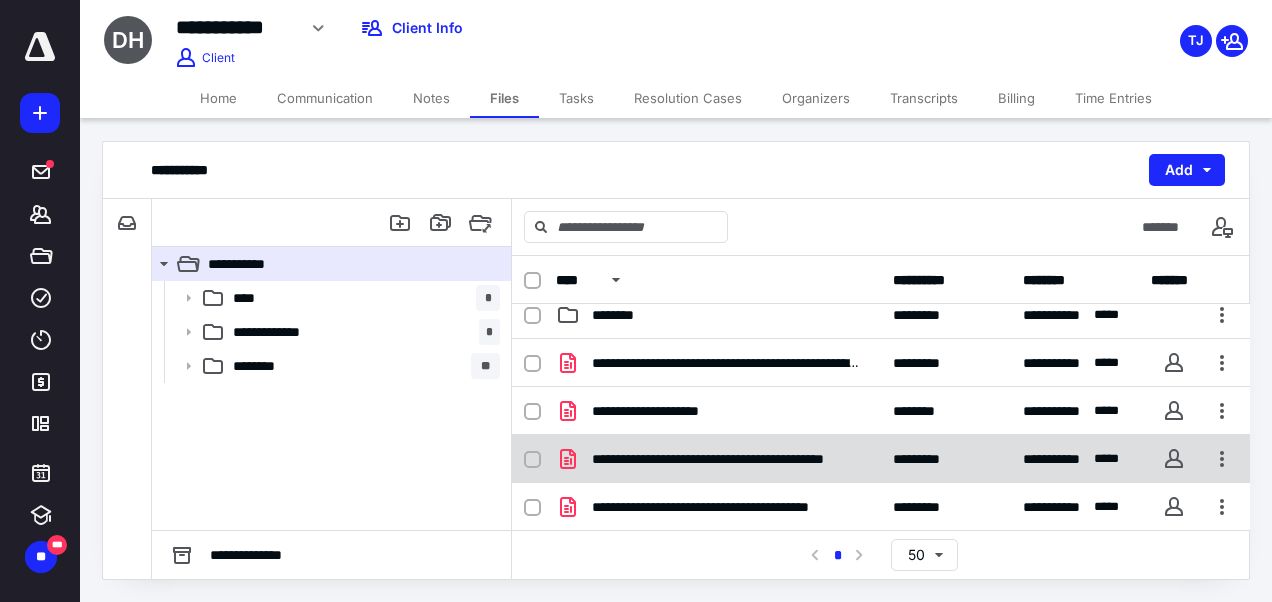 scroll, scrollTop: 107, scrollLeft: 0, axis: vertical 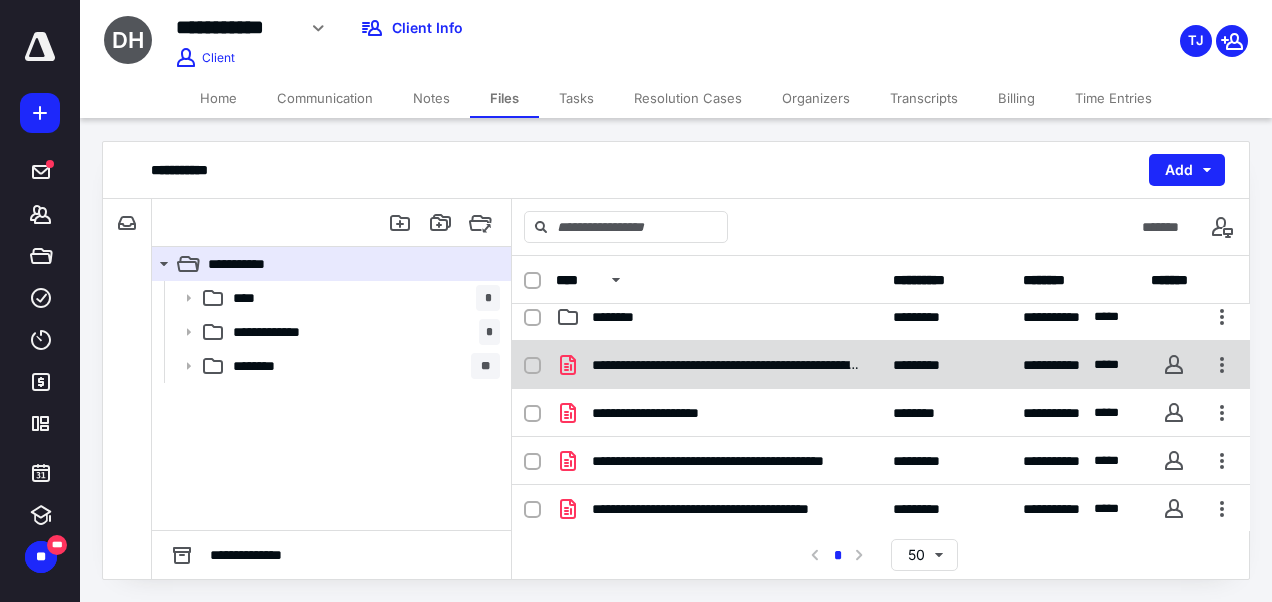 click on "**********" at bounding box center (726, 365) 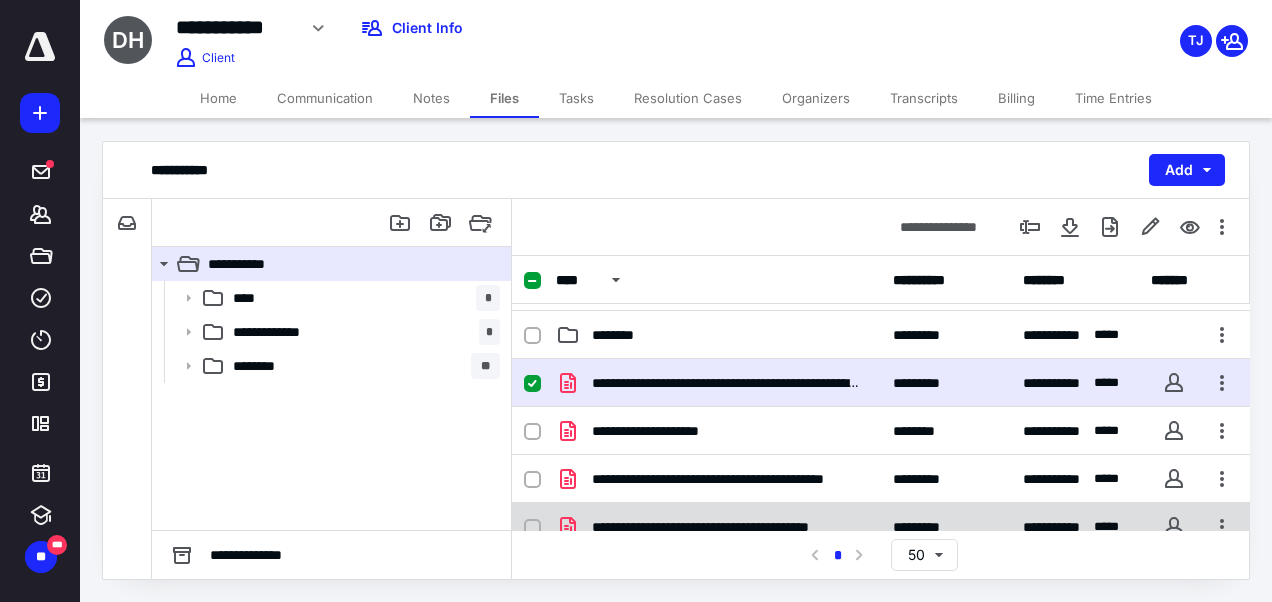 scroll, scrollTop: 88, scrollLeft: 0, axis: vertical 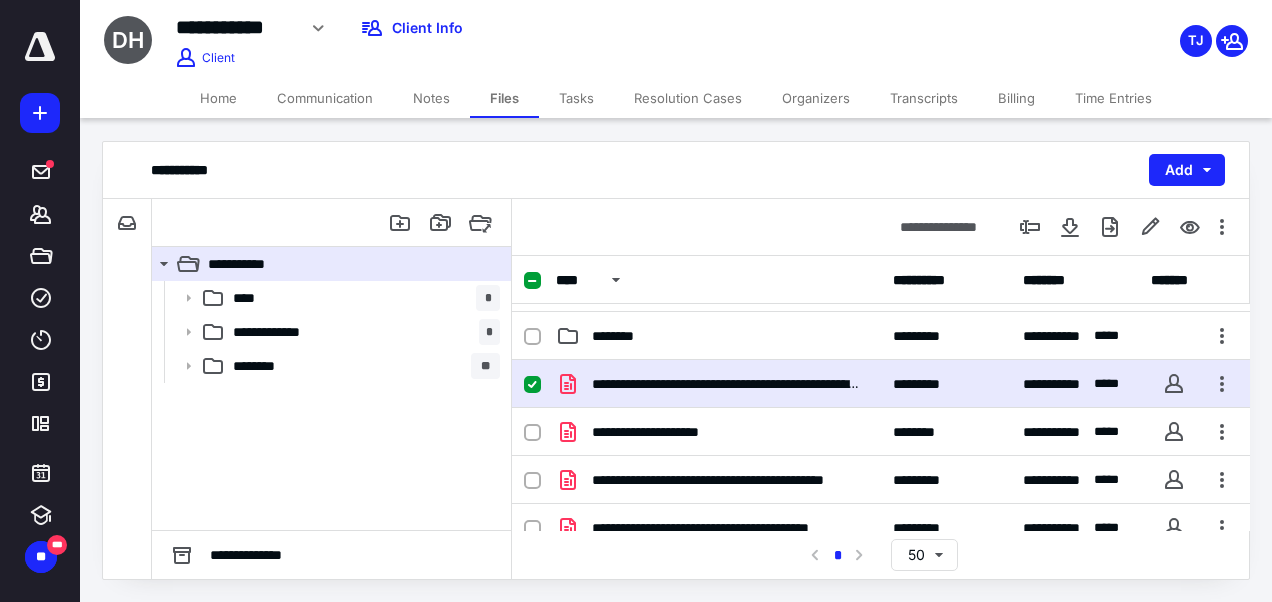 click on "**********" at bounding box center (726, 384) 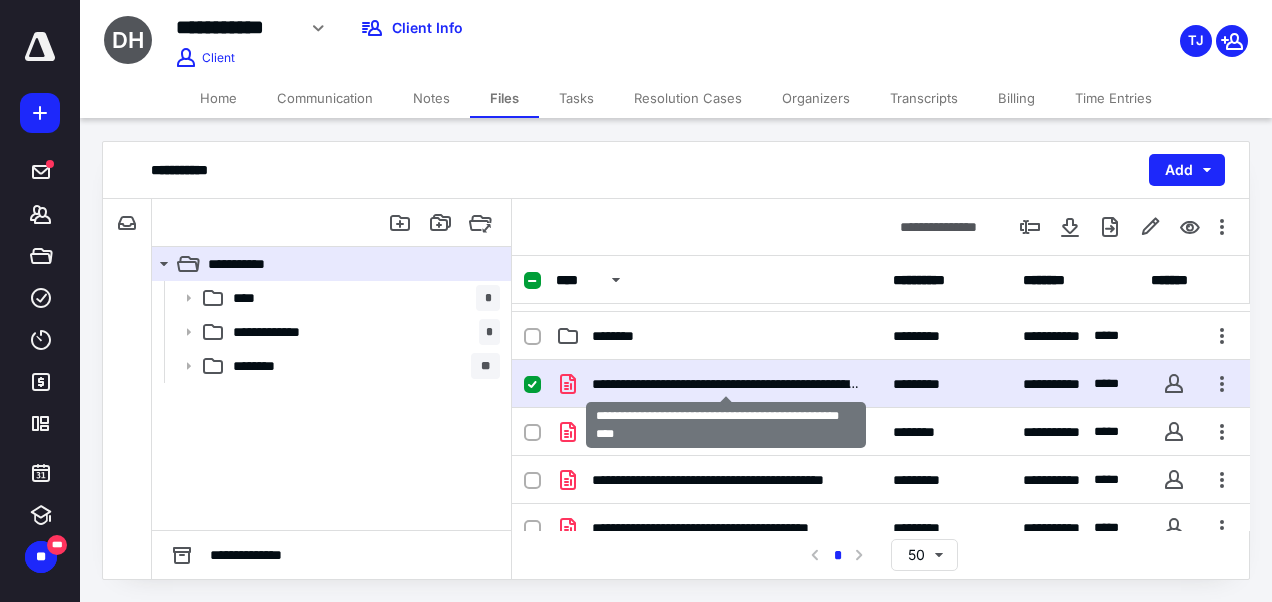 click on "**********" at bounding box center (726, 384) 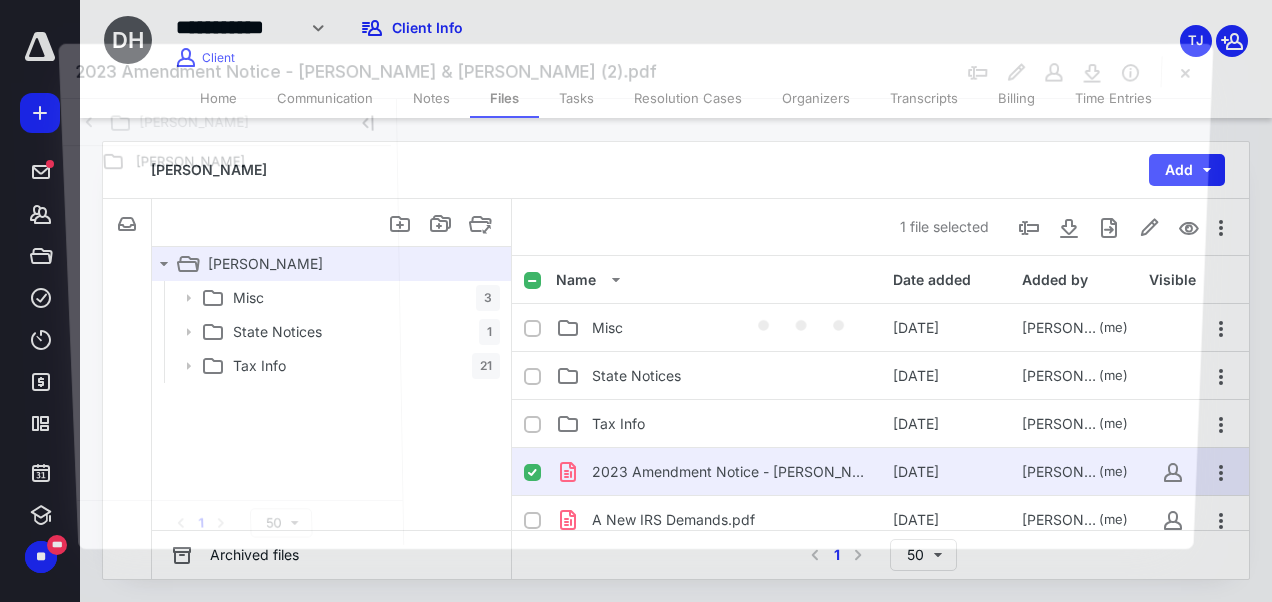 scroll, scrollTop: 88, scrollLeft: 0, axis: vertical 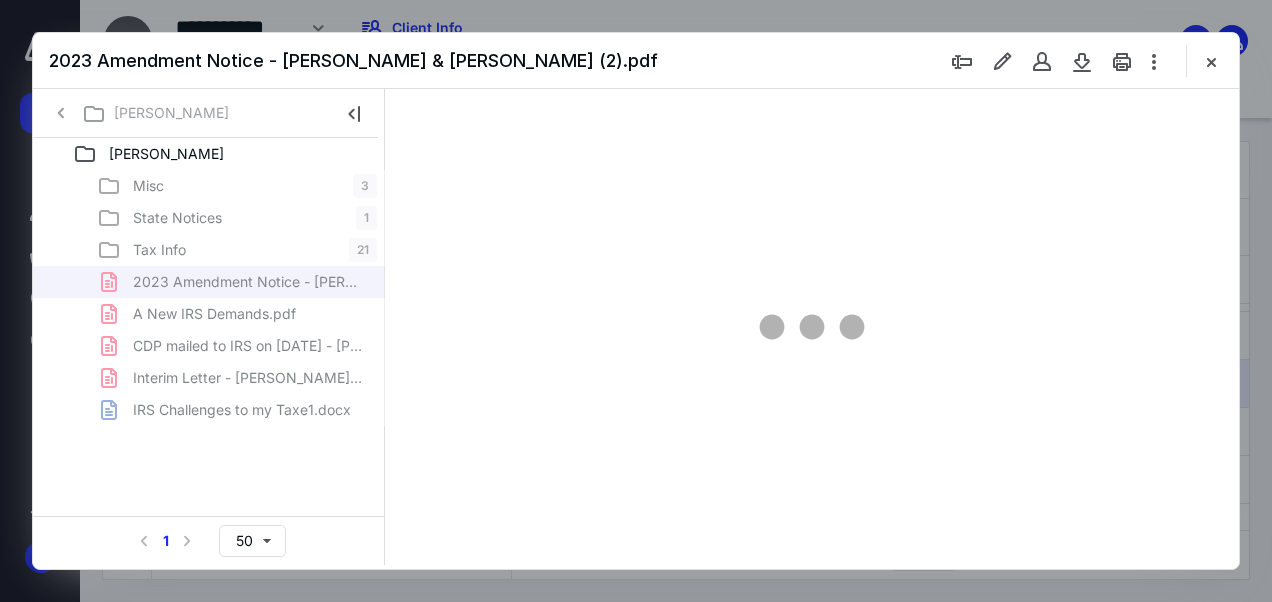 type on "47" 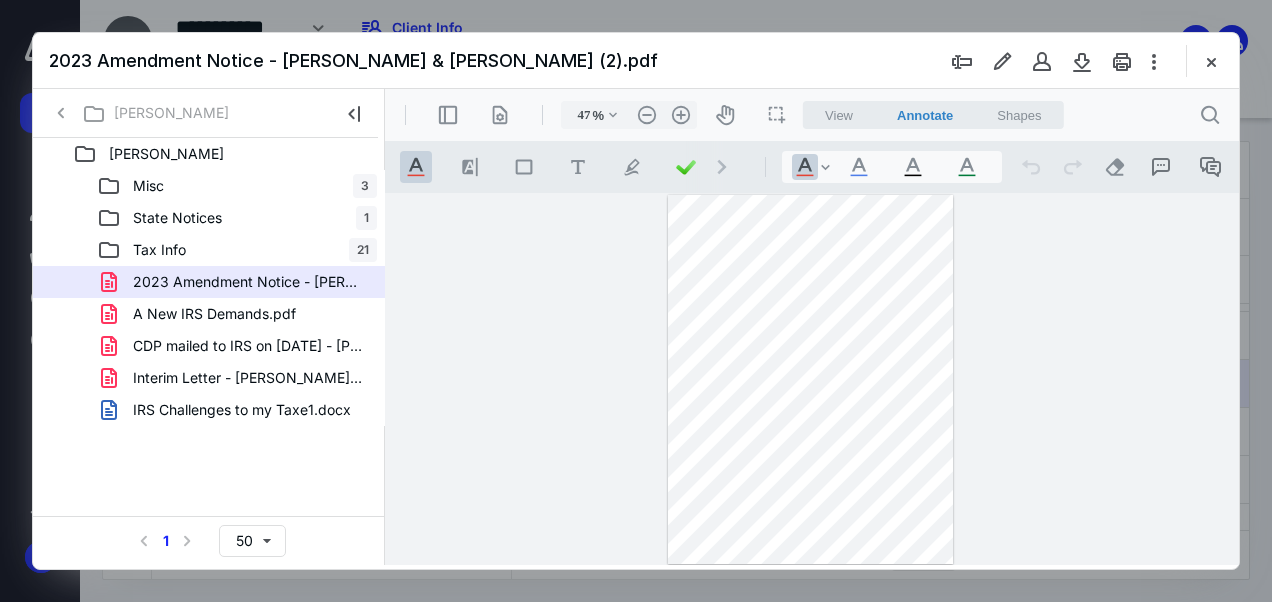 scroll, scrollTop: 0, scrollLeft: 0, axis: both 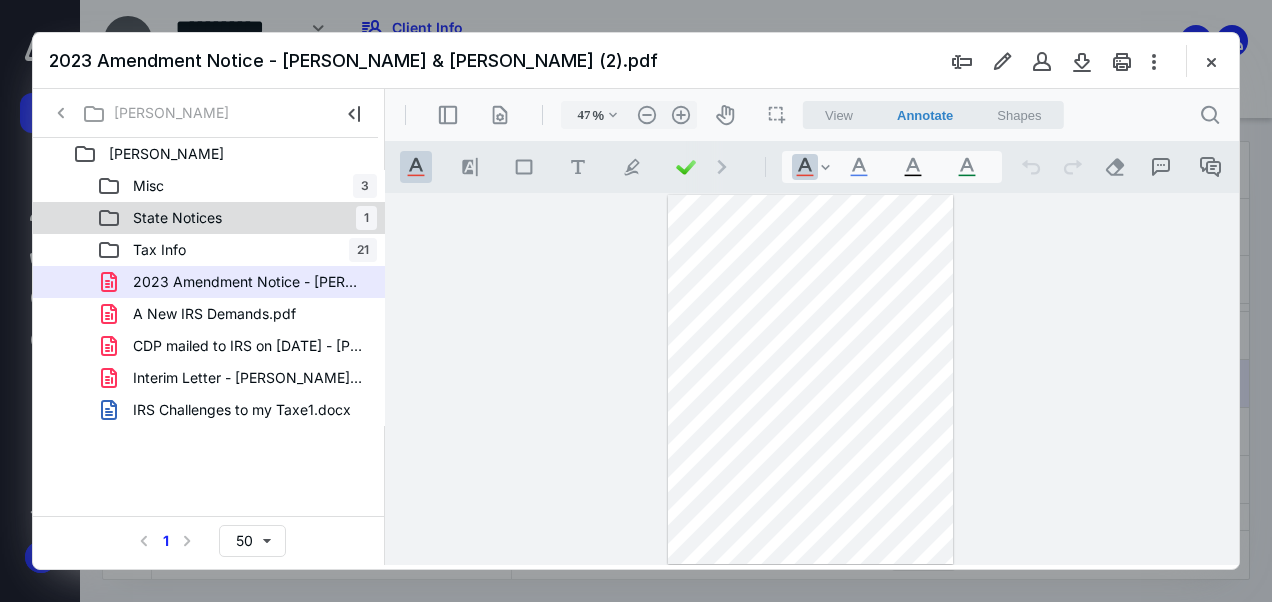 click on "State Notices 1" at bounding box center (237, 218) 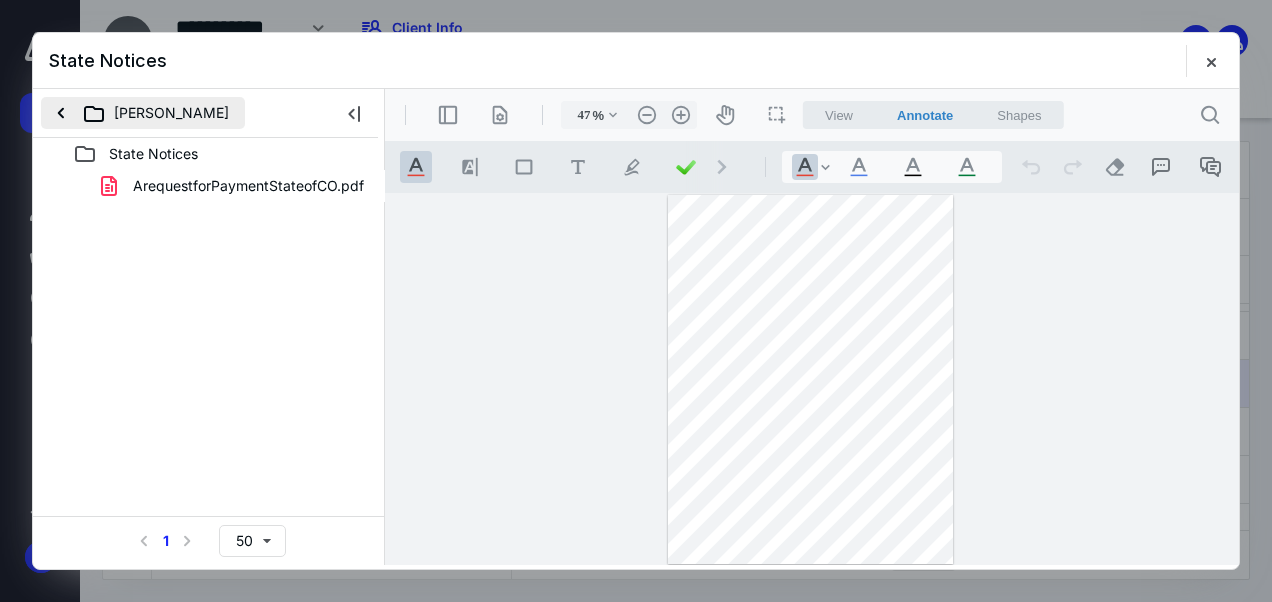 click on "David Hager" at bounding box center [143, 113] 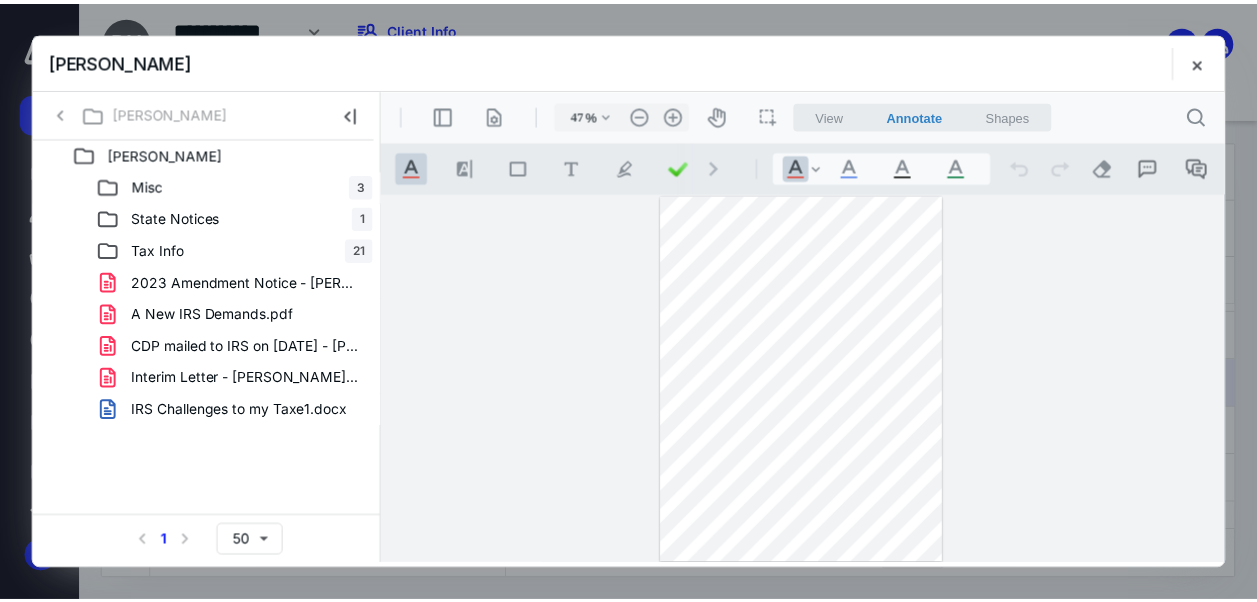scroll, scrollTop: 0, scrollLeft: 0, axis: both 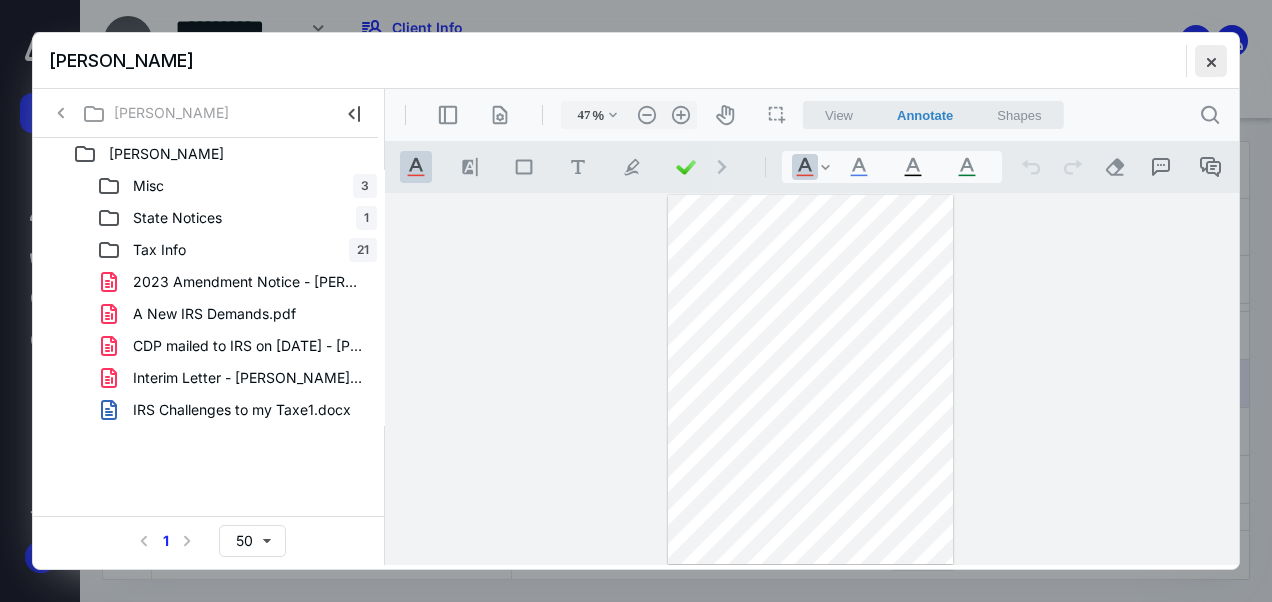 click at bounding box center (1211, 61) 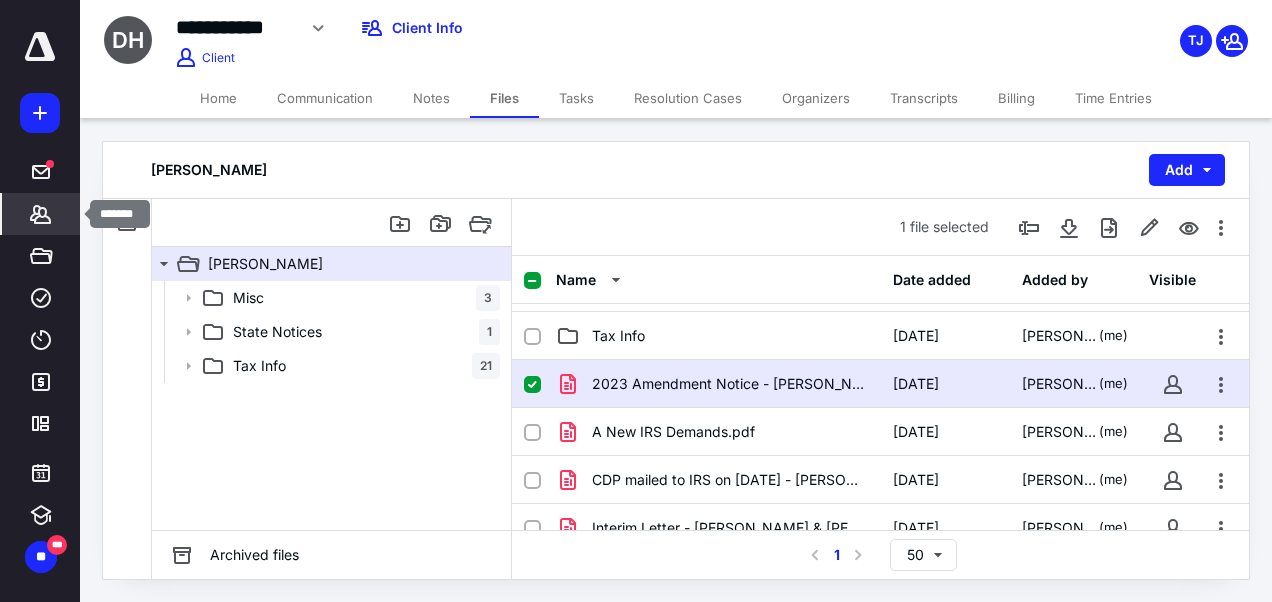 click on "*******" at bounding box center [41, 214] 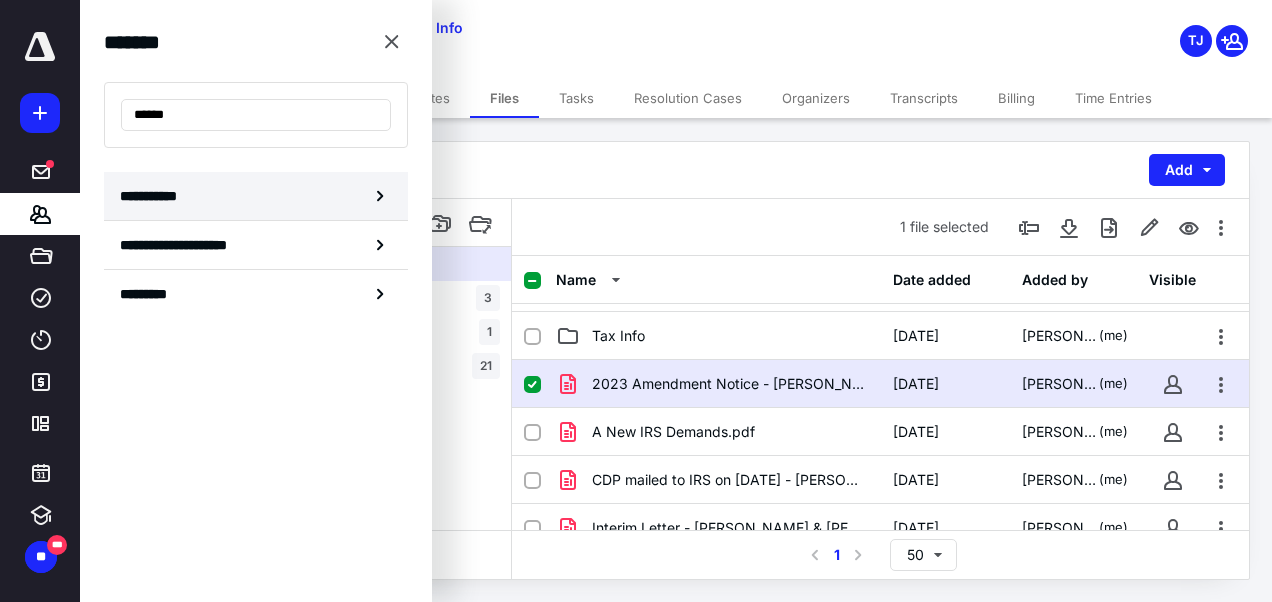 type on "******" 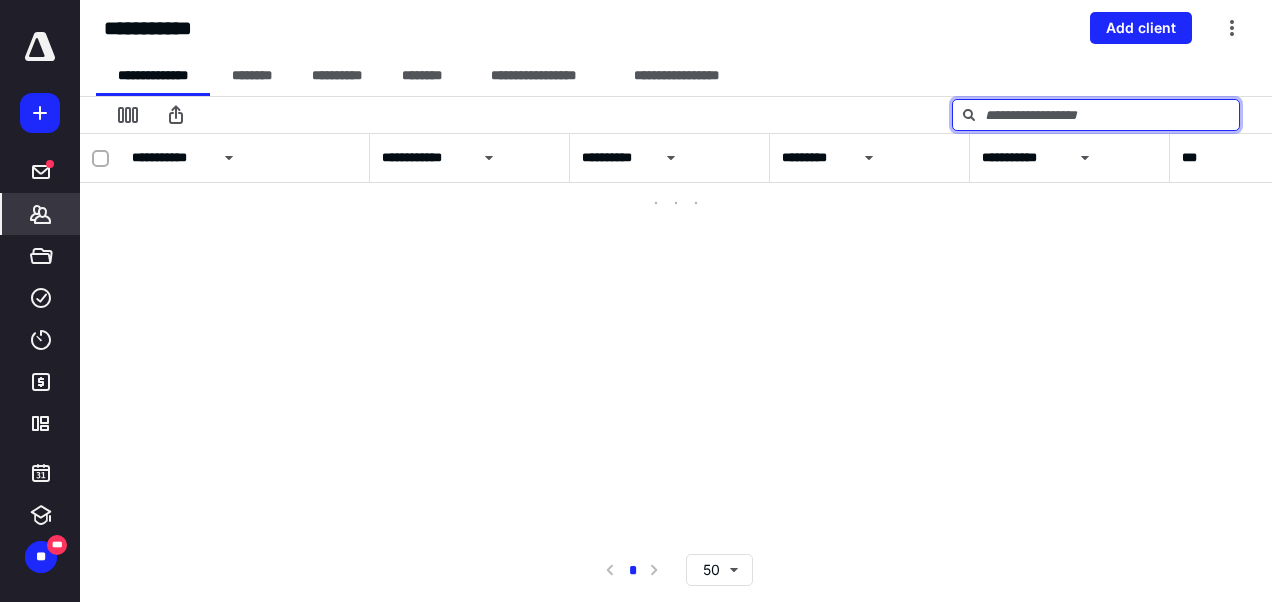 click at bounding box center [1096, 115] 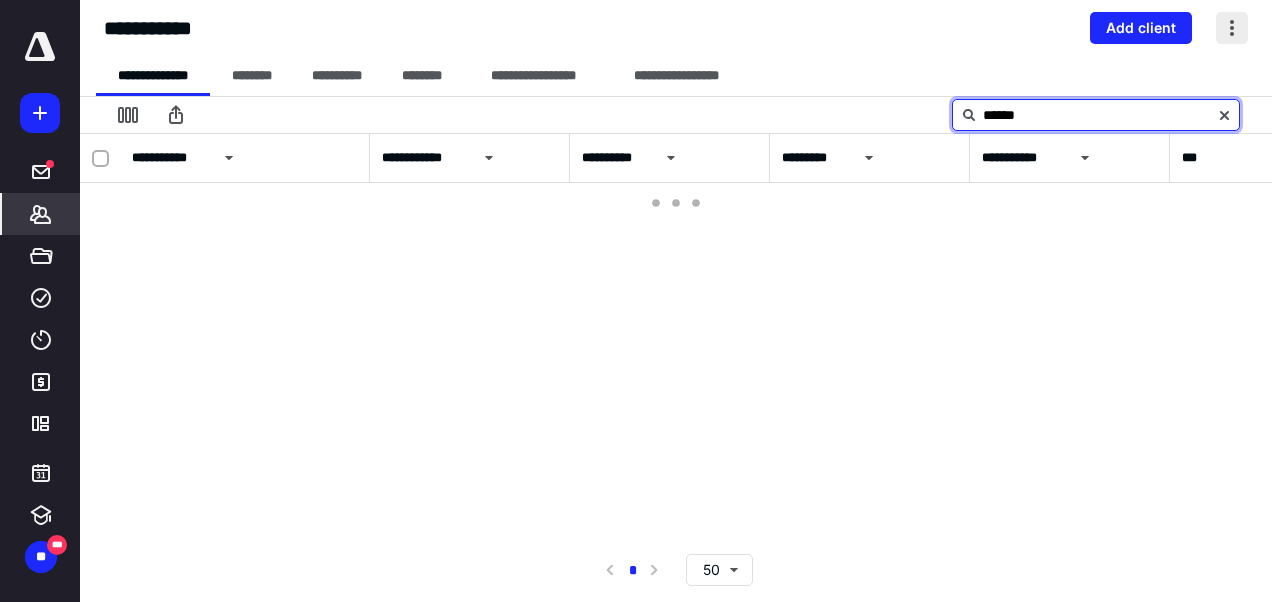 type on "******" 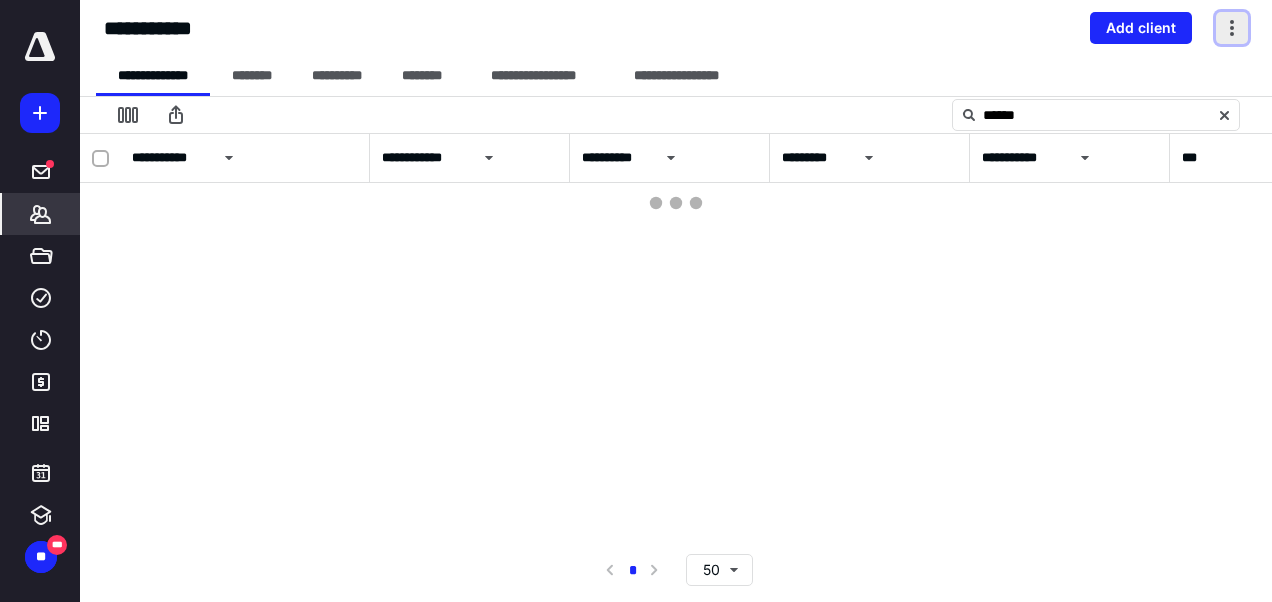 click at bounding box center (1232, 28) 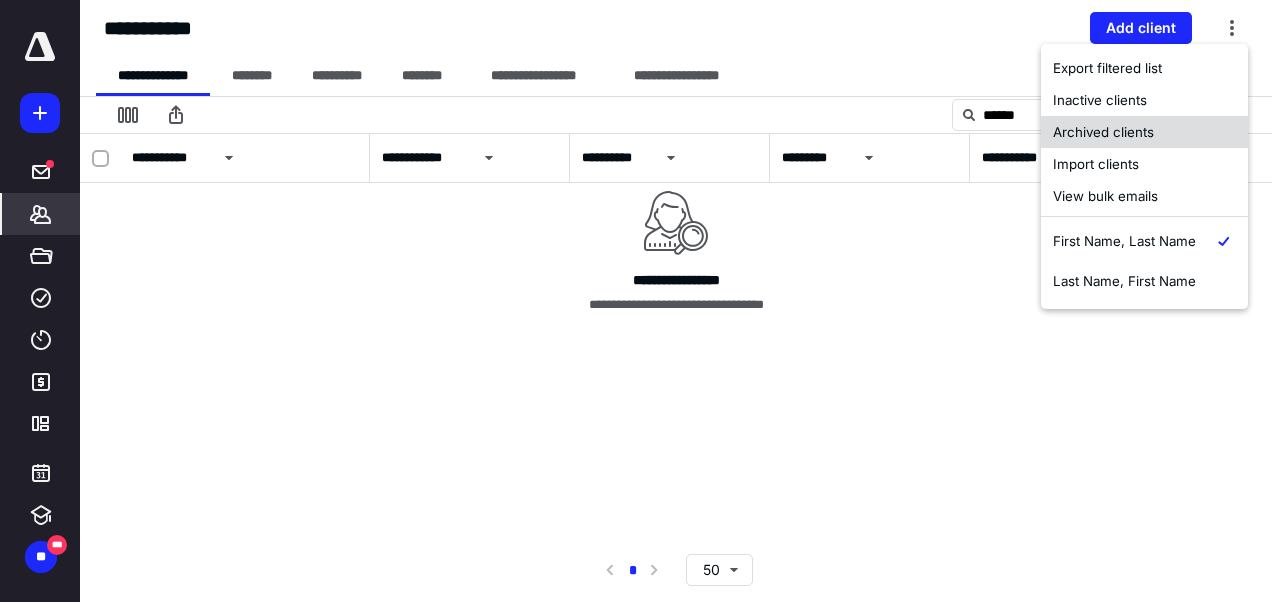 click on "Archived clients" at bounding box center [1144, 132] 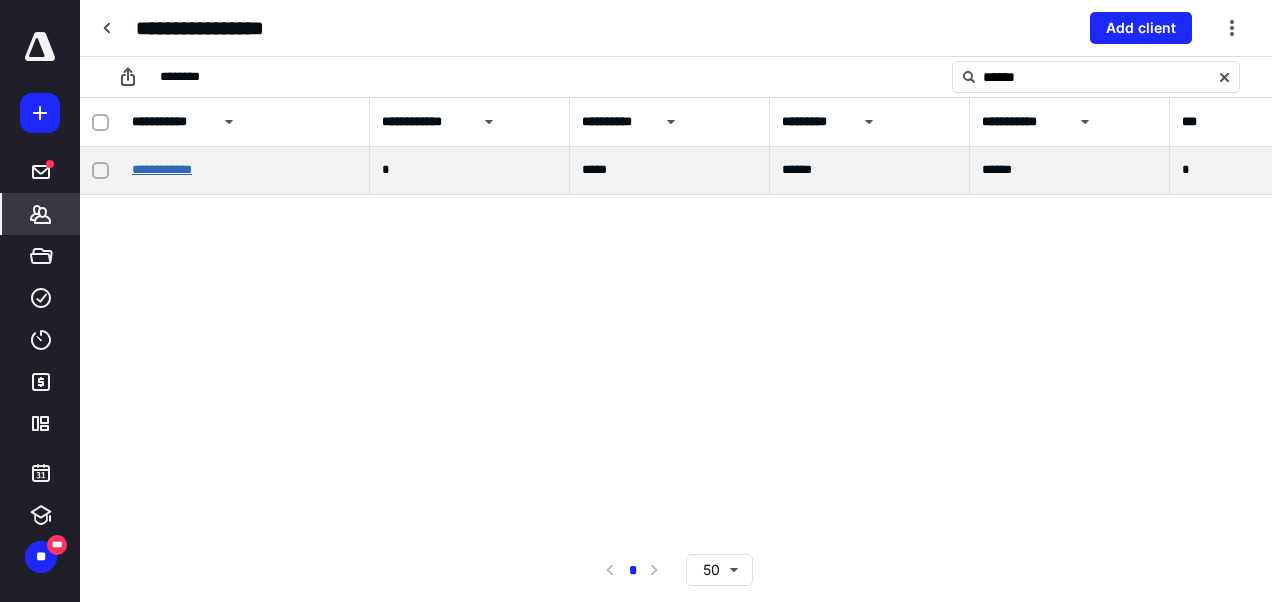 click on "**********" at bounding box center (162, 169) 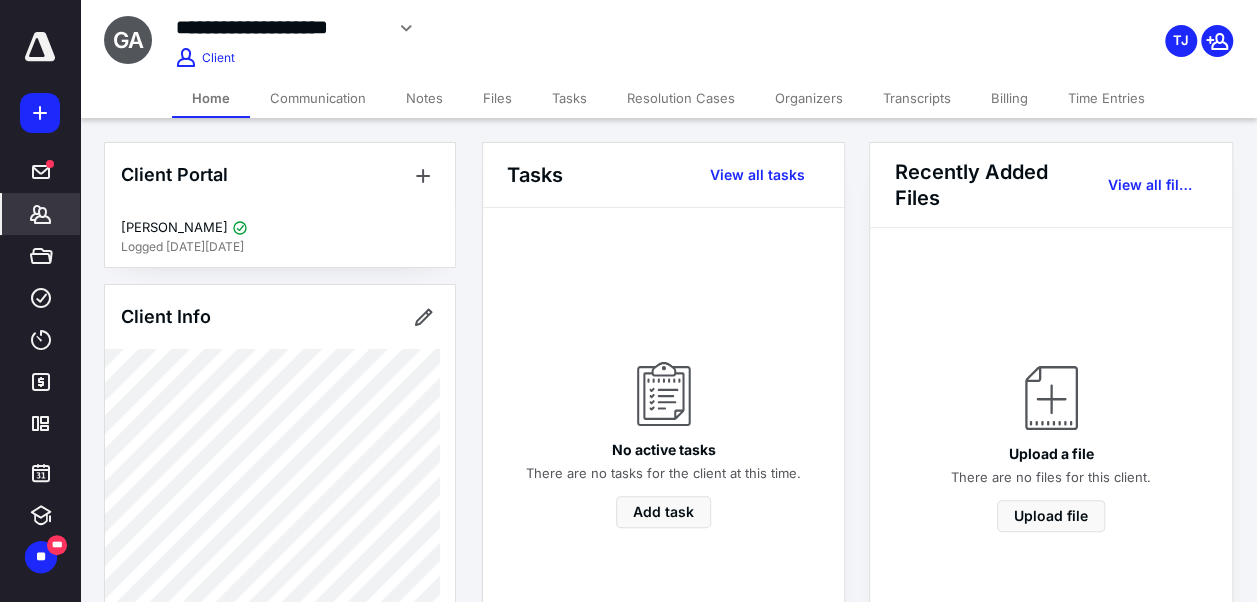 click on "Notes" at bounding box center [424, 98] 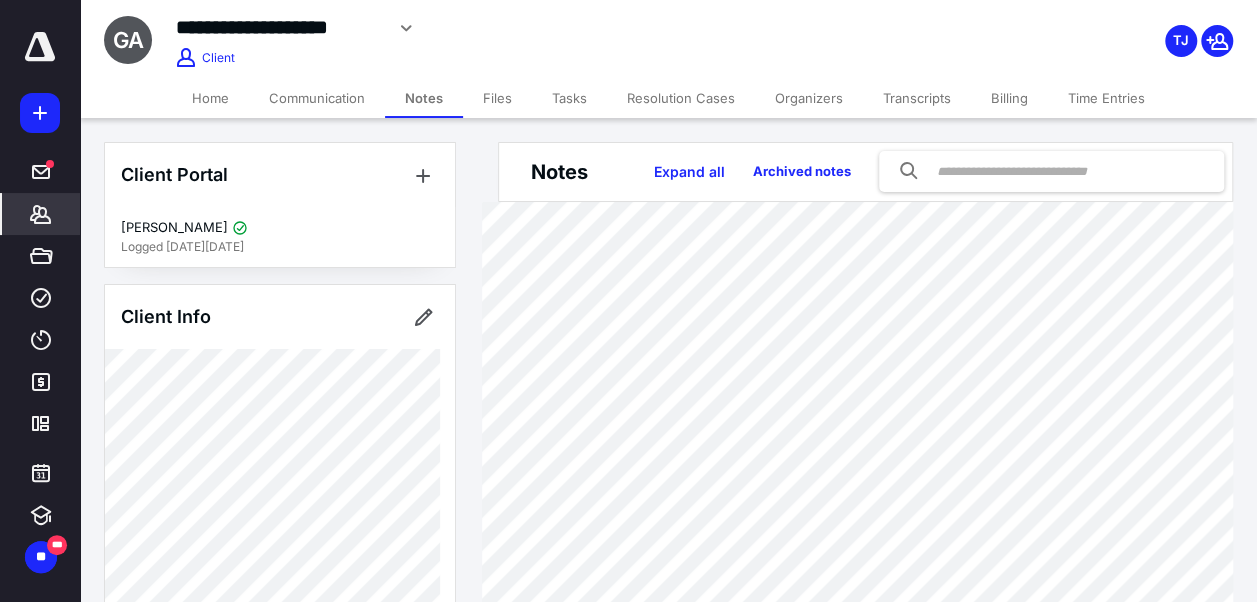 click on "Files" at bounding box center (497, 98) 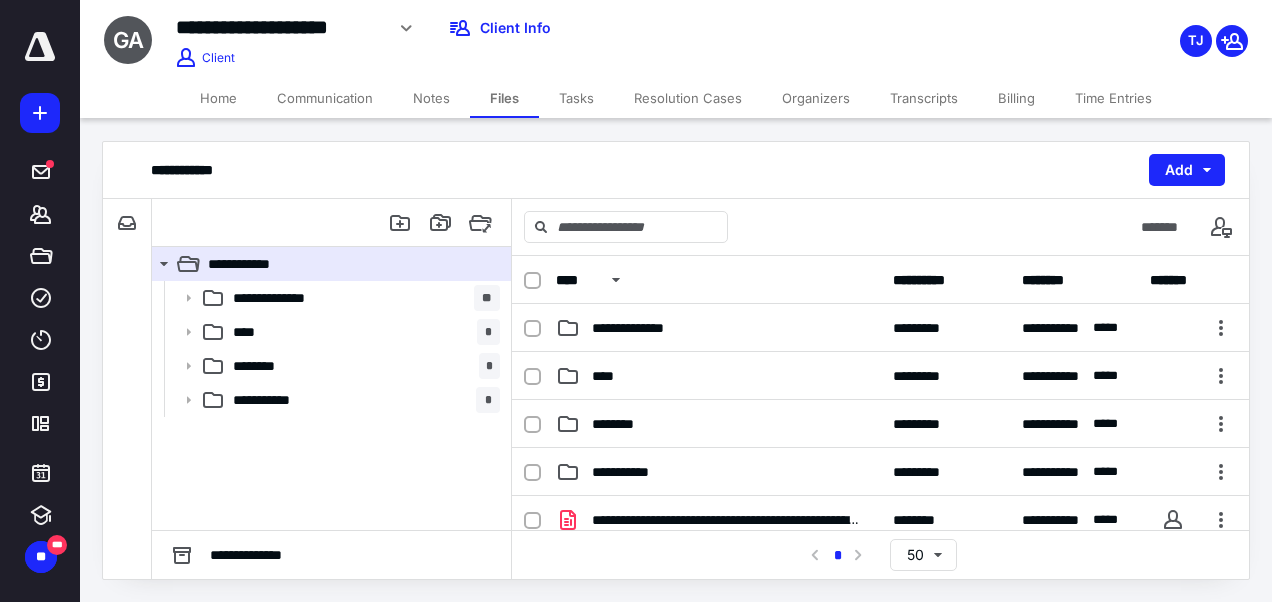 click on "Notes" at bounding box center [431, 98] 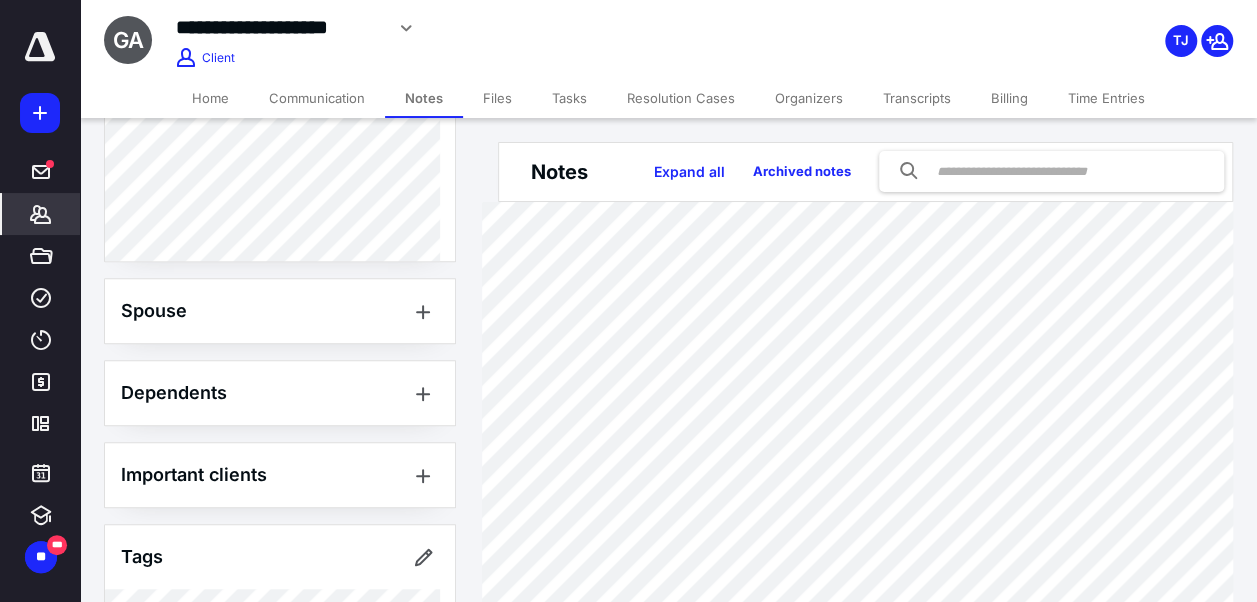 scroll, scrollTop: 815, scrollLeft: 0, axis: vertical 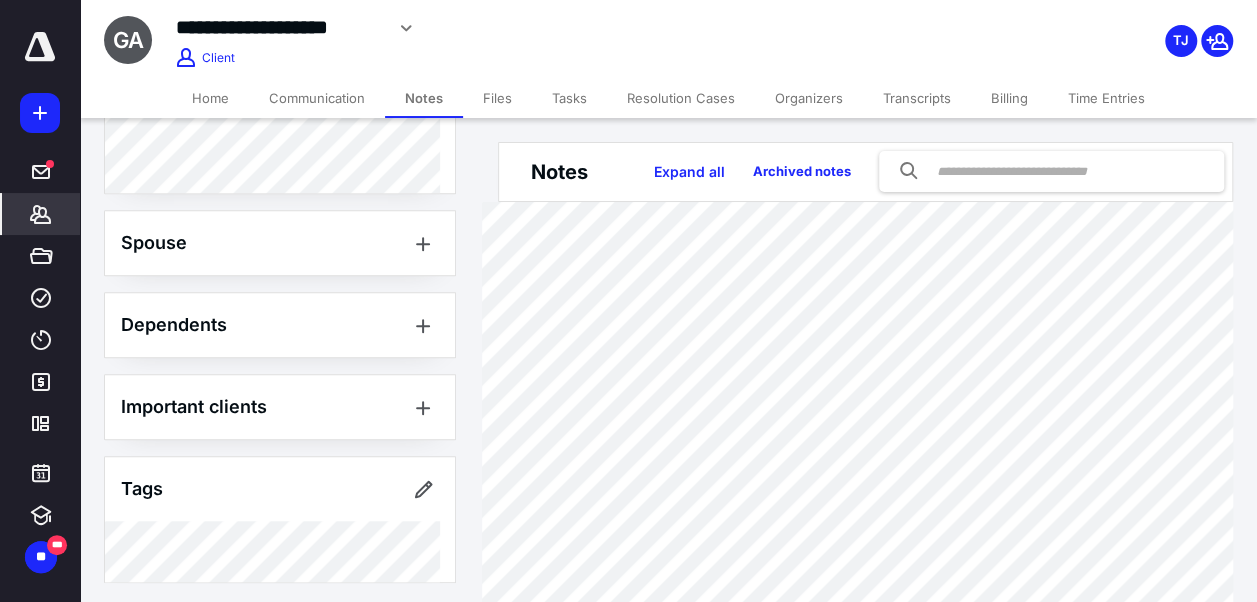click on "Files" at bounding box center (497, 98) 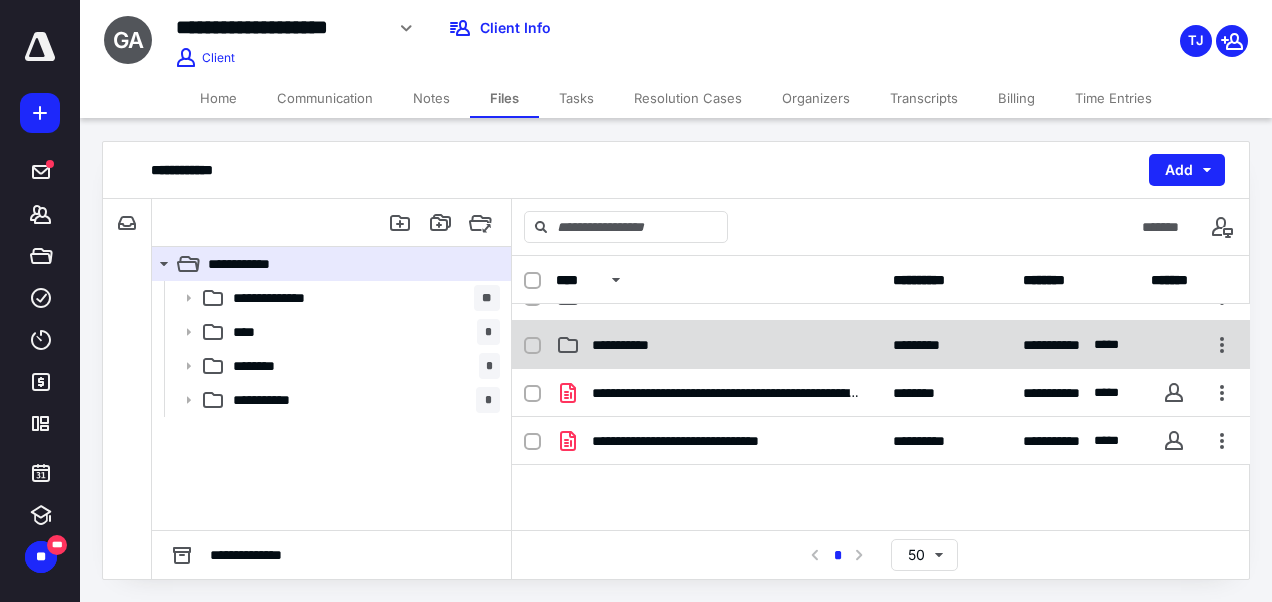 scroll, scrollTop: 124, scrollLeft: 0, axis: vertical 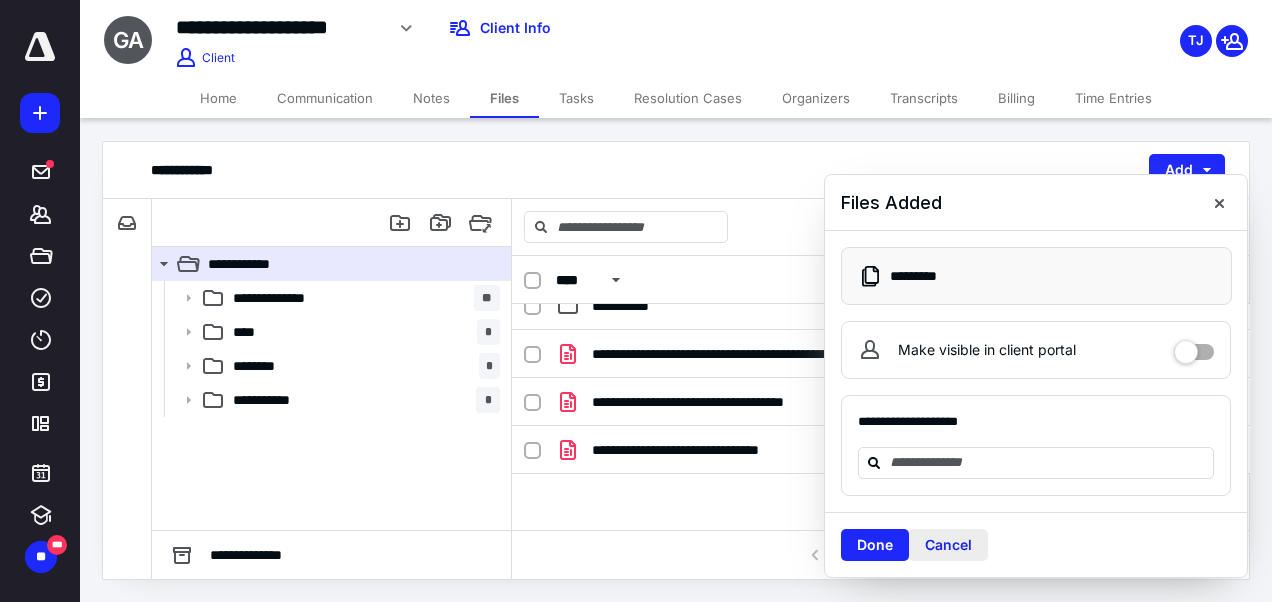 click on "Cancel" at bounding box center [948, 545] 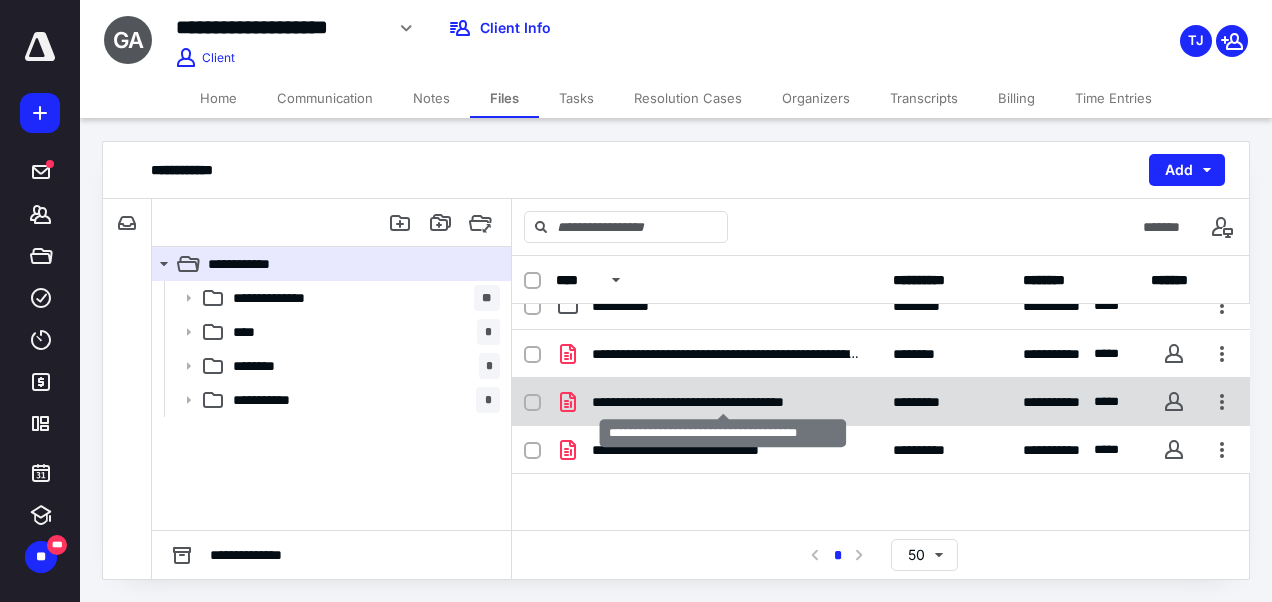click on "**********" at bounding box center [723, 402] 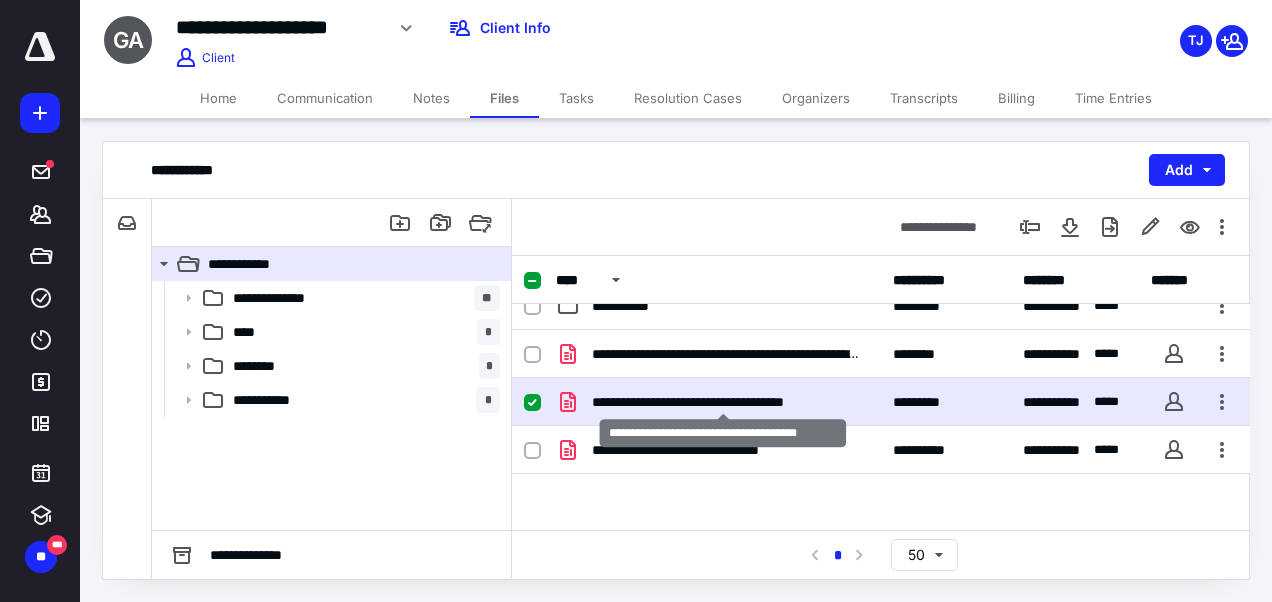 click on "**********" at bounding box center [723, 402] 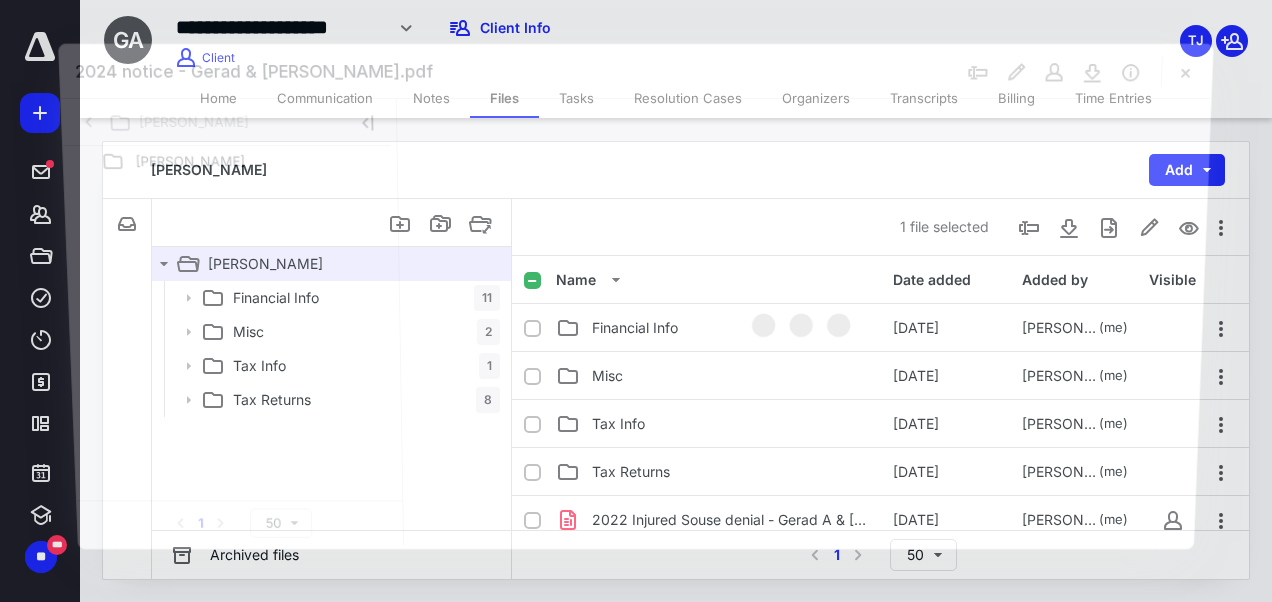 scroll, scrollTop: 166, scrollLeft: 0, axis: vertical 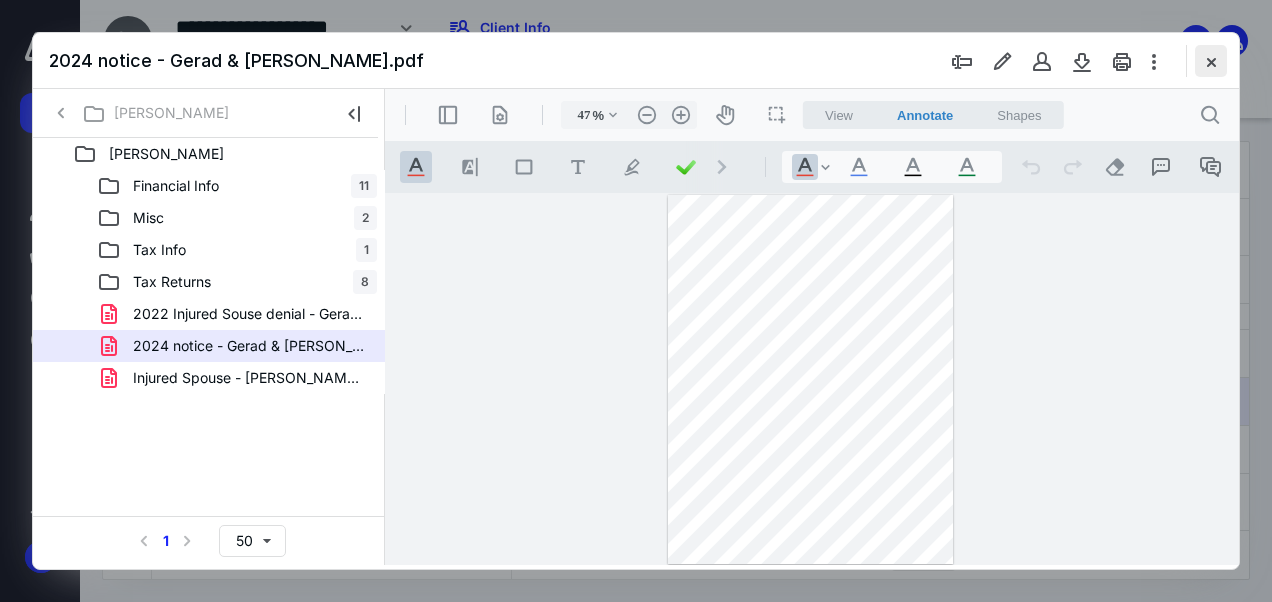 click at bounding box center [1211, 61] 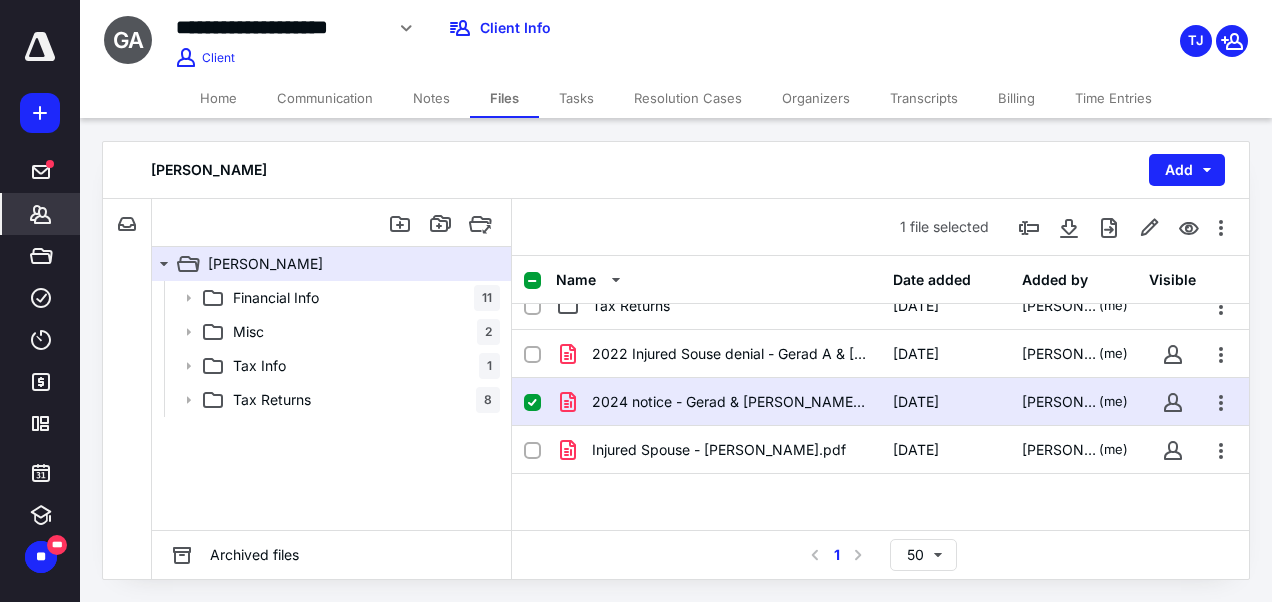 click 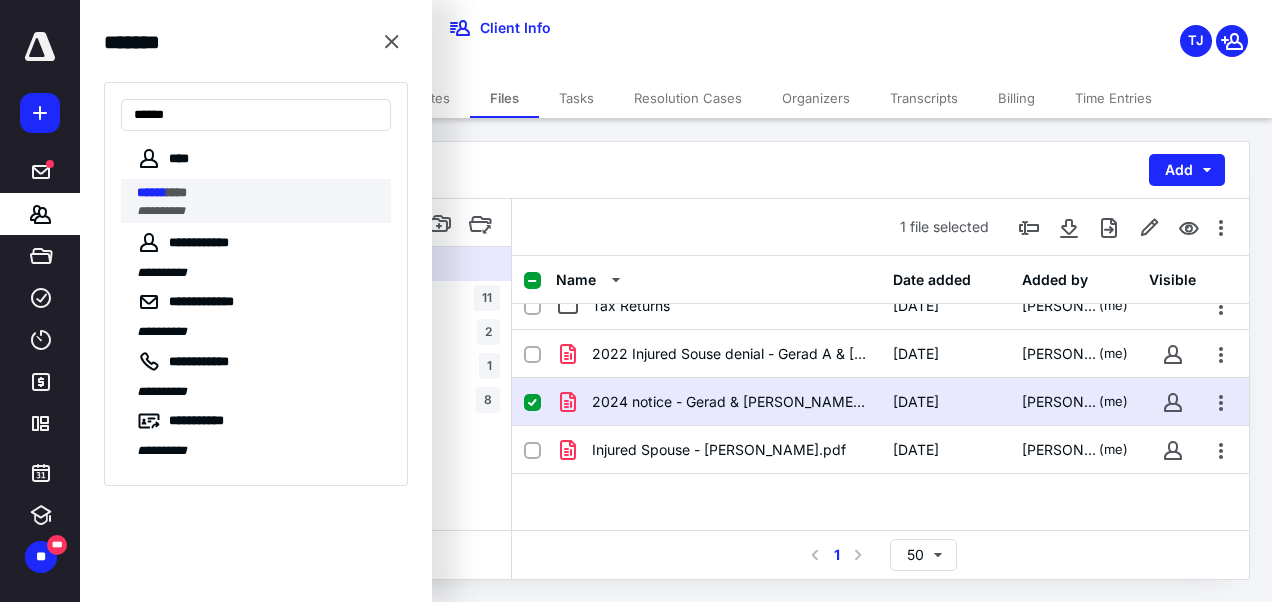 type on "******" 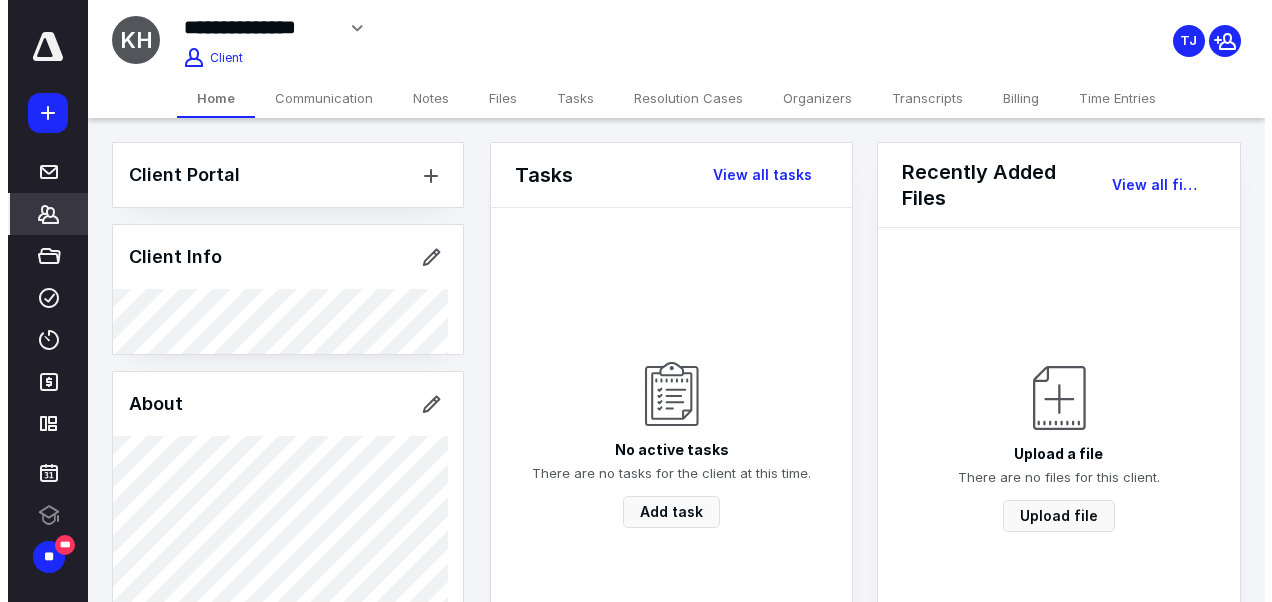 scroll, scrollTop: 0, scrollLeft: 0, axis: both 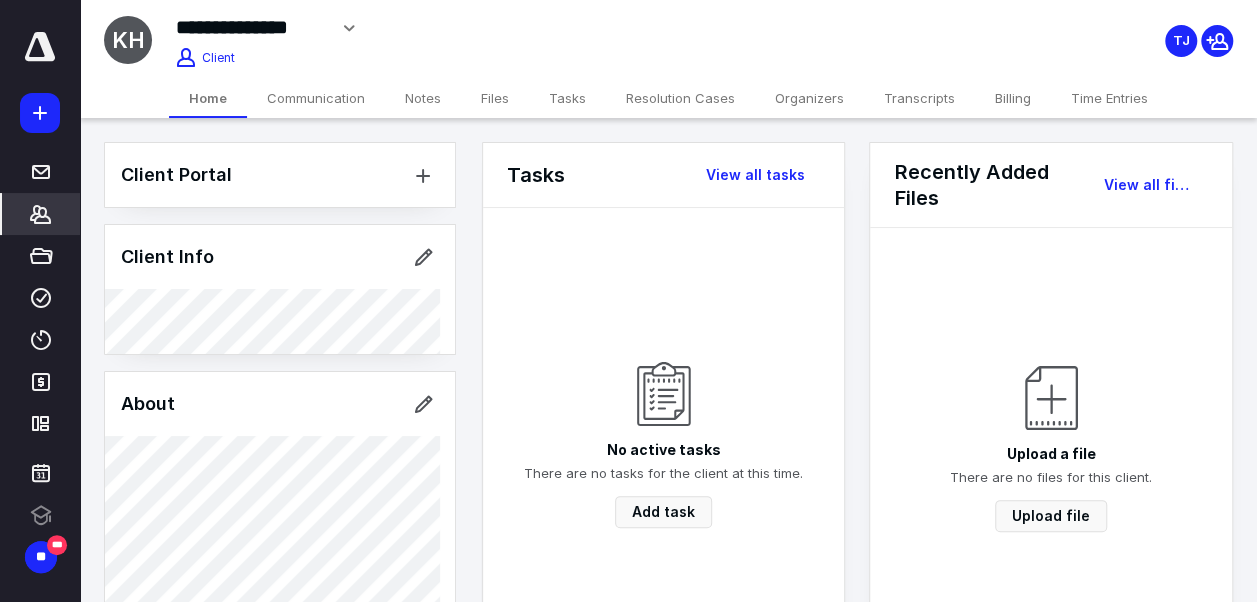 click on "Notes" at bounding box center [423, 98] 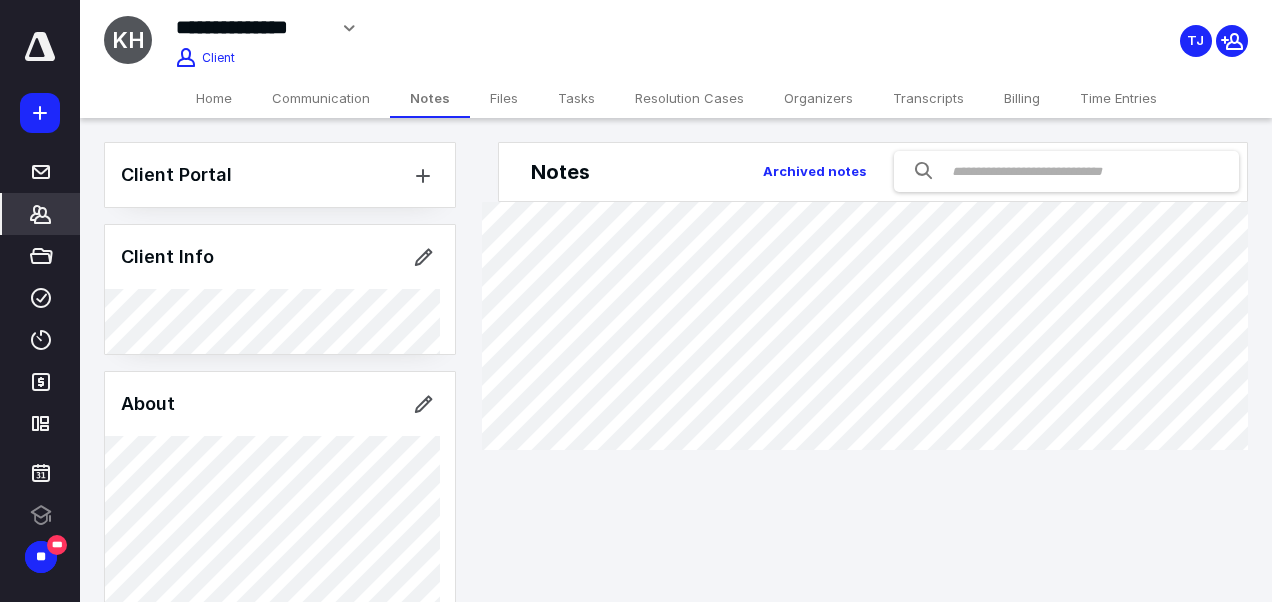 click on "Files" at bounding box center [504, 98] 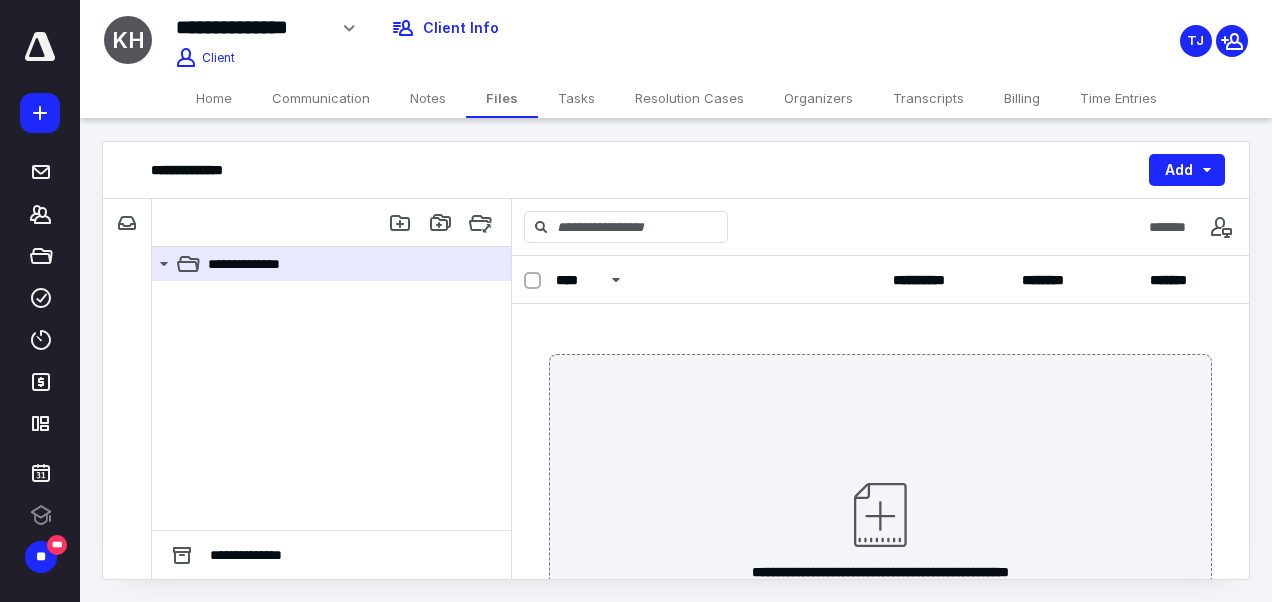 click on "Notes" at bounding box center [428, 98] 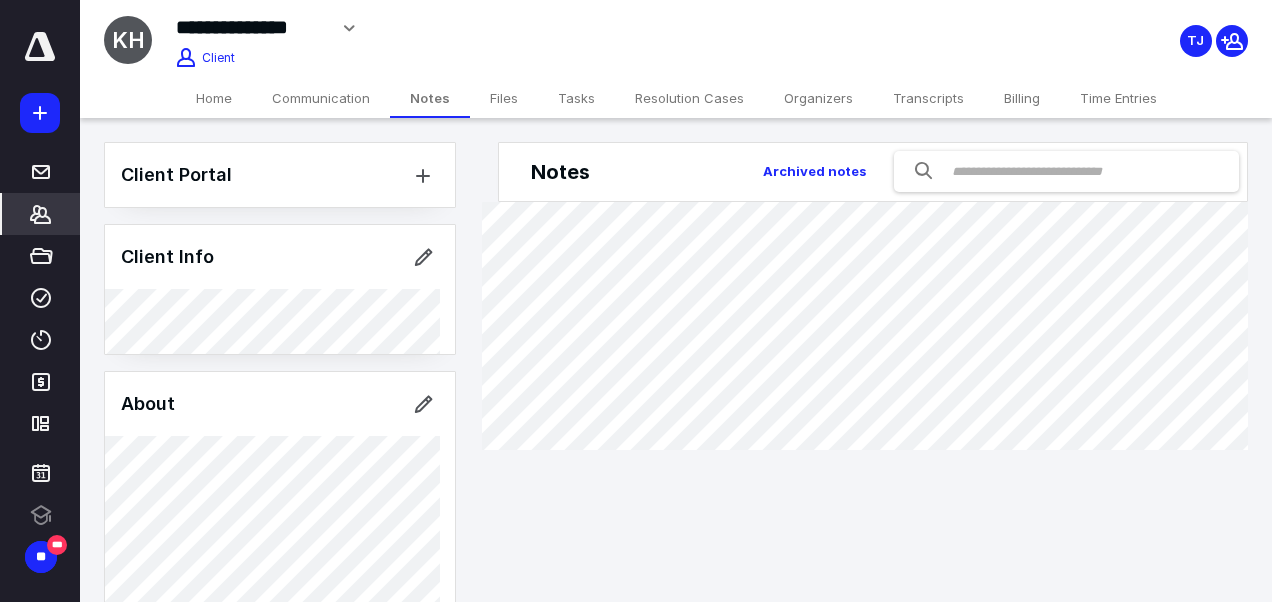 scroll, scrollTop: 502, scrollLeft: 0, axis: vertical 